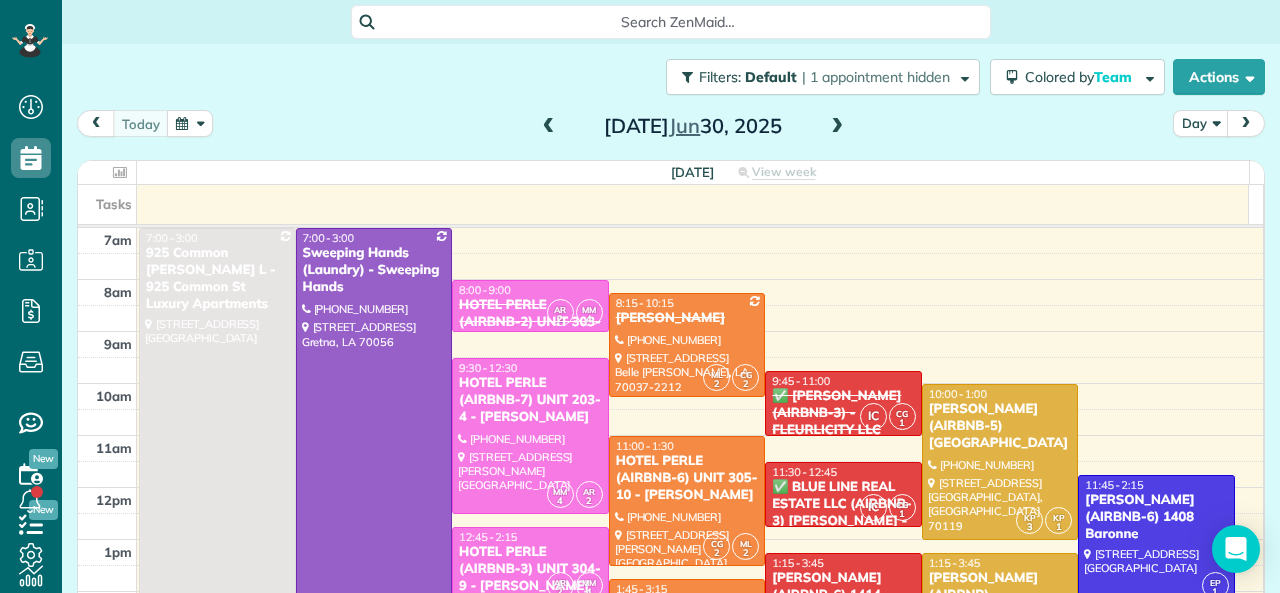scroll, scrollTop: 0, scrollLeft: 0, axis: both 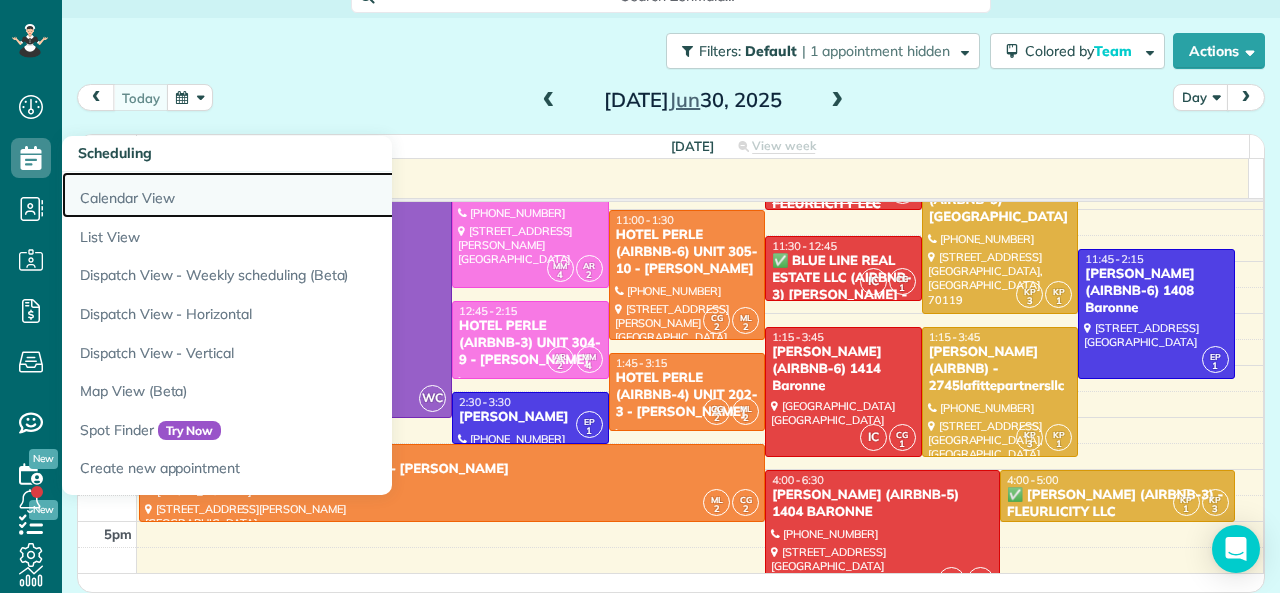 click on "Calendar View" at bounding box center (312, 195) 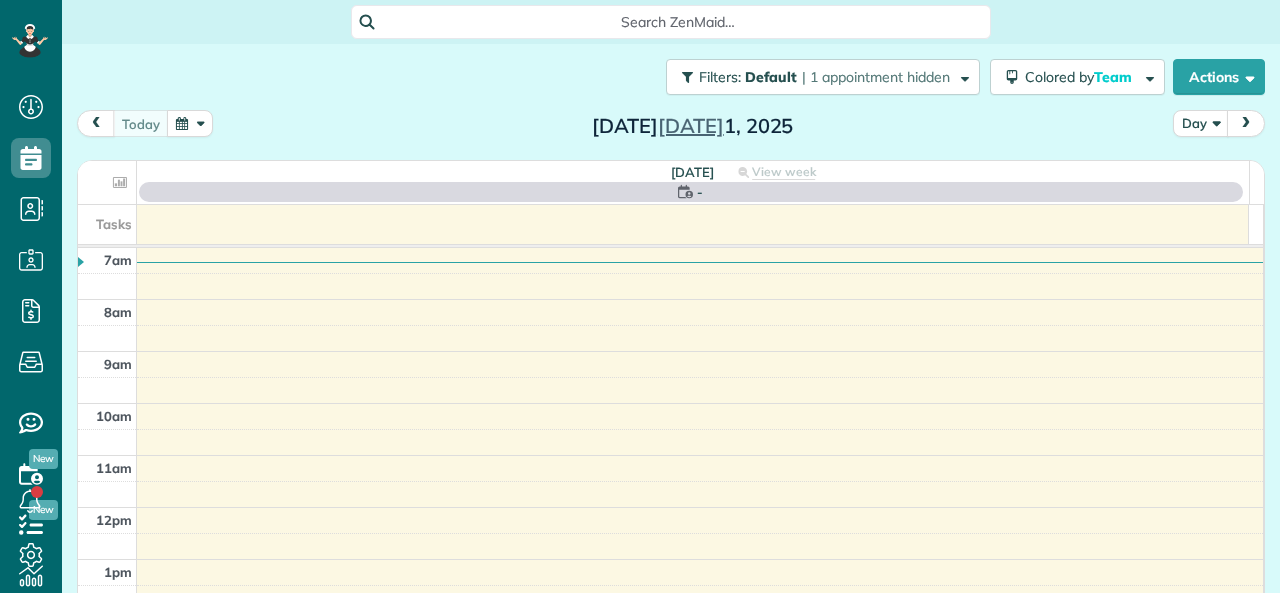 scroll, scrollTop: 0, scrollLeft: 0, axis: both 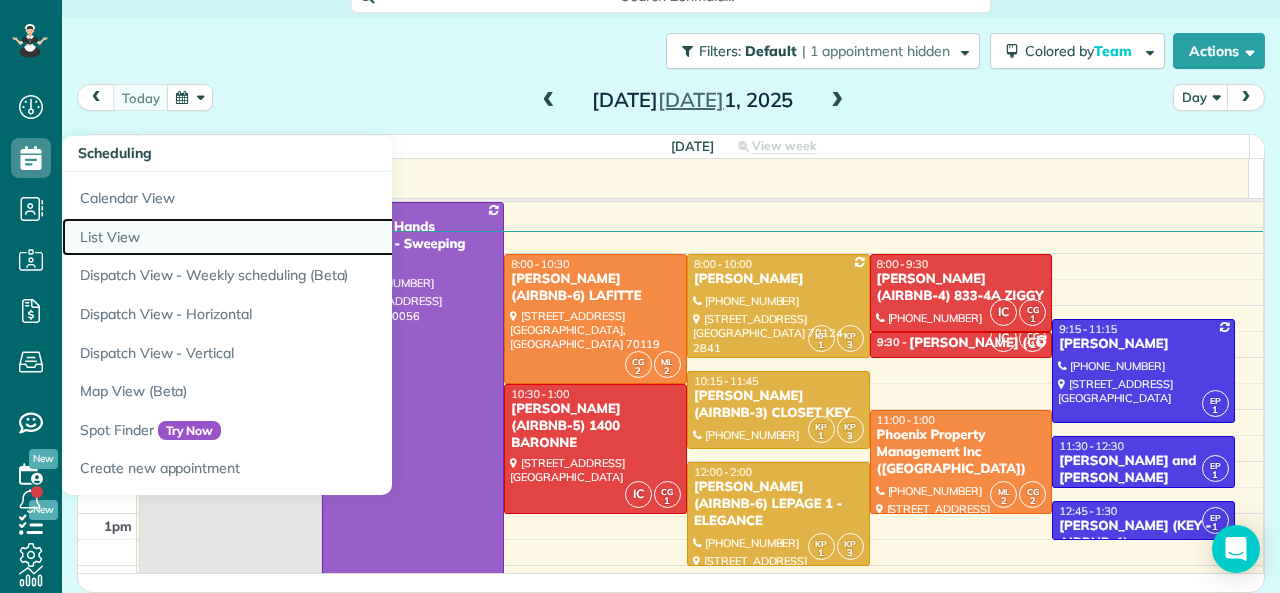 click on "List View" at bounding box center [312, 237] 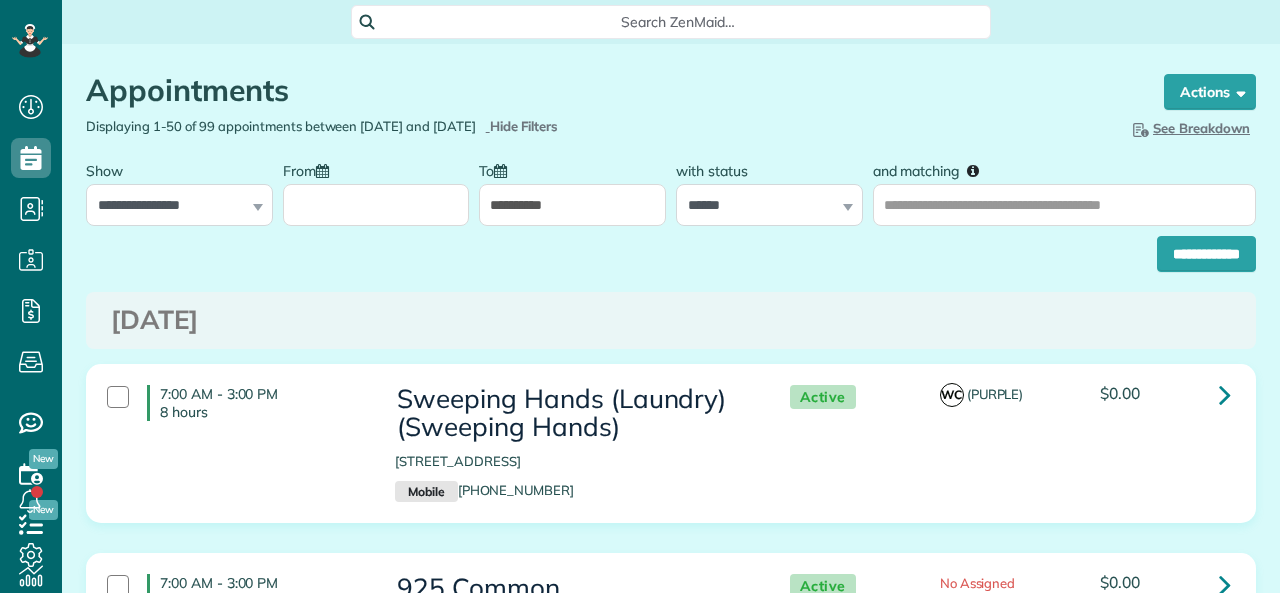 scroll, scrollTop: 0, scrollLeft: 0, axis: both 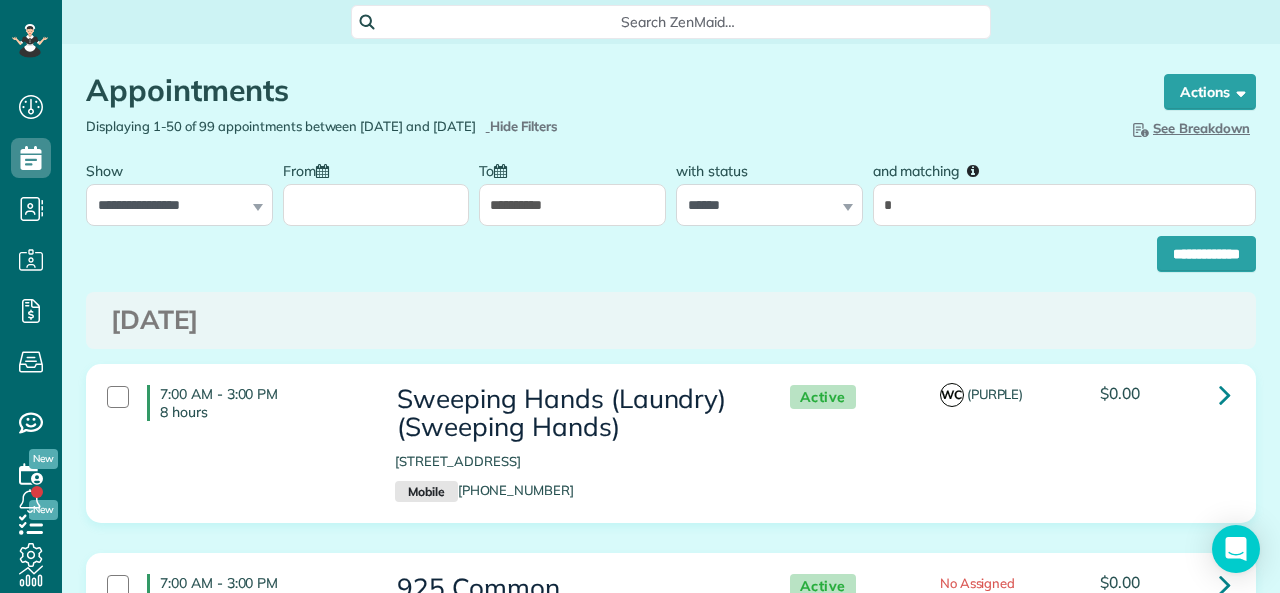 type on "**********" 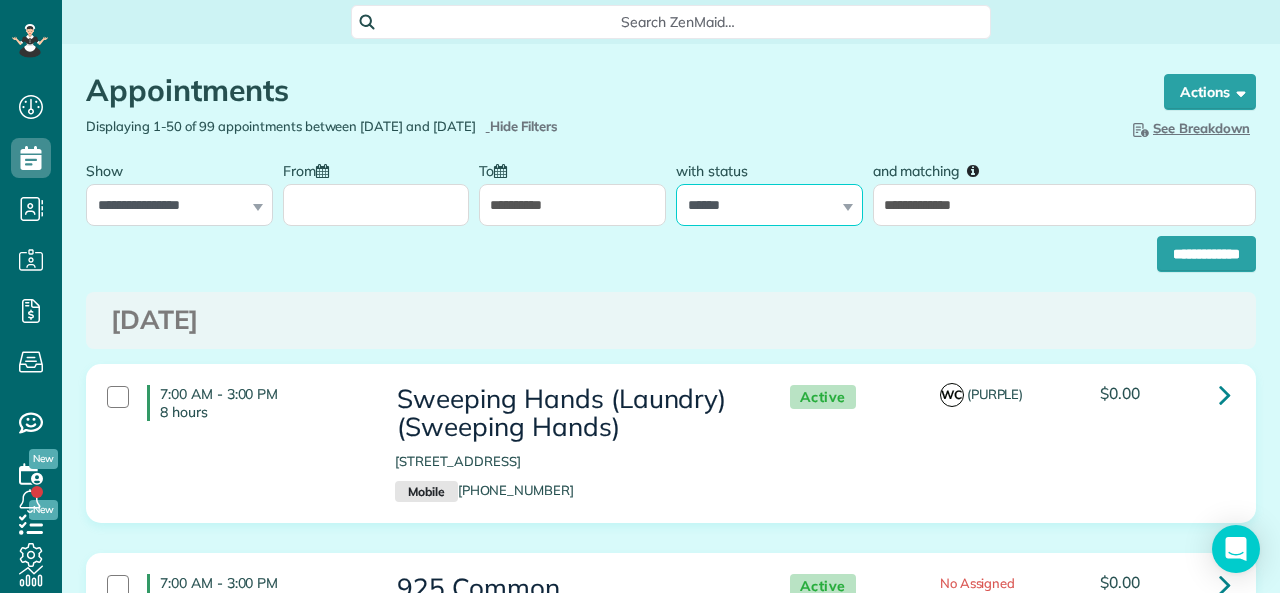 click on "**********" at bounding box center [769, 205] 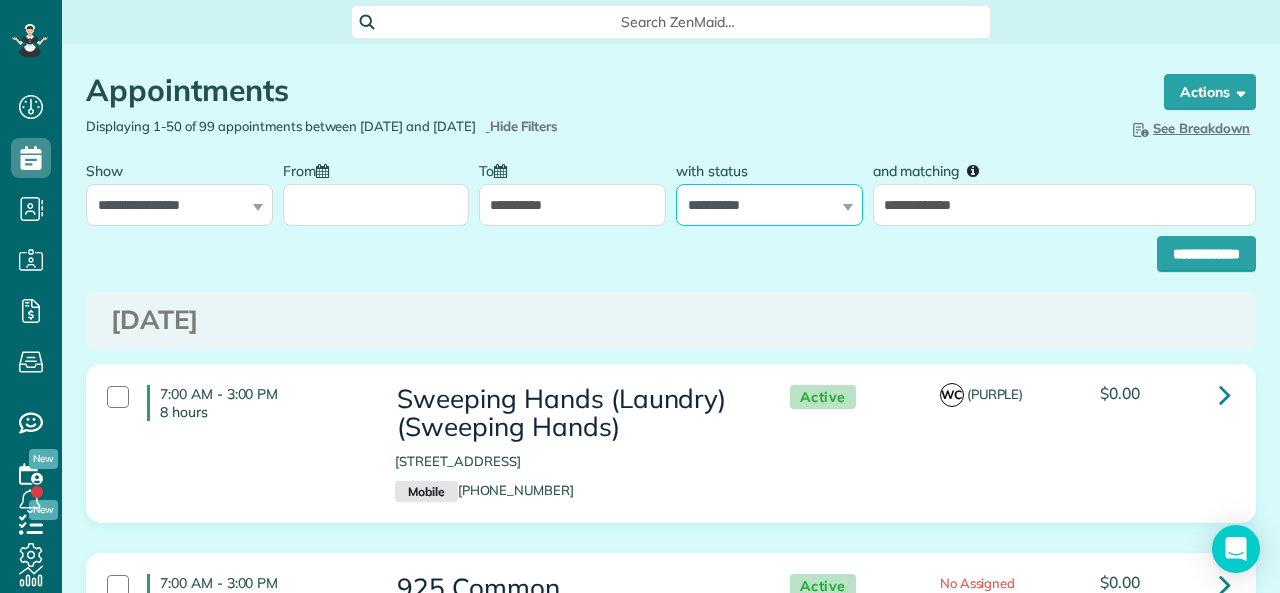 click on "**********" at bounding box center (769, 205) 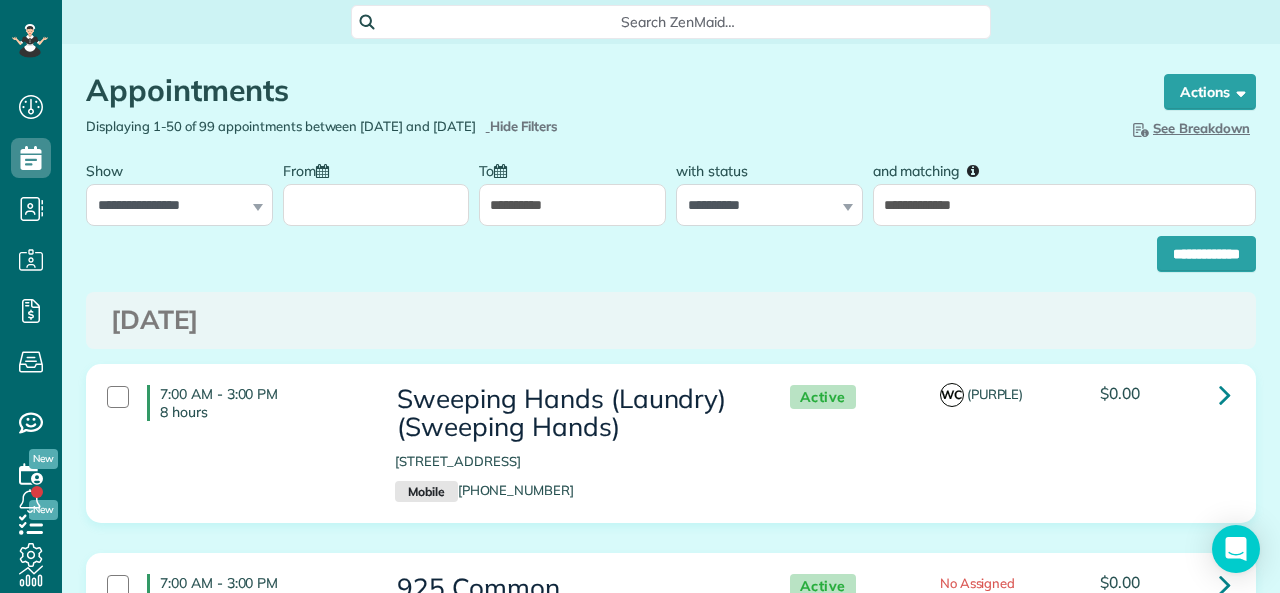 click on "**********" at bounding box center (572, 205) 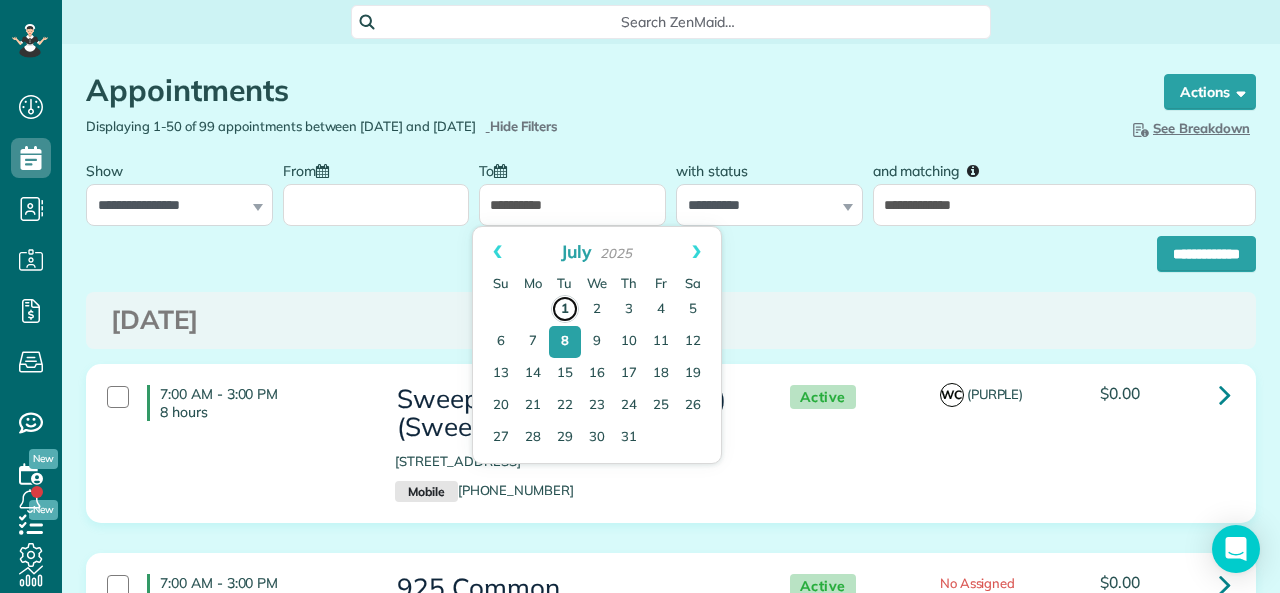 click on "1" at bounding box center [565, 309] 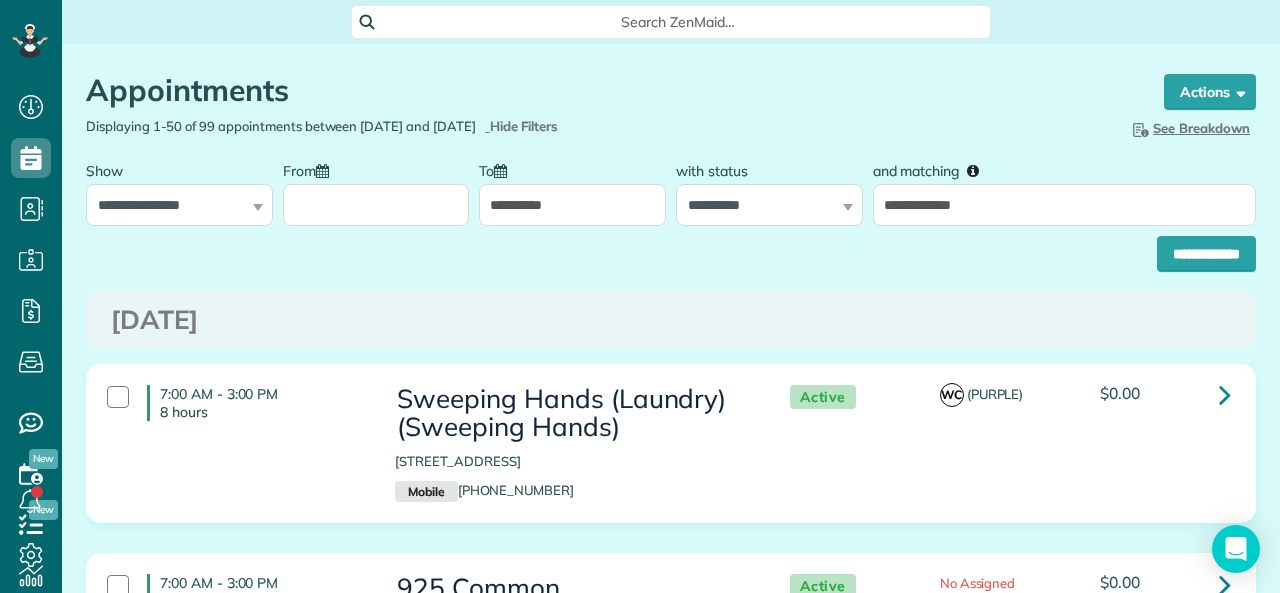 click on "From" at bounding box center [376, 205] 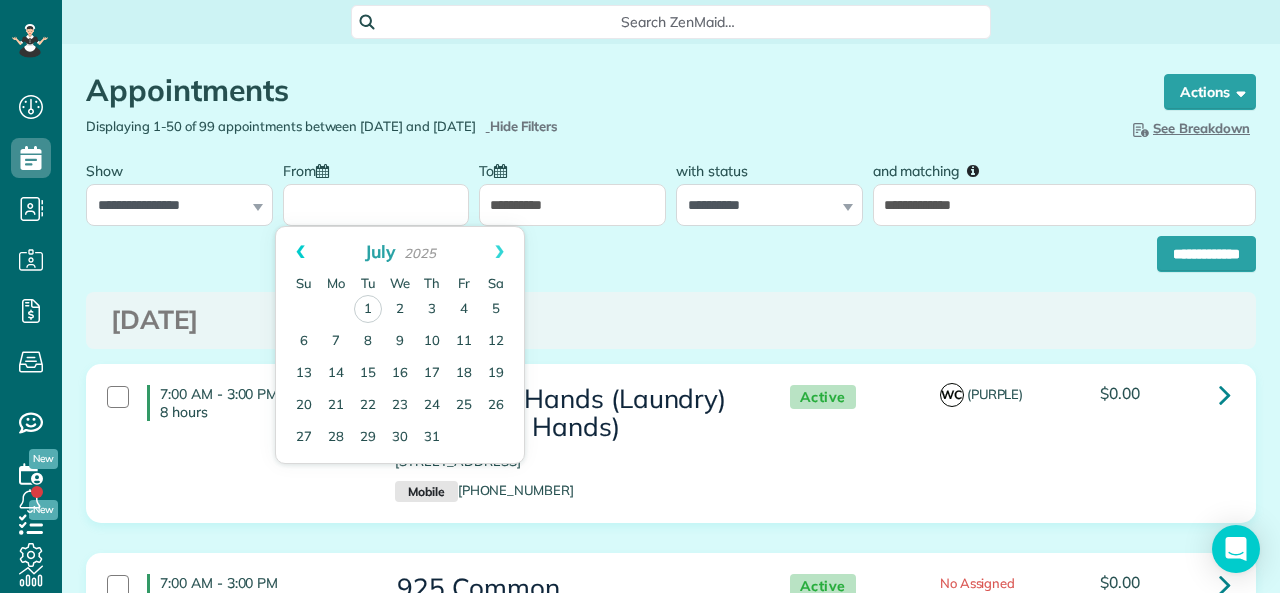 click on "Prev" at bounding box center [300, 252] 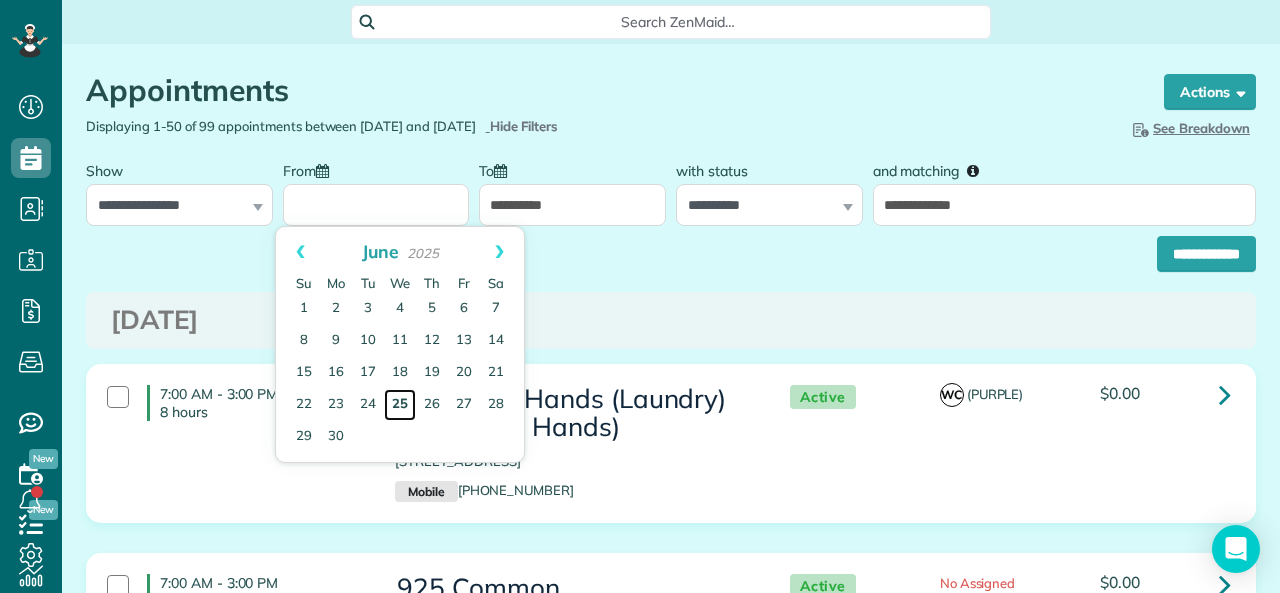 click on "25" at bounding box center (400, 405) 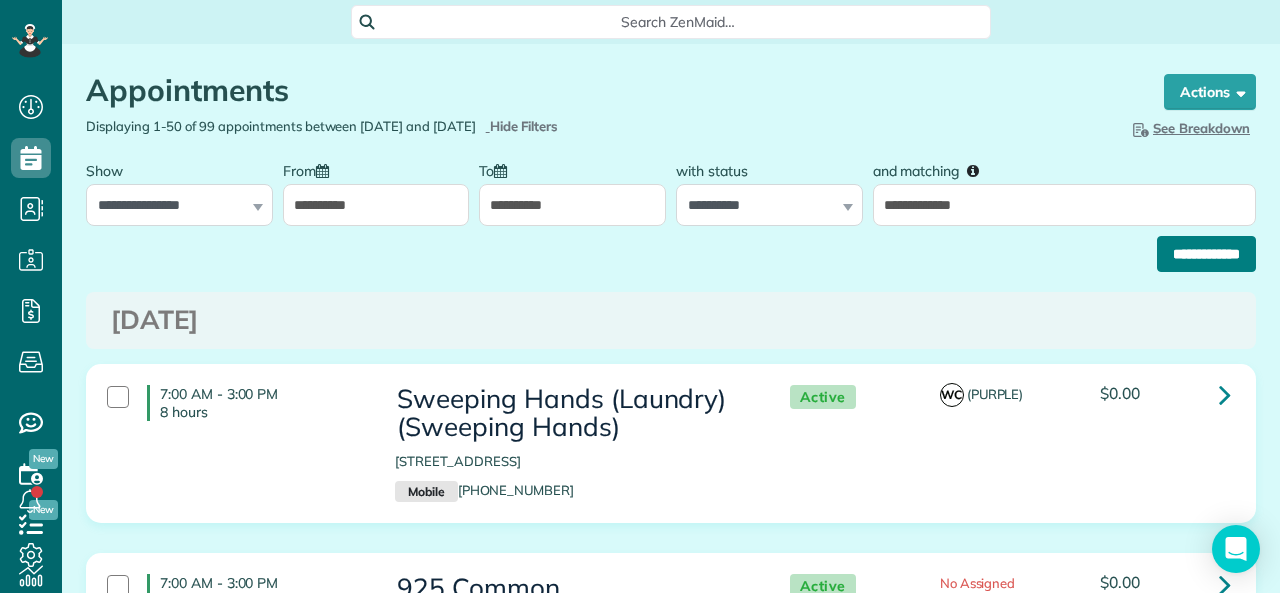 click on "**********" at bounding box center (1206, 254) 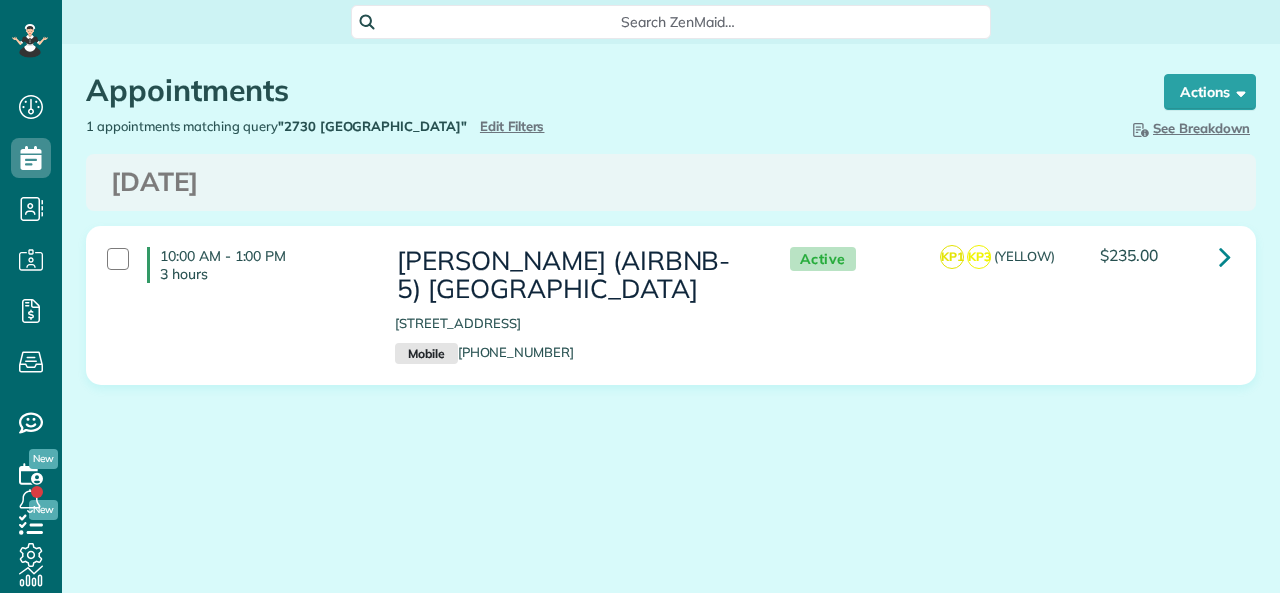 scroll, scrollTop: 0, scrollLeft: 0, axis: both 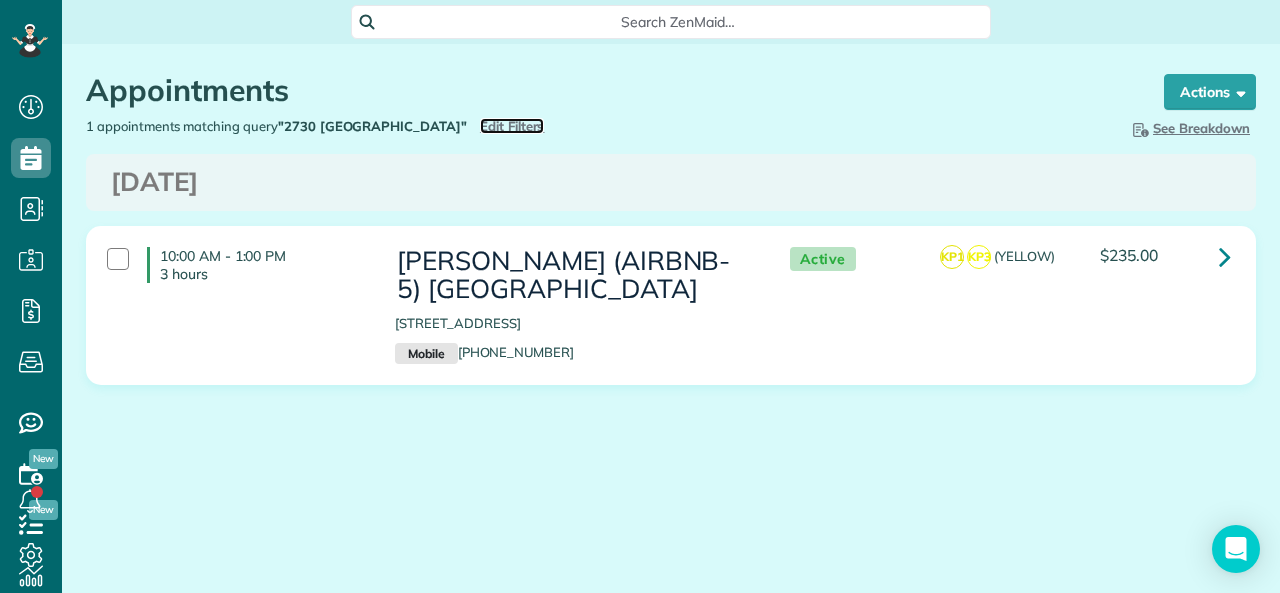 click on "Edit Filters" at bounding box center [512, 126] 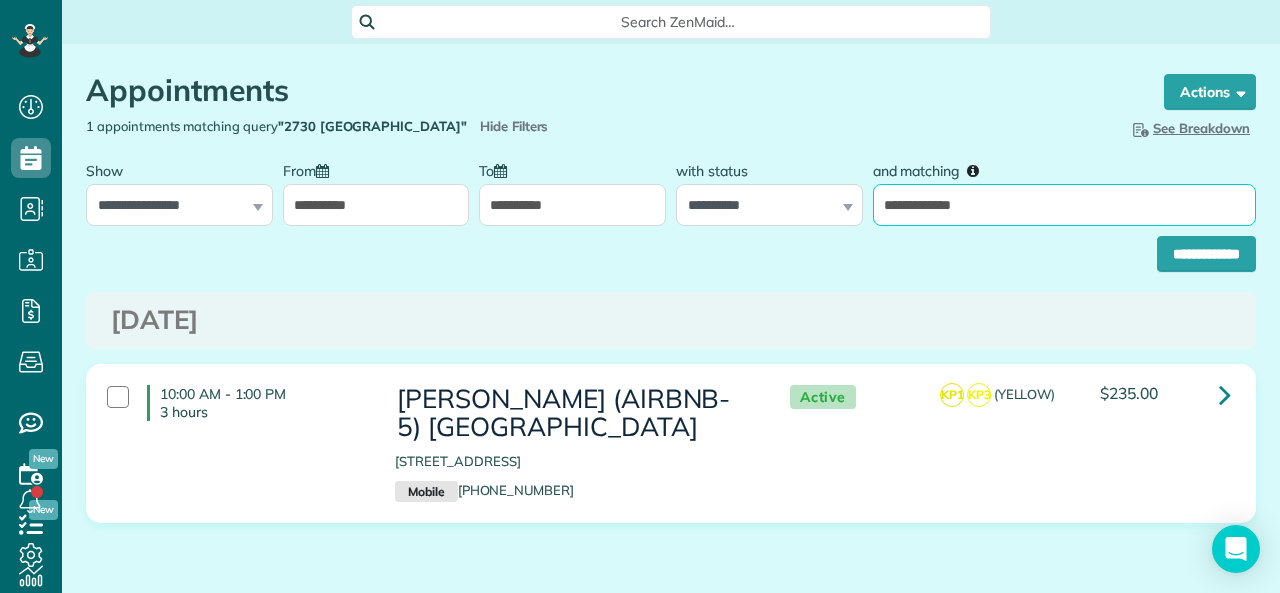 click on "**********" at bounding box center [1064, 205] 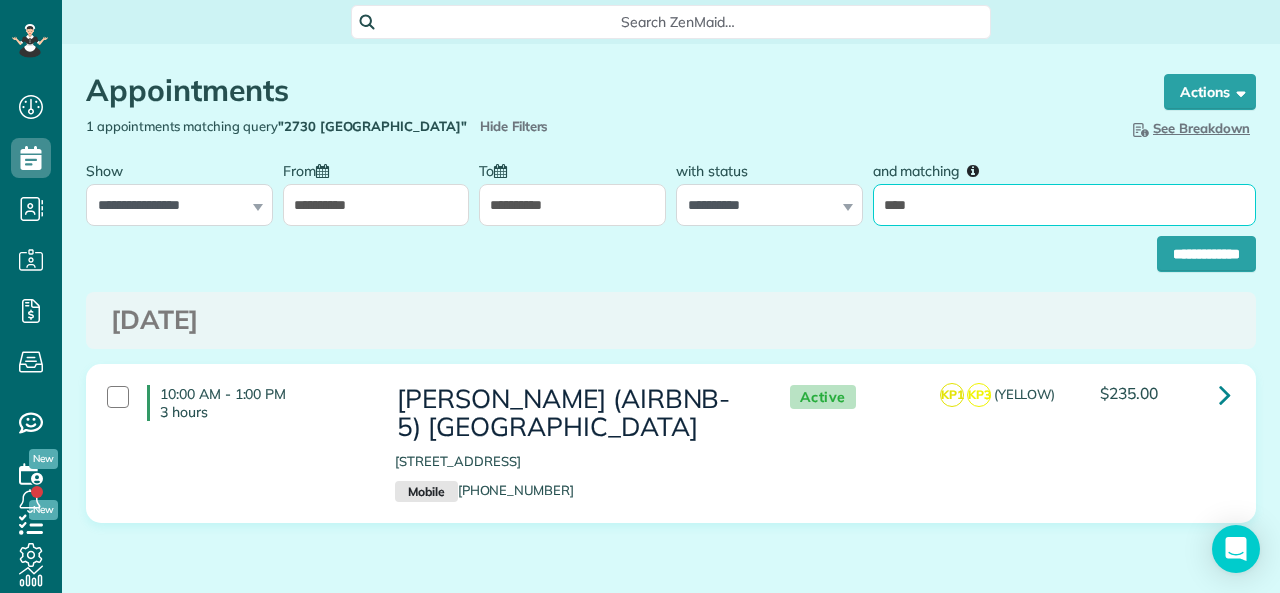 type on "**********" 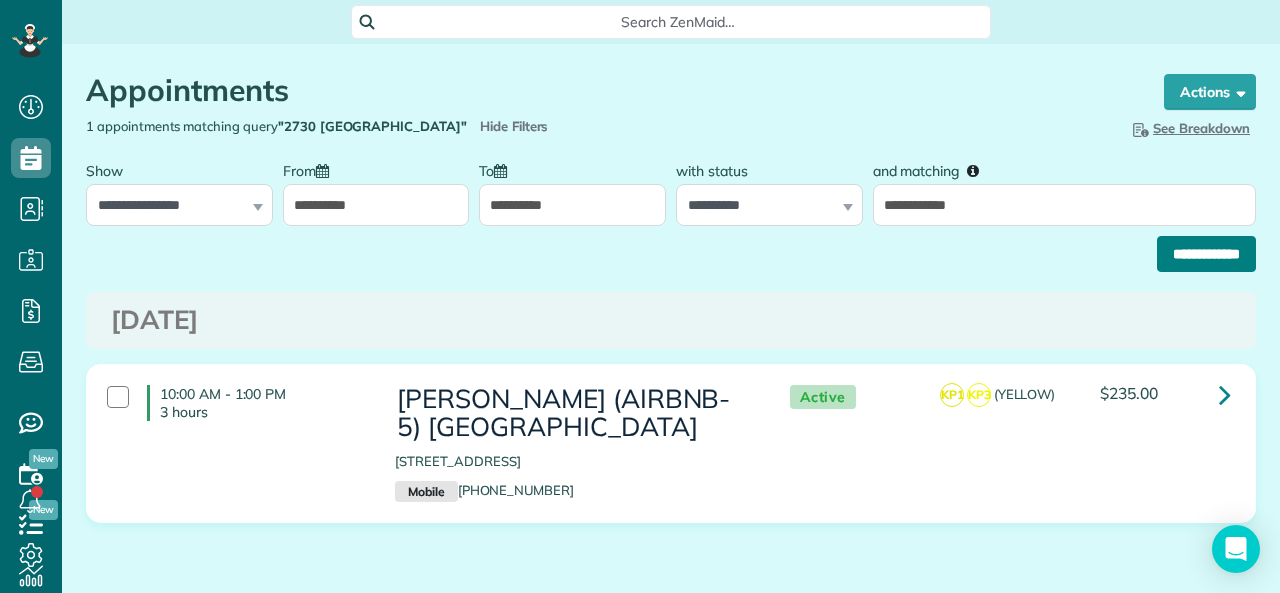 click on "**********" at bounding box center [1206, 254] 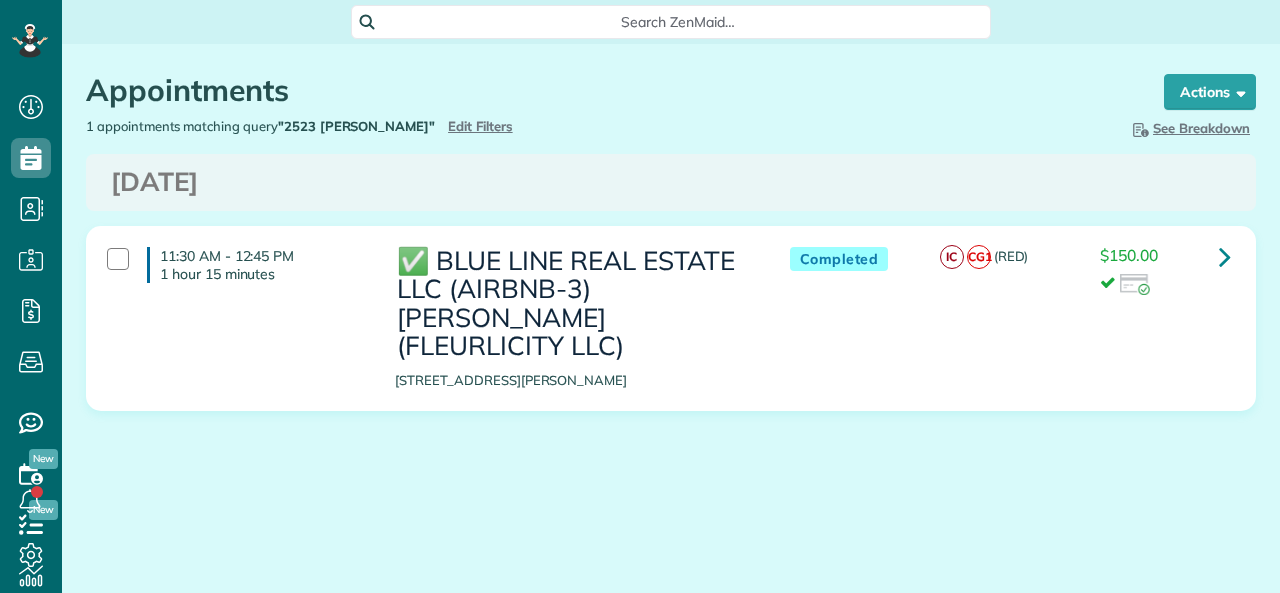 scroll, scrollTop: 0, scrollLeft: 0, axis: both 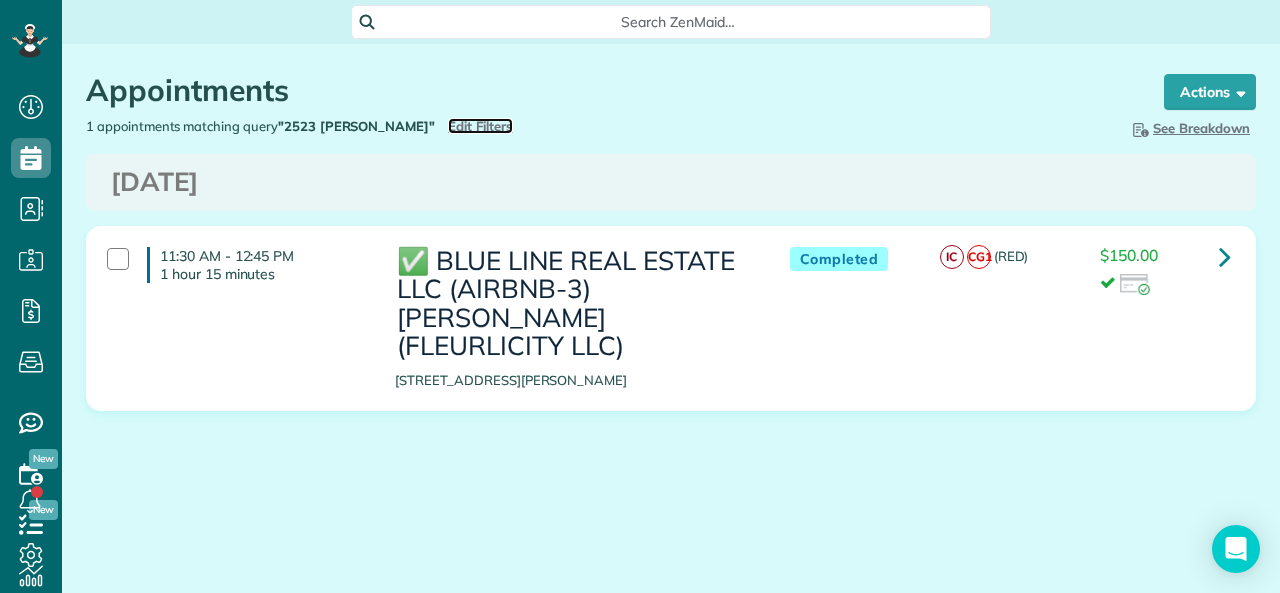 click on "Edit Filters" at bounding box center [480, 126] 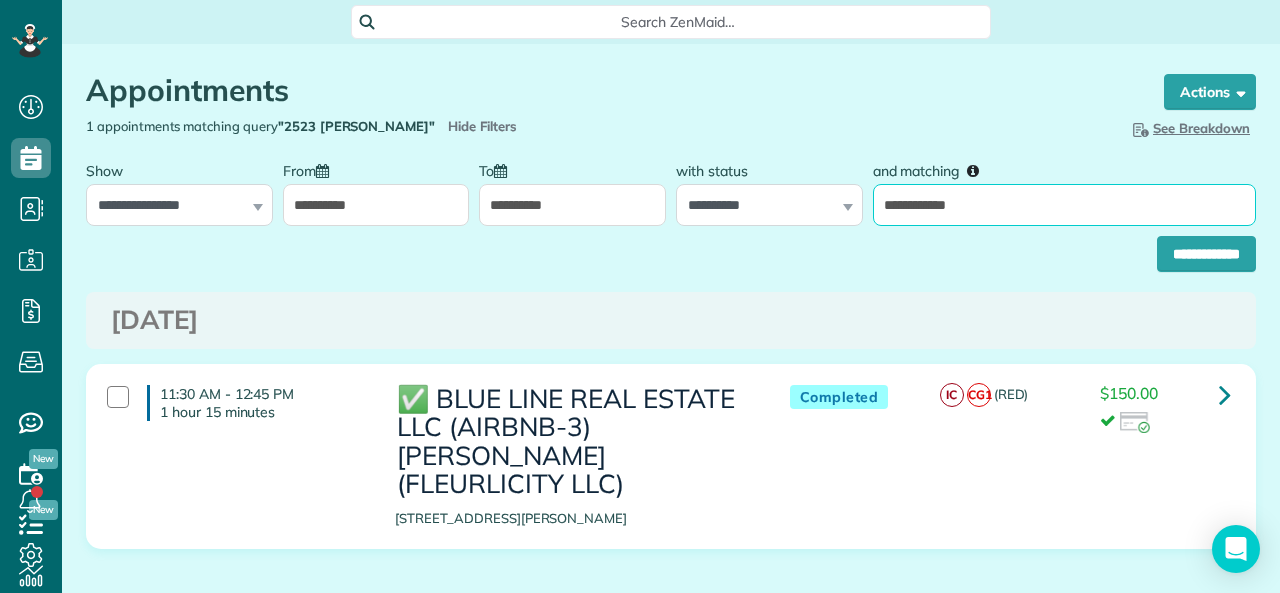 click on "**********" at bounding box center [1064, 205] 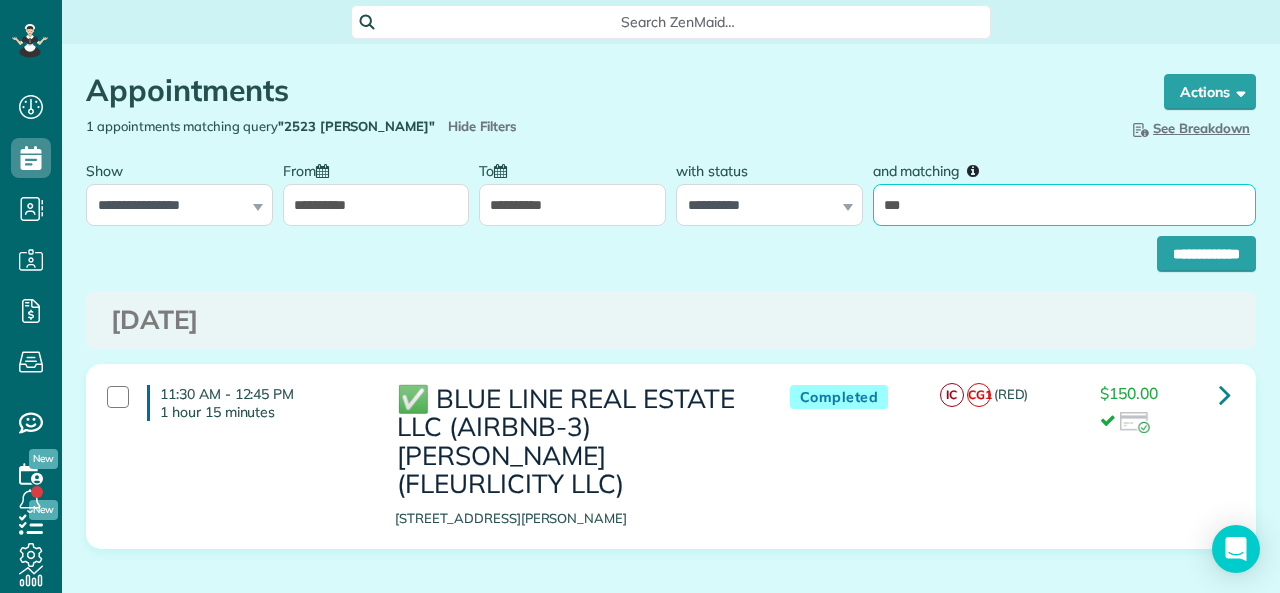 type on "********" 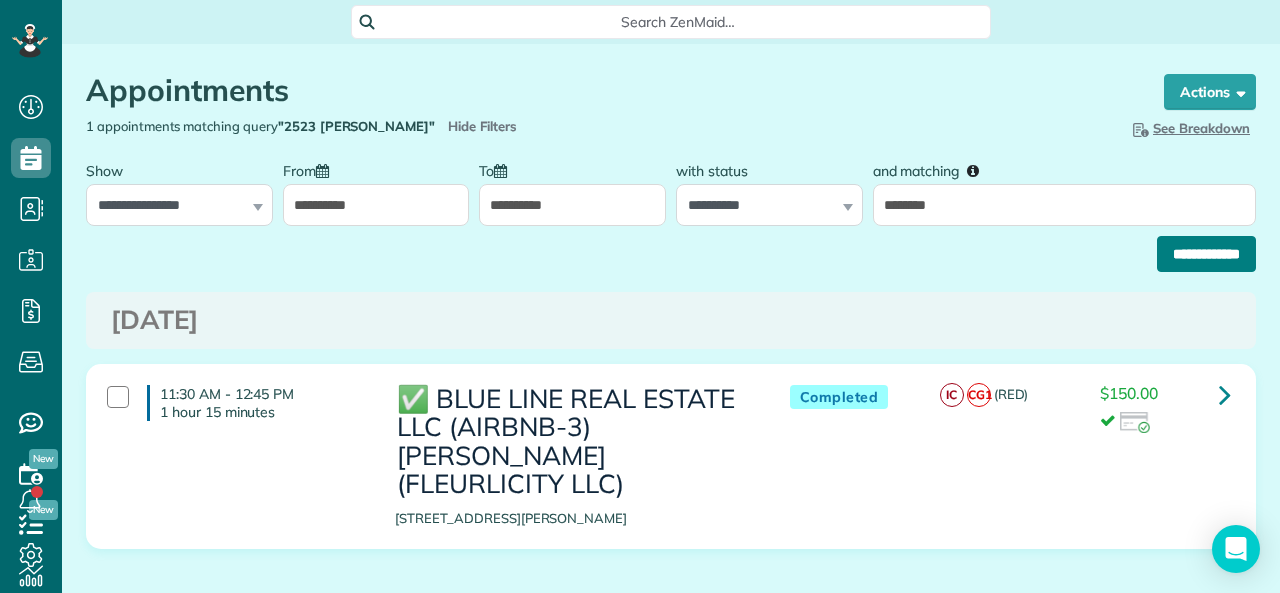 click on "**********" at bounding box center (1206, 254) 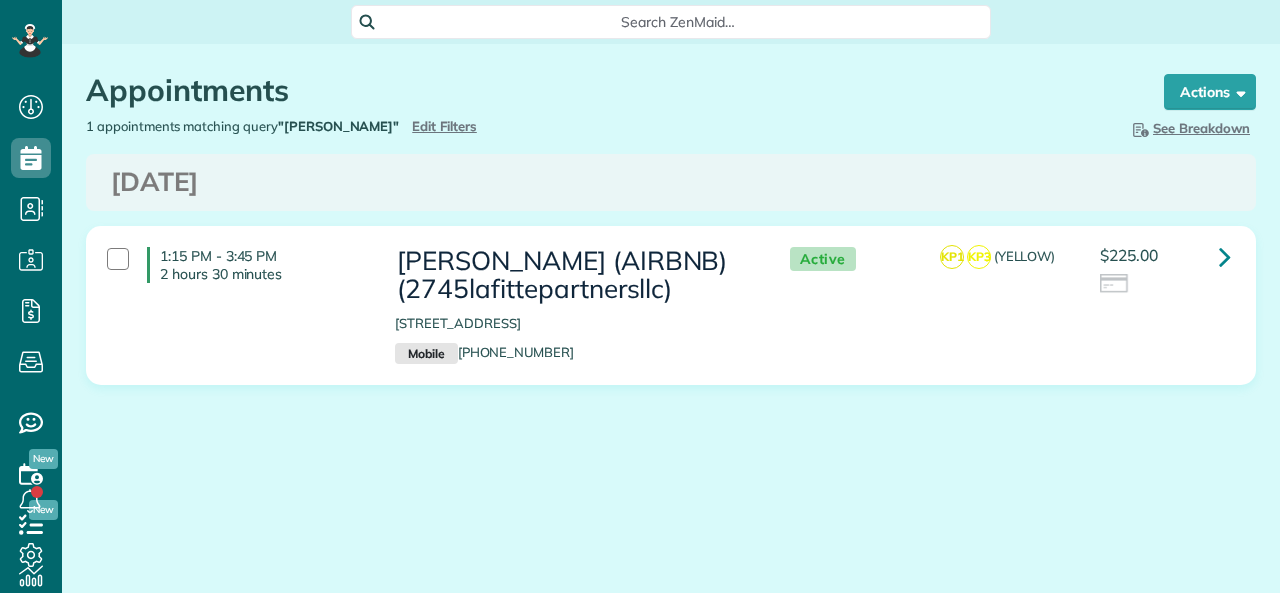scroll, scrollTop: 0, scrollLeft: 0, axis: both 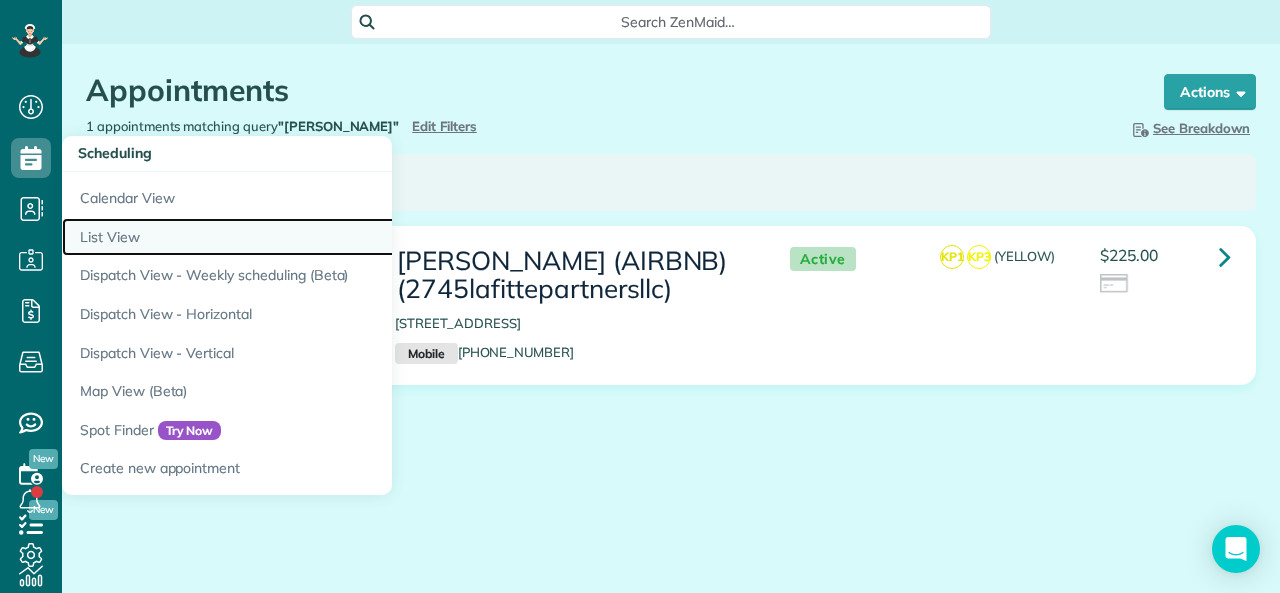 click on "List View" at bounding box center [312, 237] 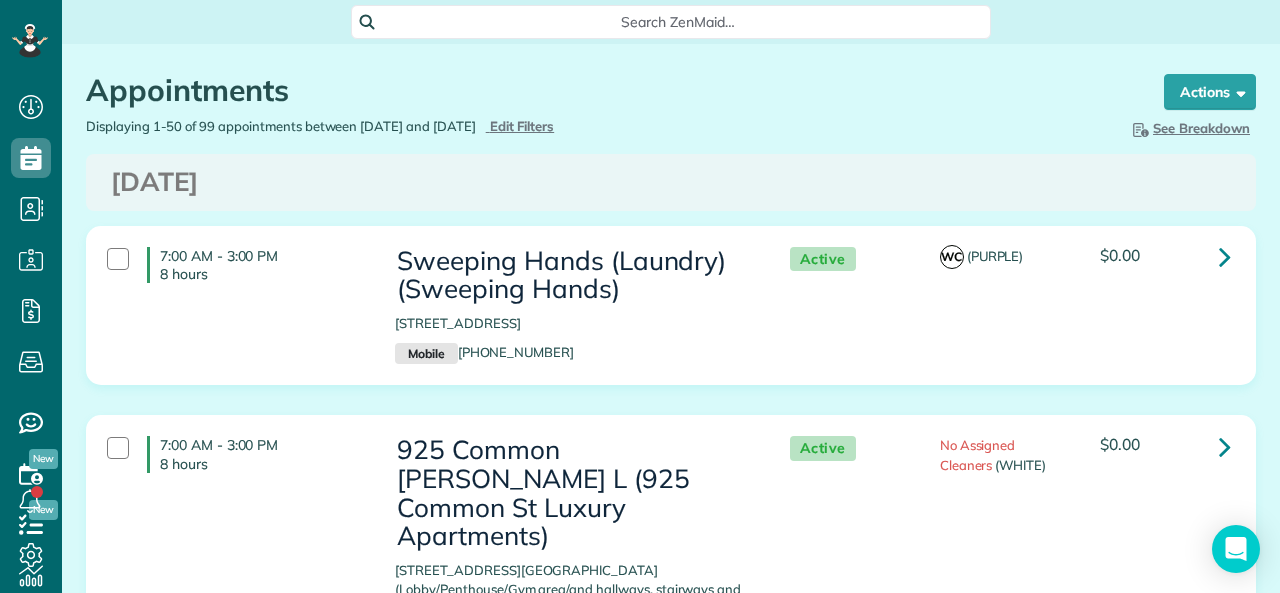 scroll, scrollTop: 0, scrollLeft: 0, axis: both 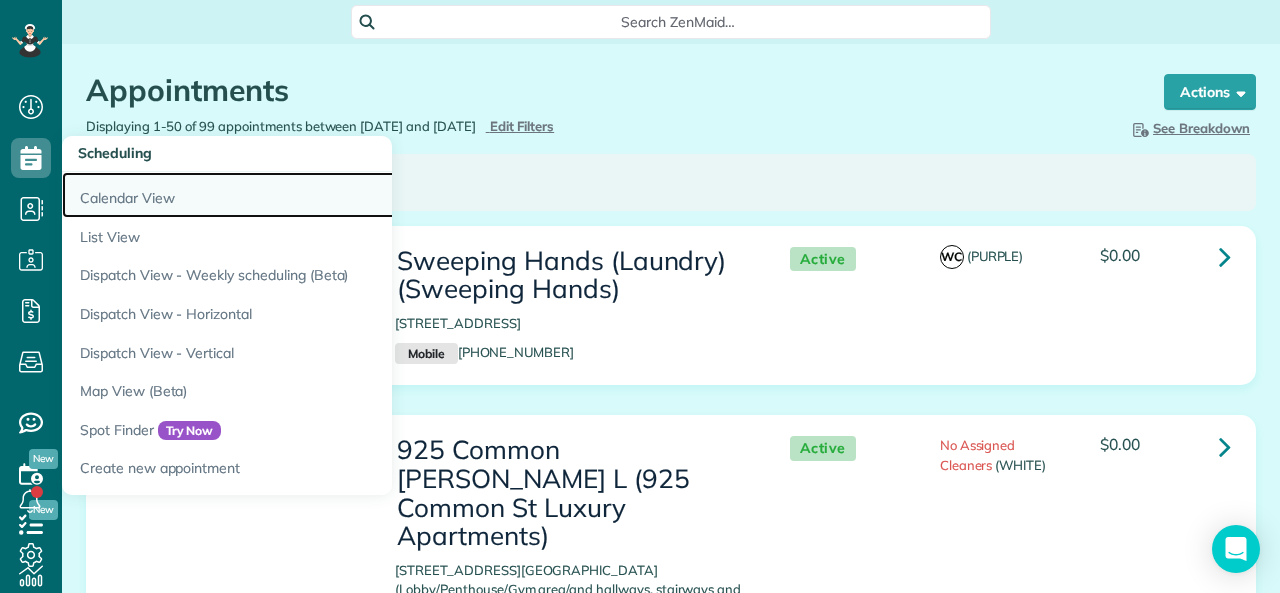 click on "Calendar View" at bounding box center (312, 195) 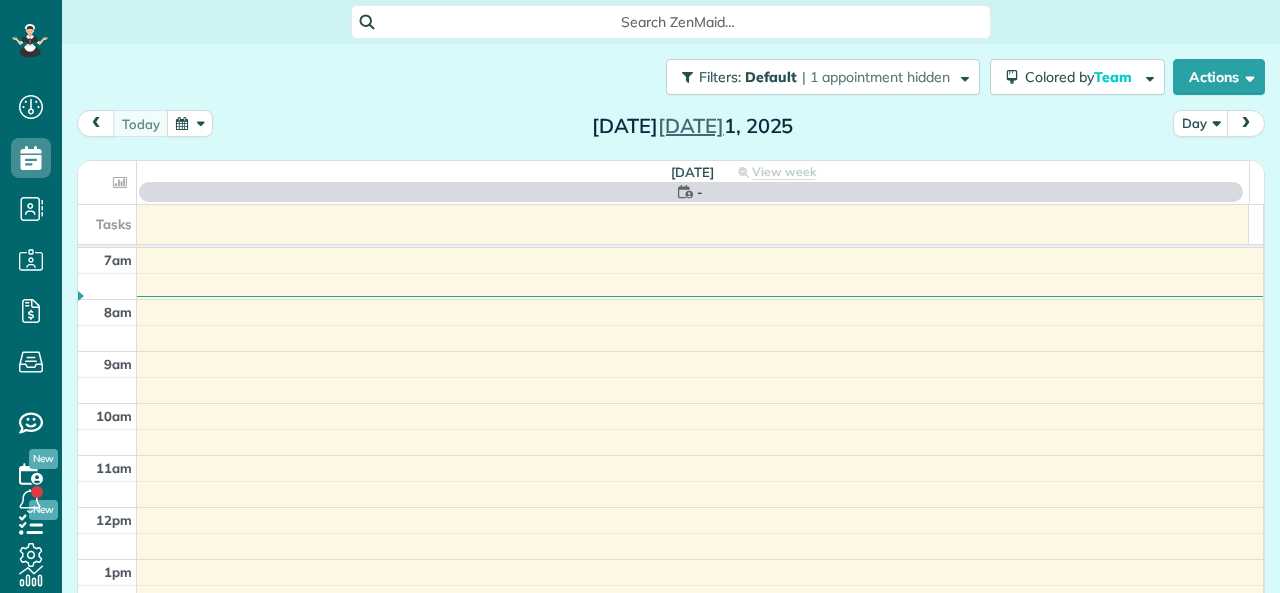 scroll, scrollTop: 0, scrollLeft: 0, axis: both 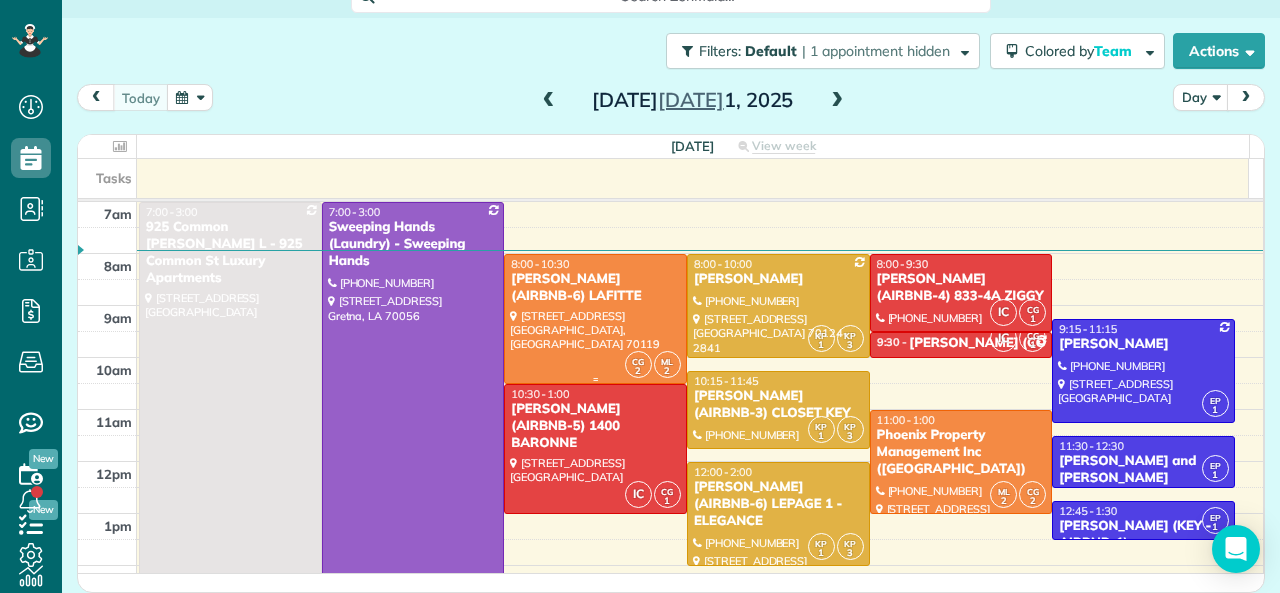 click on "[PERSON_NAME] (AIRBNB-6) LAFITTE" at bounding box center [595, 288] 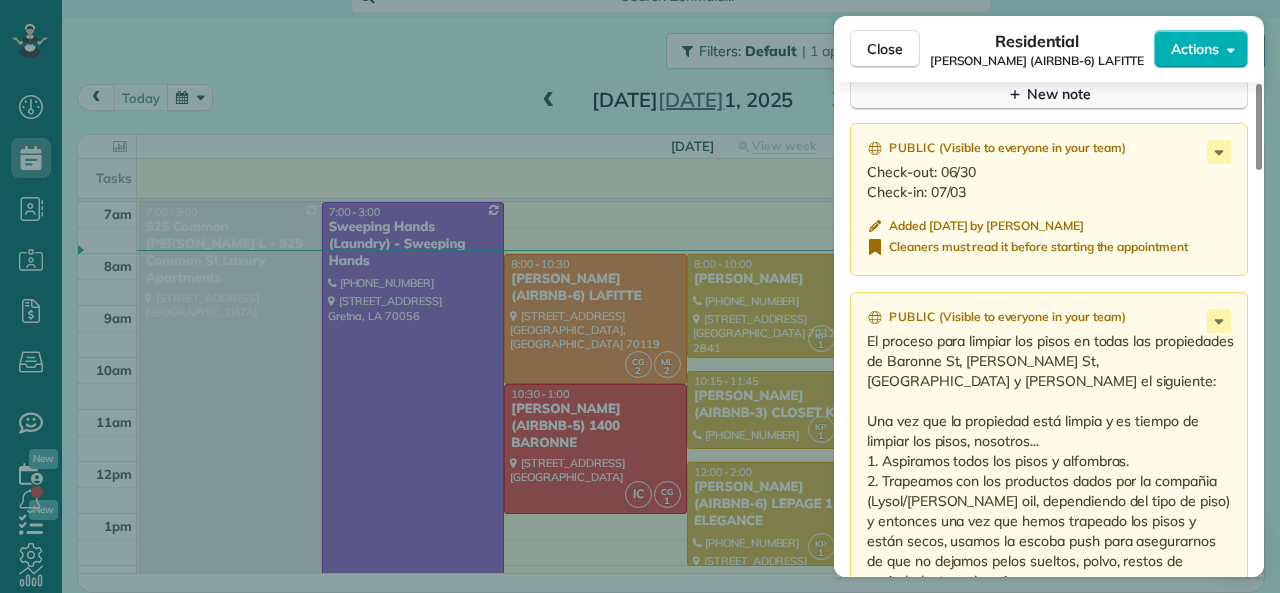 scroll, scrollTop: 1747, scrollLeft: 0, axis: vertical 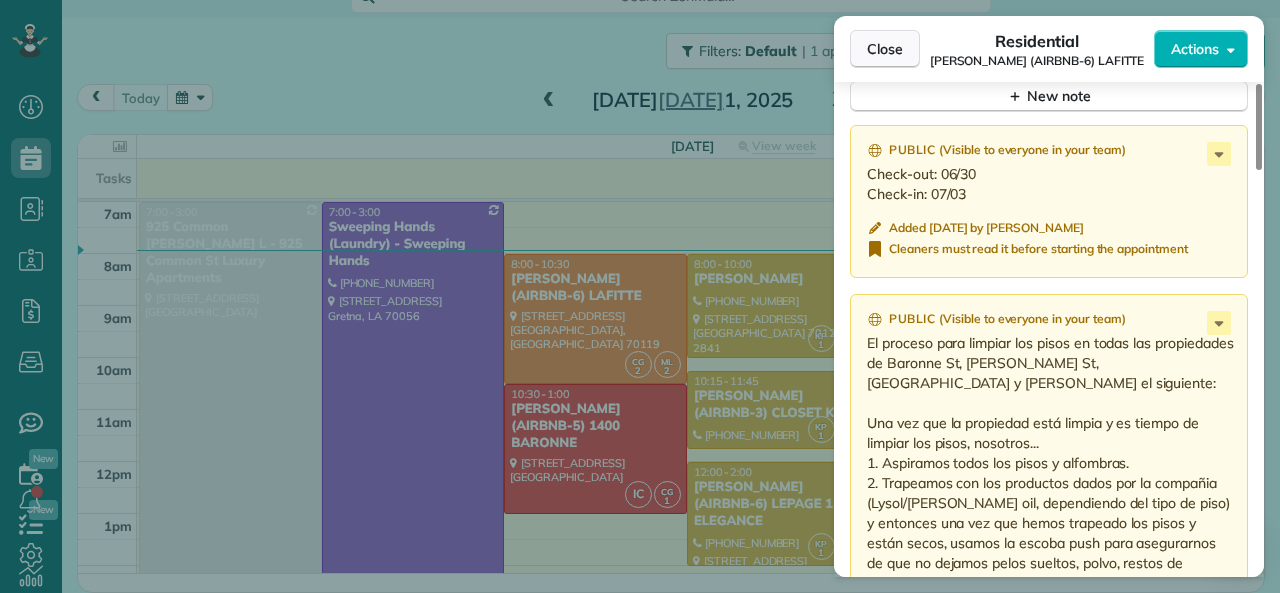 click on "Close" at bounding box center (885, 49) 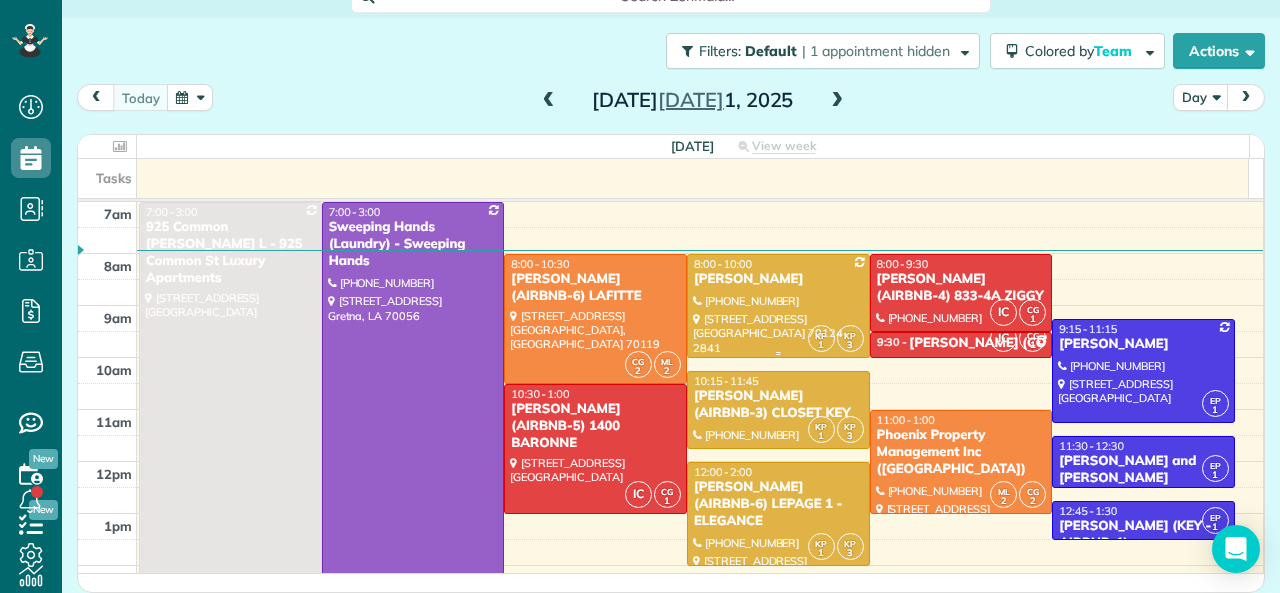 click at bounding box center (778, 306) 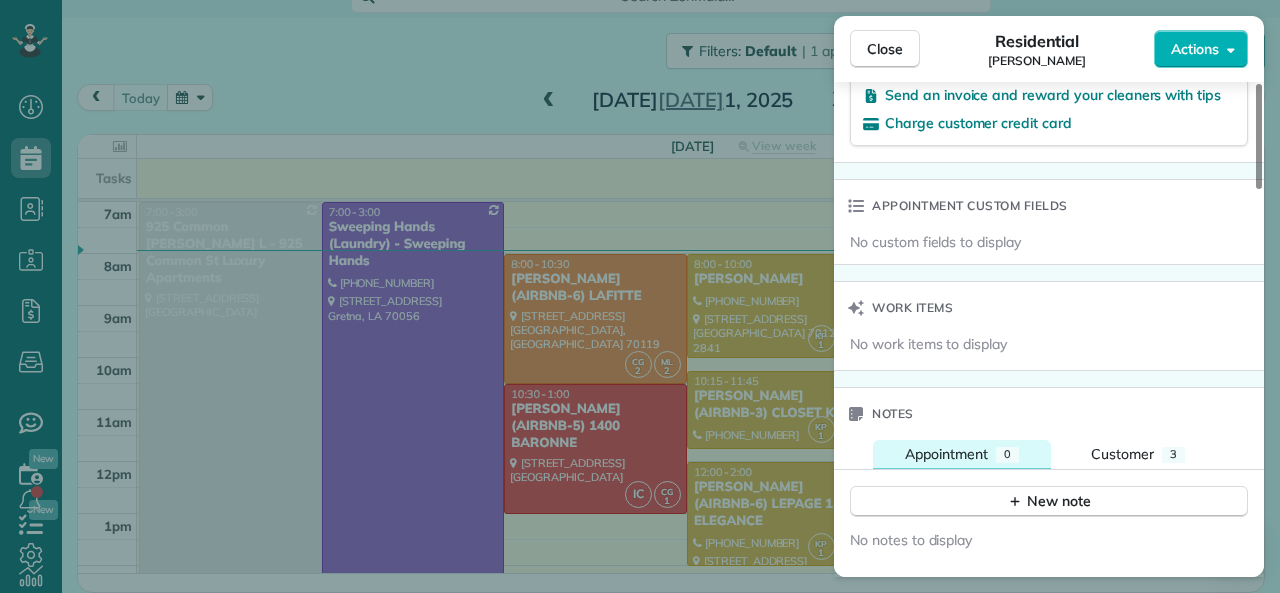 scroll, scrollTop: 1528, scrollLeft: 0, axis: vertical 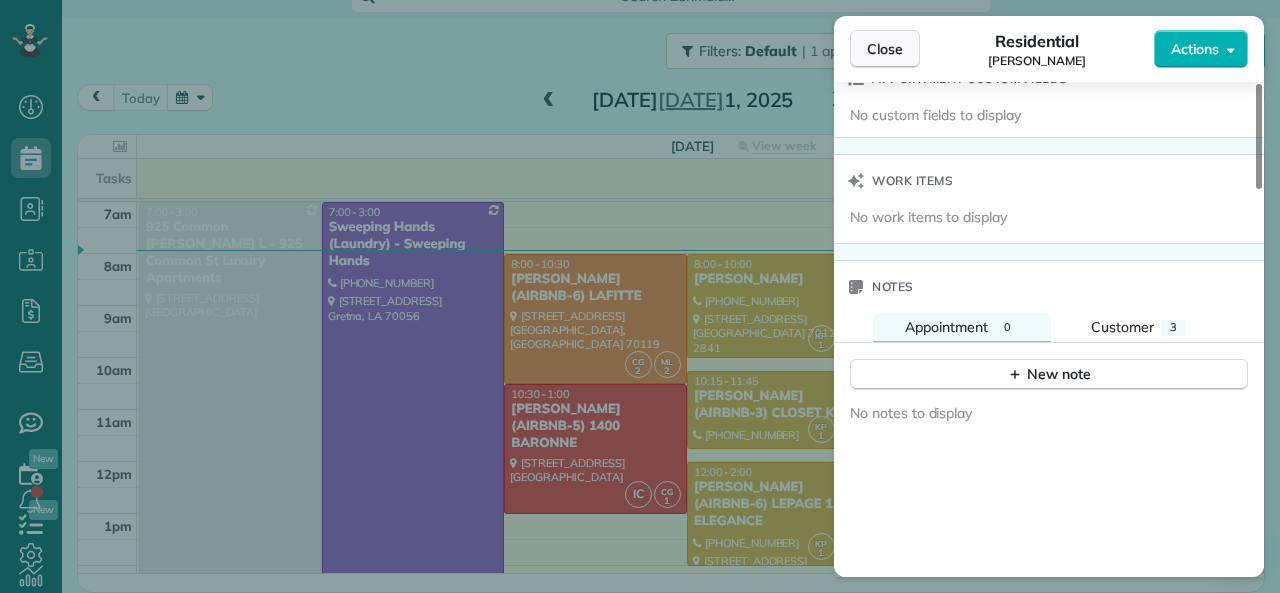 click on "Close" at bounding box center (885, 49) 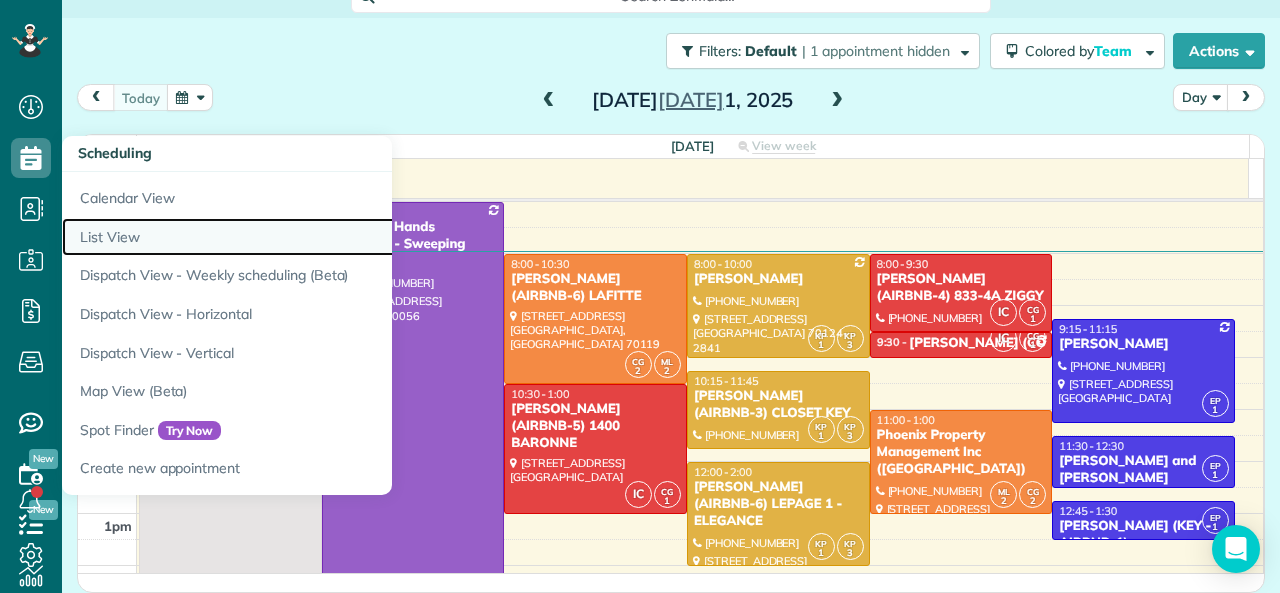 click on "List View" at bounding box center [312, 237] 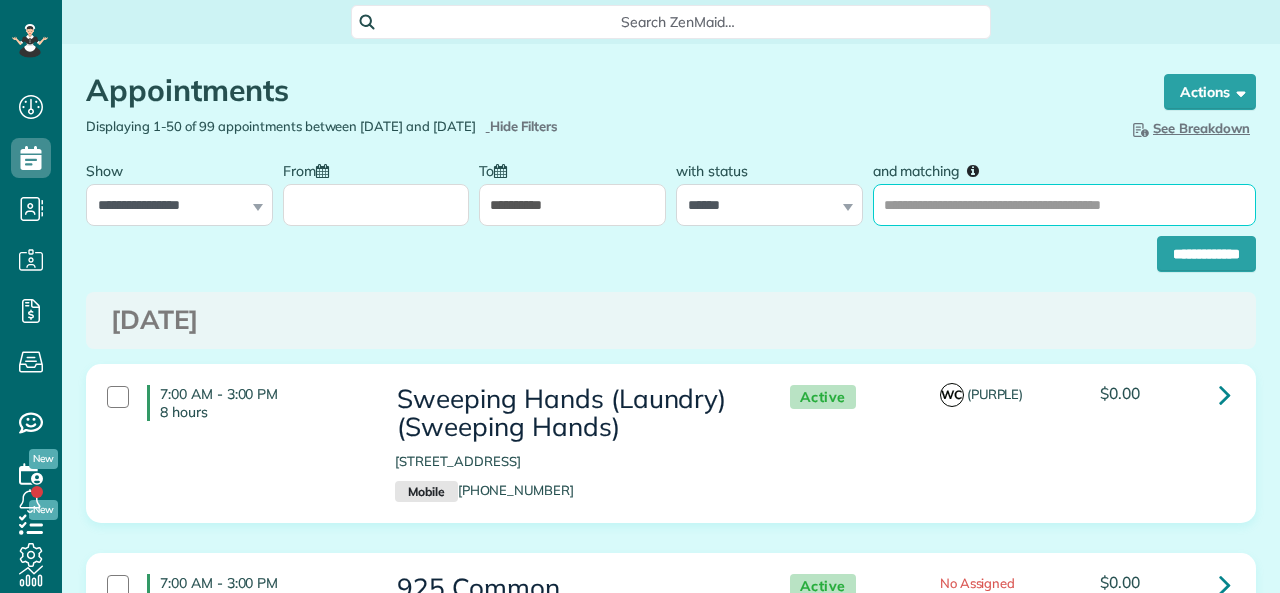 click on "and matching" at bounding box center [1064, 205] 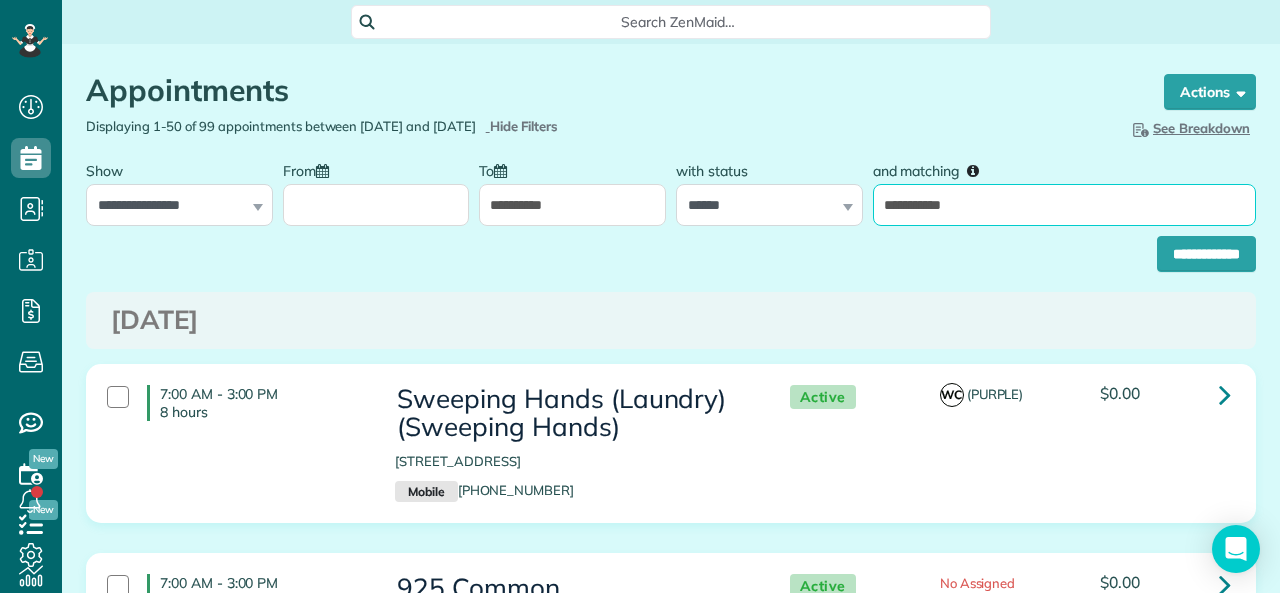 type on "**********" 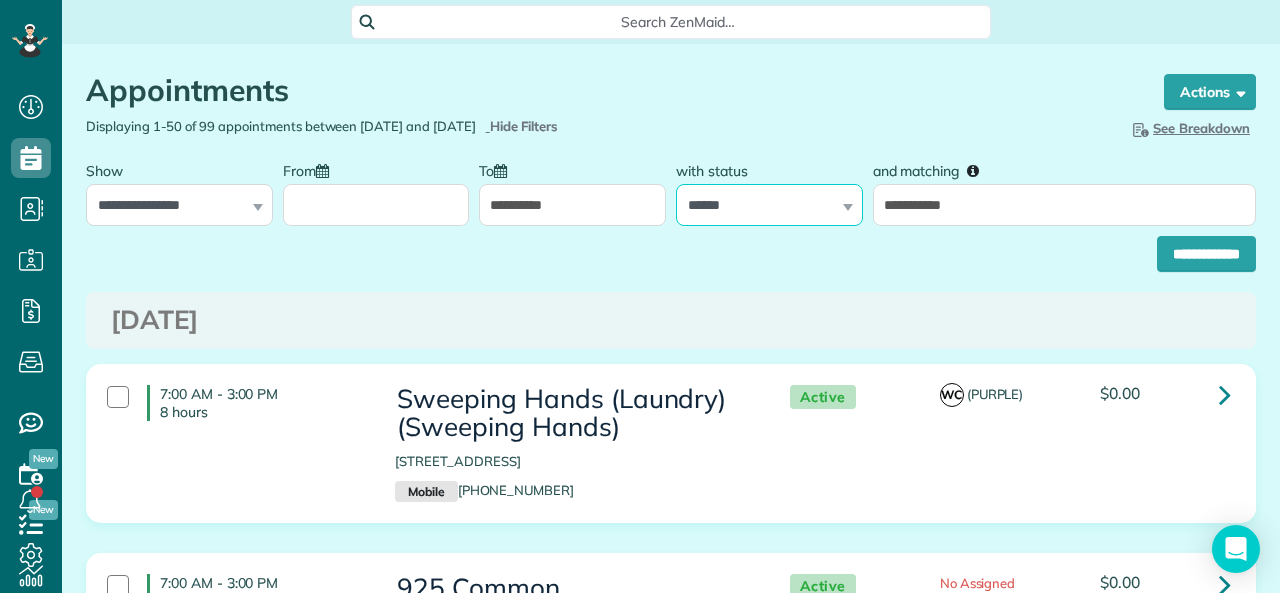 click on "**********" at bounding box center (769, 205) 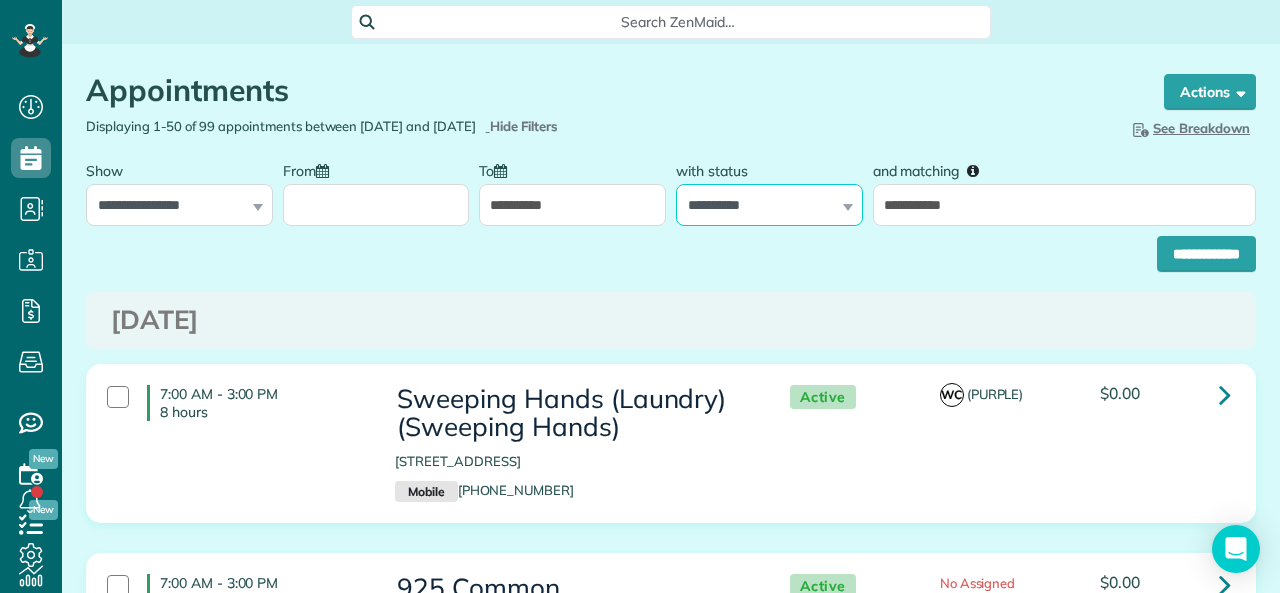 click on "**********" at bounding box center (769, 205) 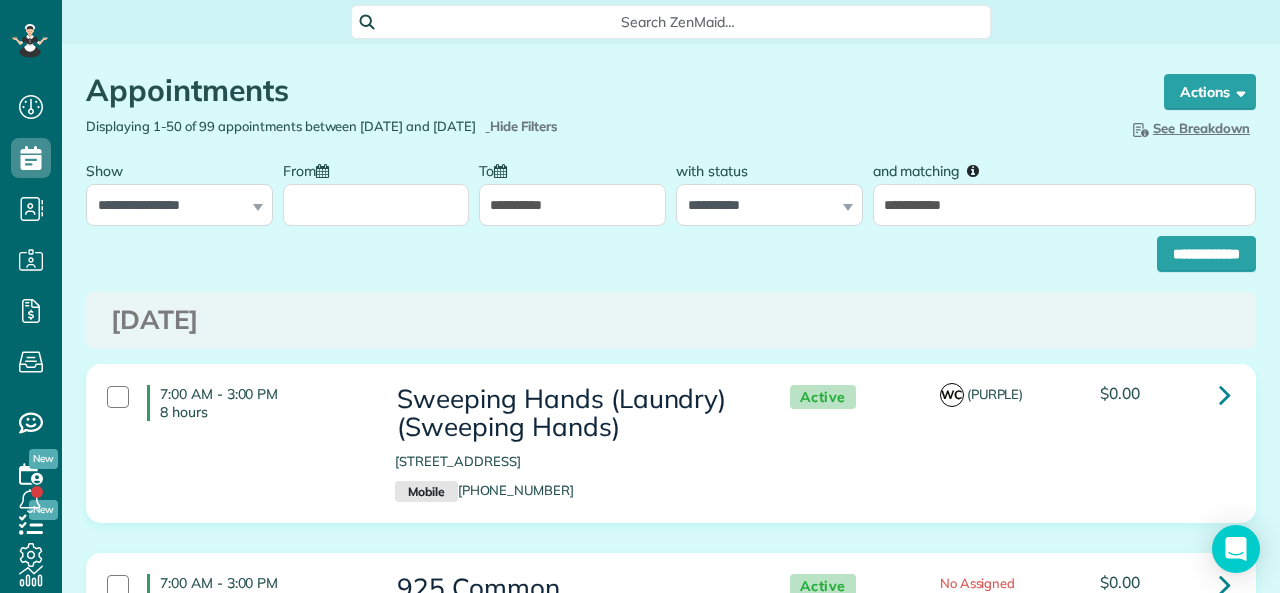 click on "**********" at bounding box center [572, 205] 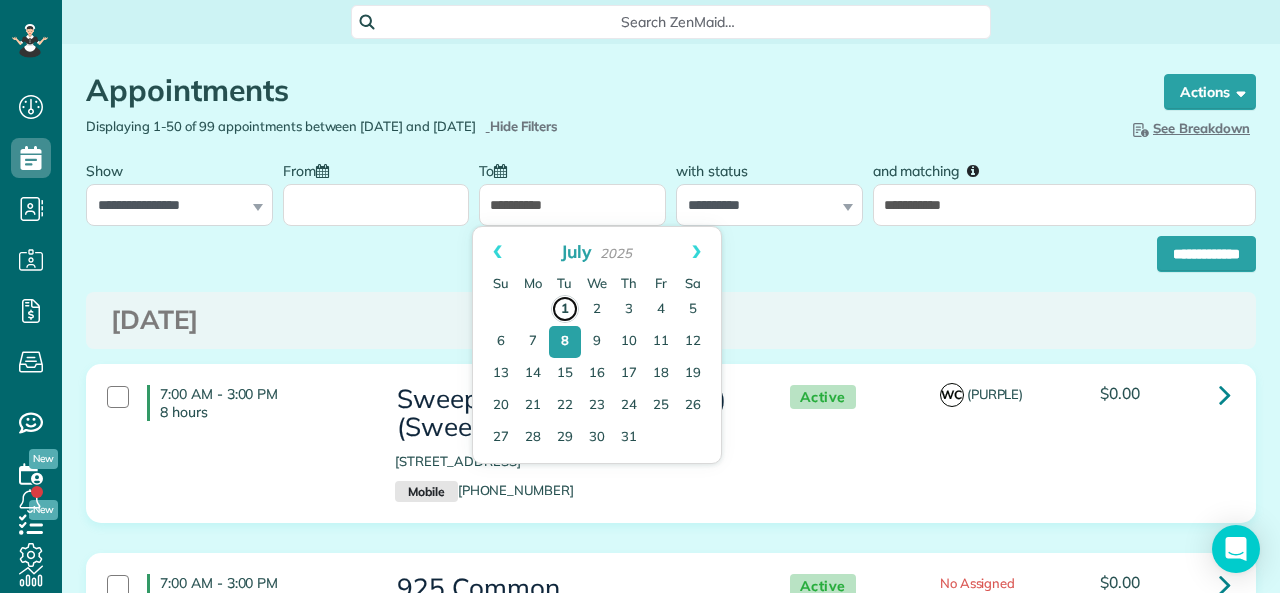 click on "1" at bounding box center [565, 309] 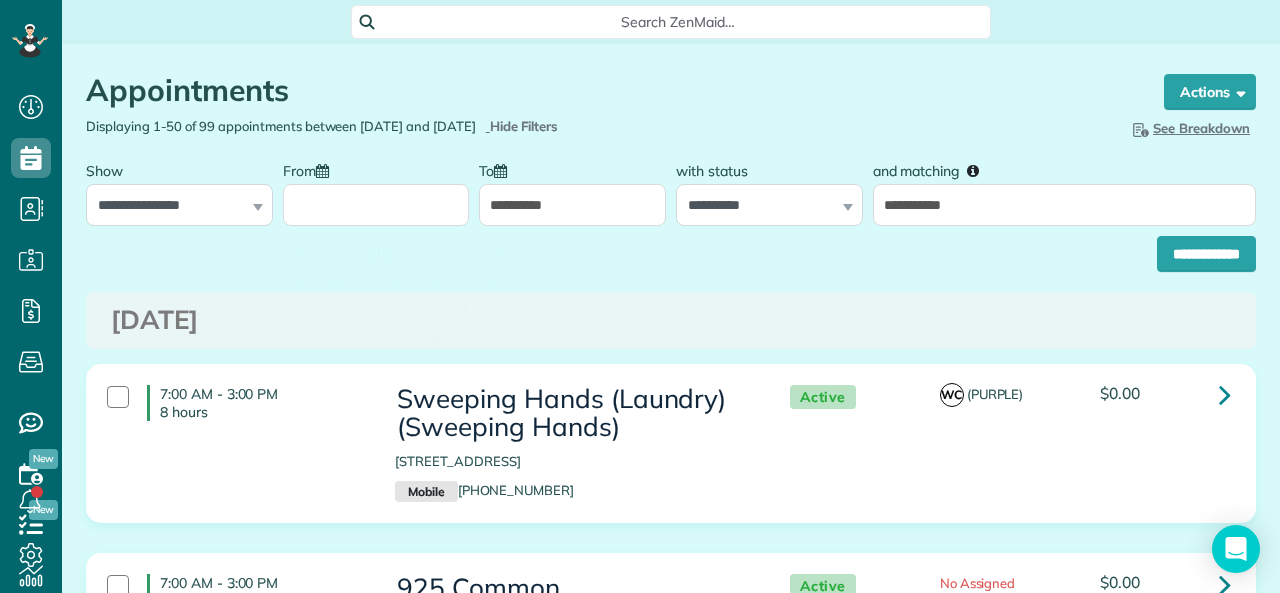 click on "From" at bounding box center [376, 205] 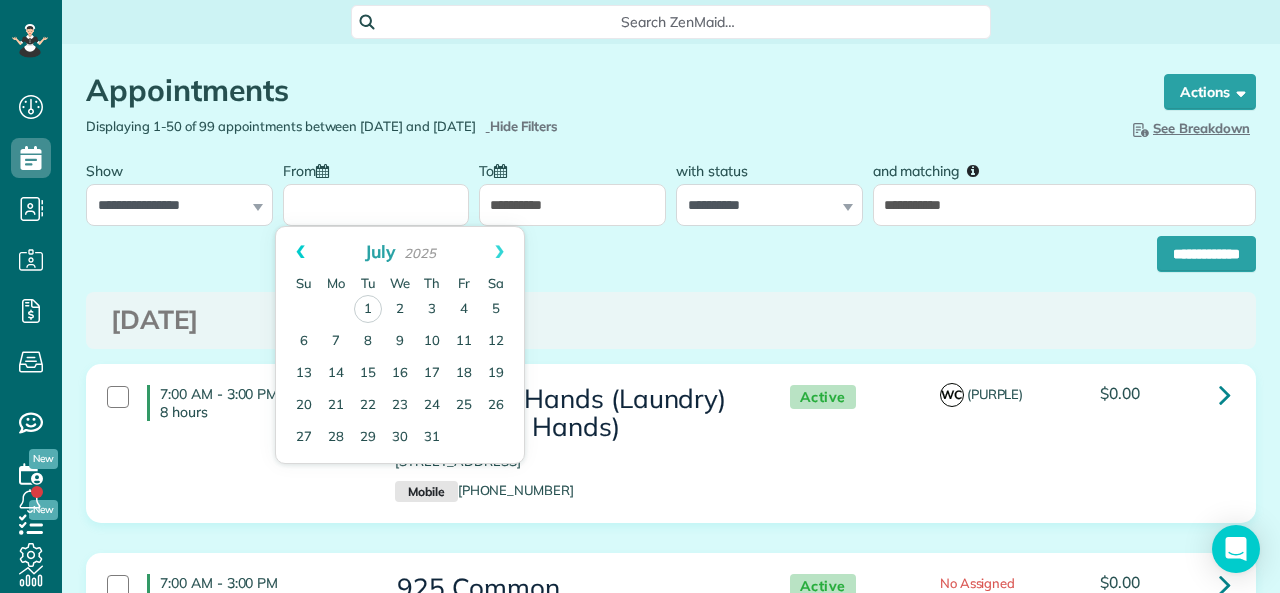click on "Prev" at bounding box center [300, 252] 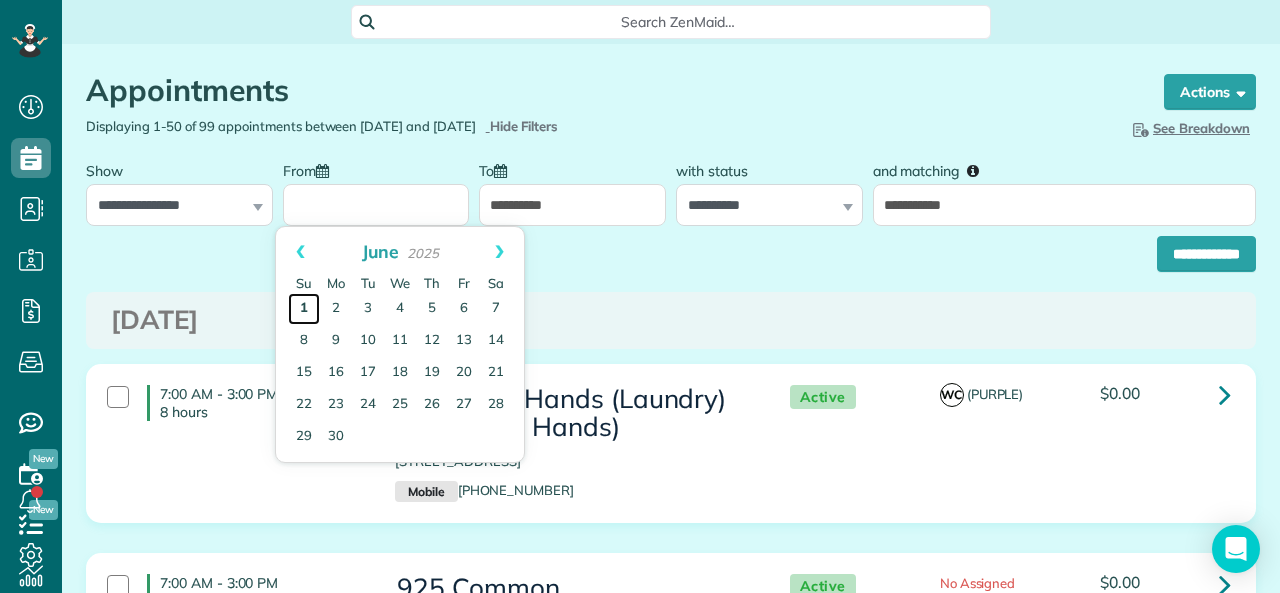 click on "1" at bounding box center [304, 309] 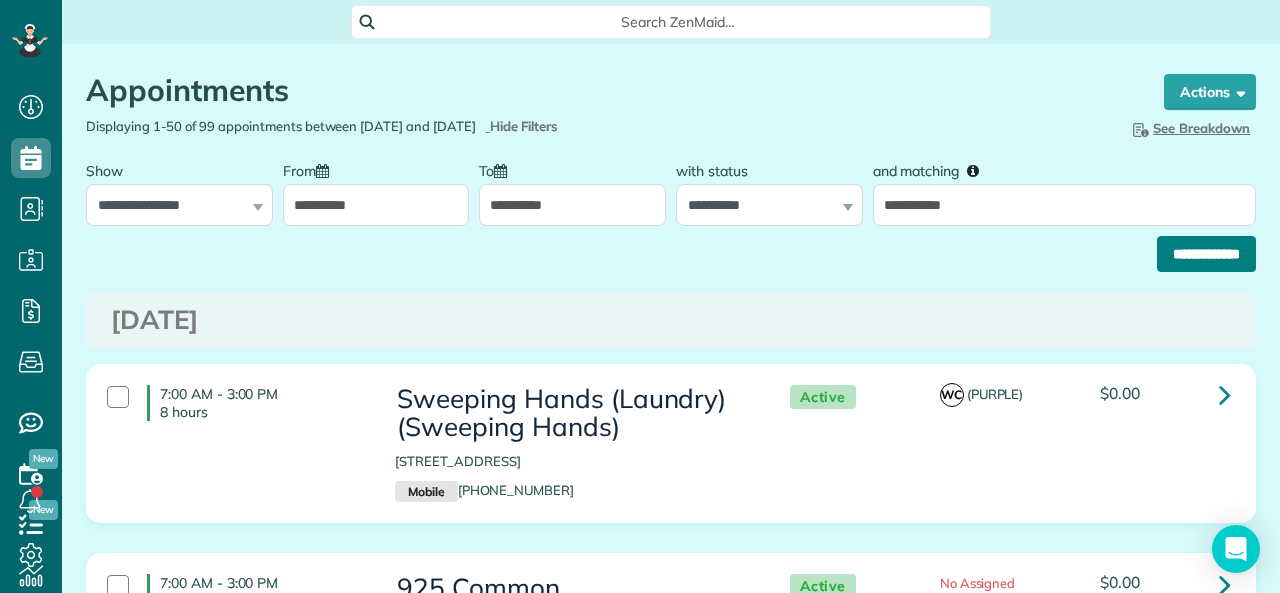 click on "**********" at bounding box center [1206, 254] 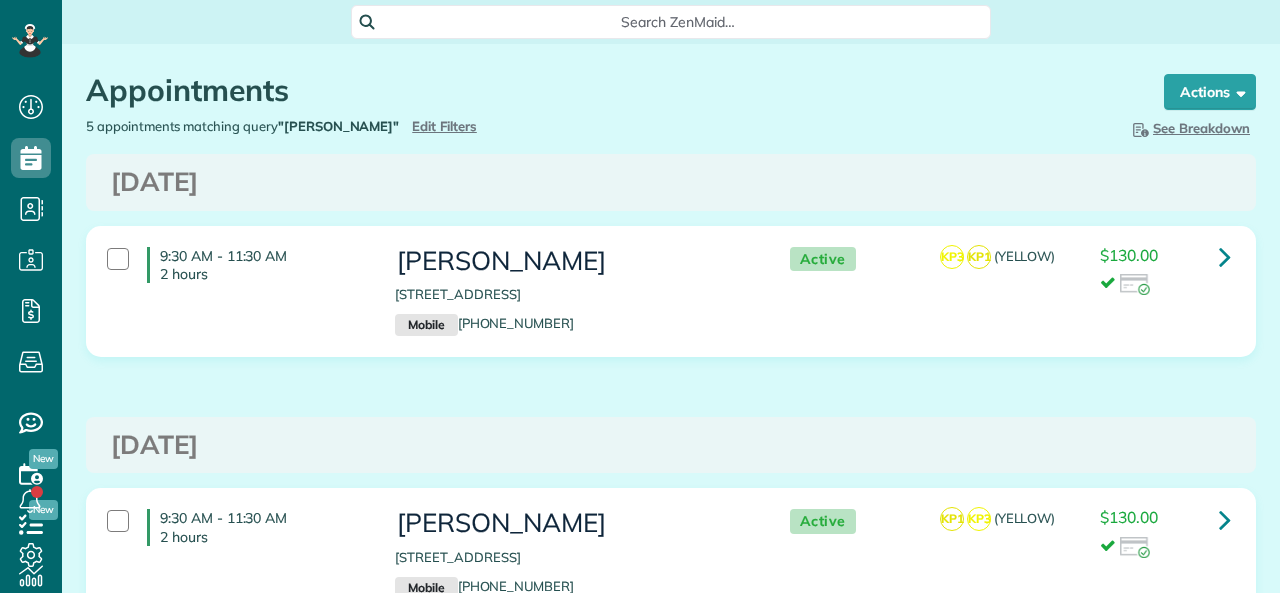 scroll, scrollTop: 0, scrollLeft: 0, axis: both 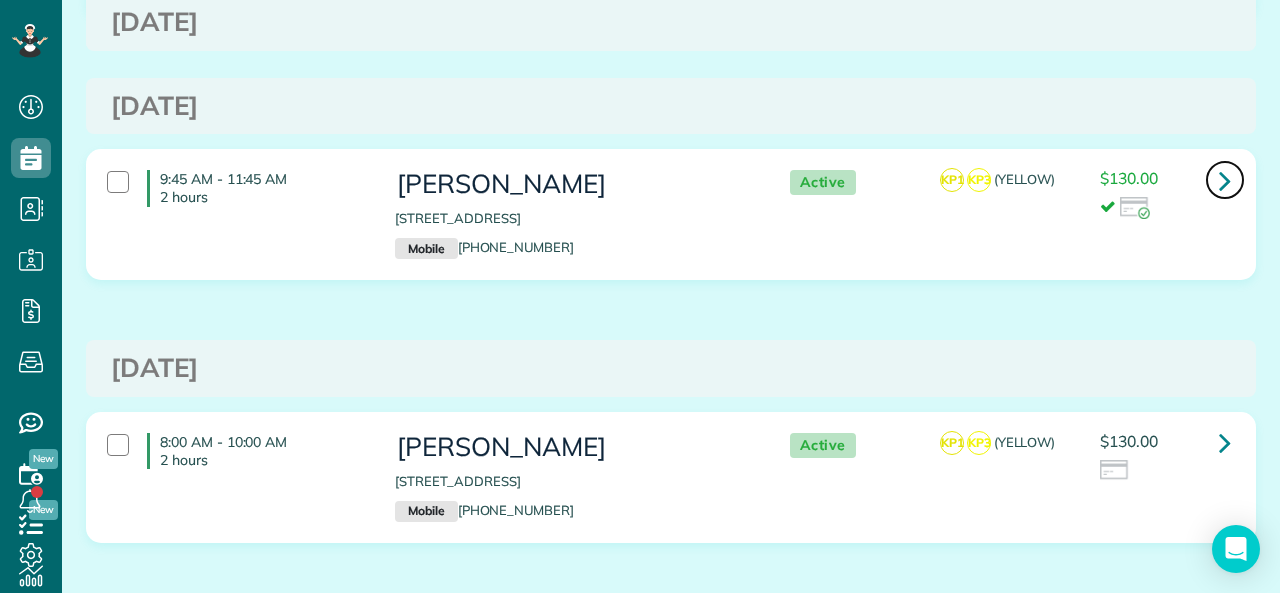 click at bounding box center [1225, 180] 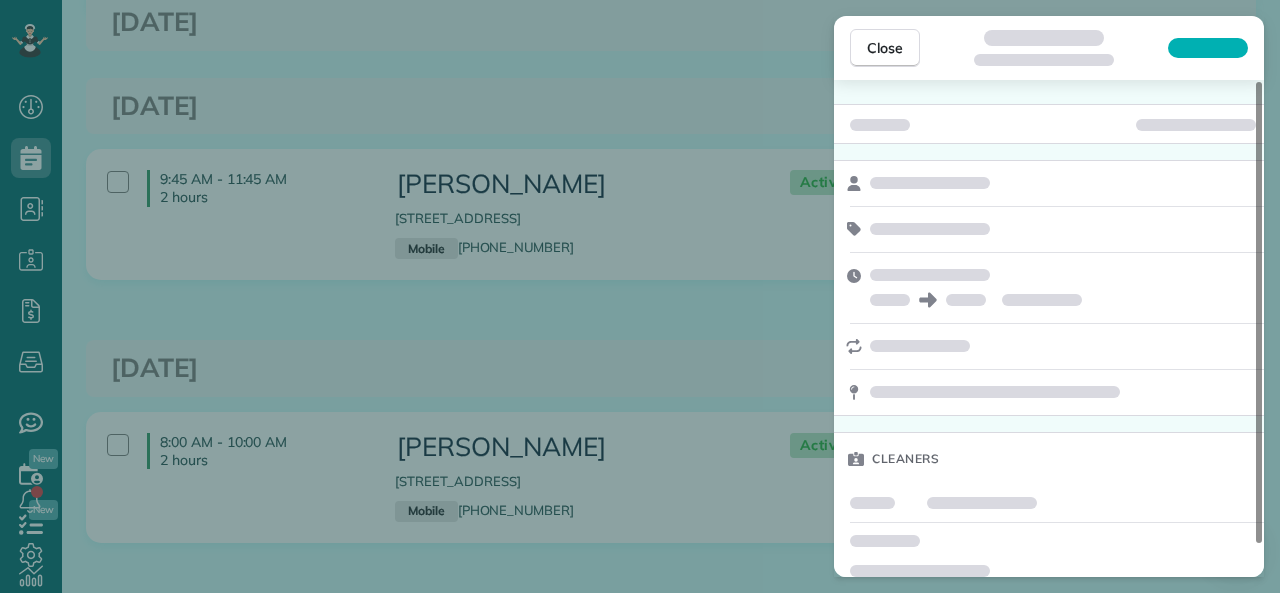 scroll, scrollTop: 34, scrollLeft: 0, axis: vertical 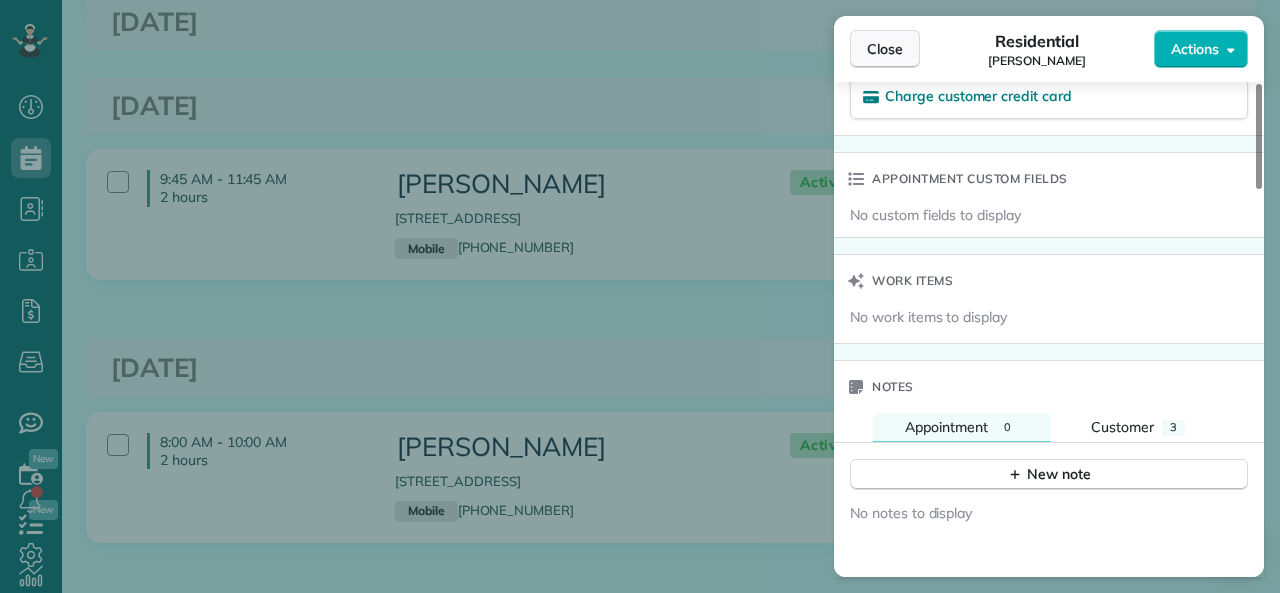 click on "Close" at bounding box center (885, 49) 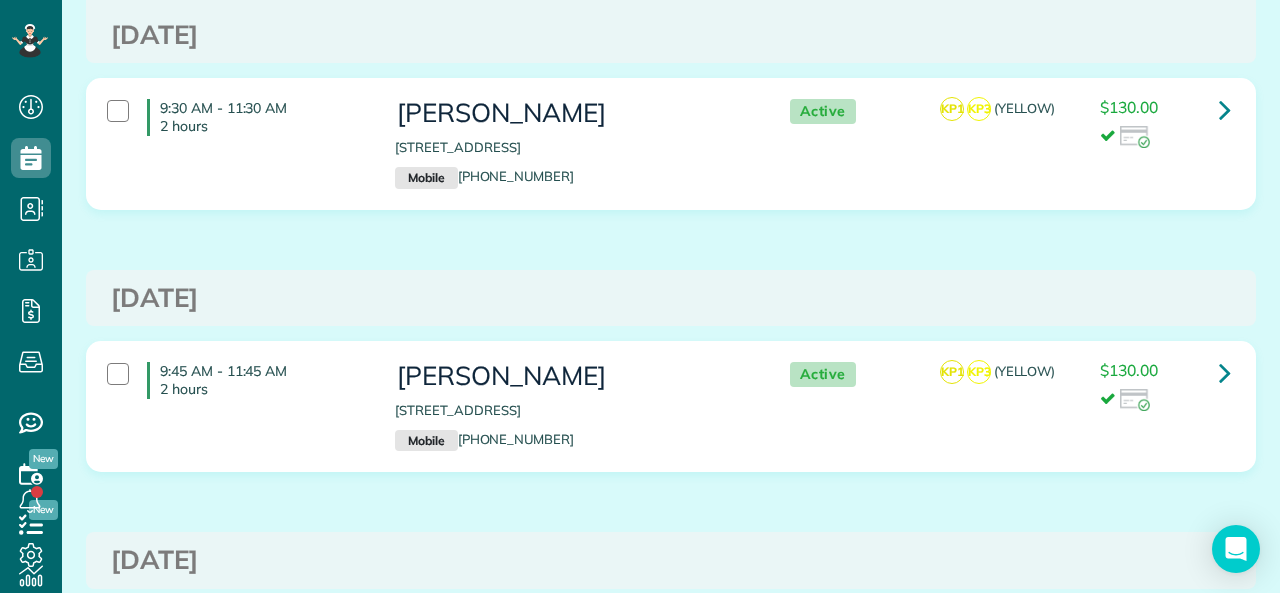 scroll, scrollTop: 665, scrollLeft: 0, axis: vertical 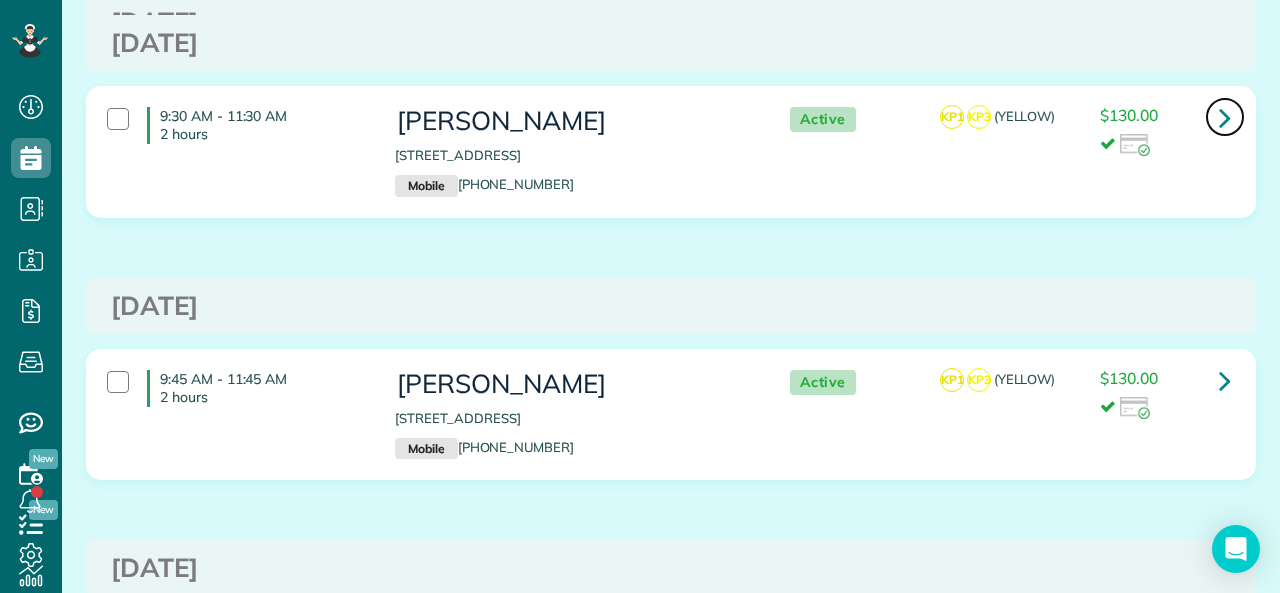 click at bounding box center (1225, 117) 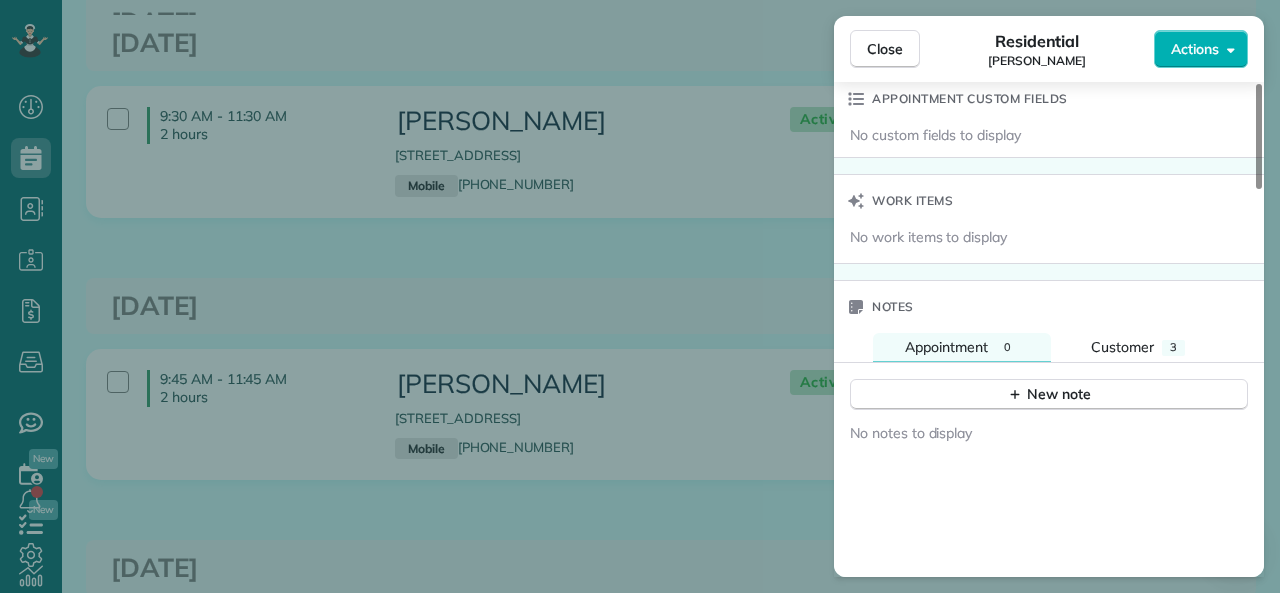 scroll, scrollTop: 1228, scrollLeft: 0, axis: vertical 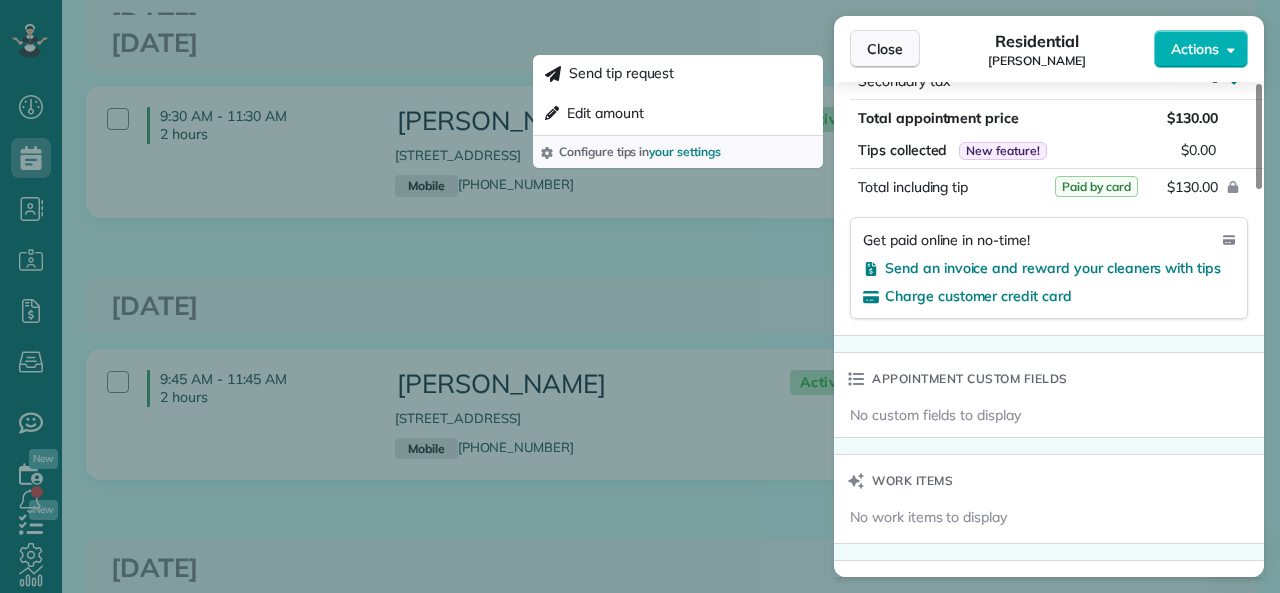 click on "Close" at bounding box center (885, 49) 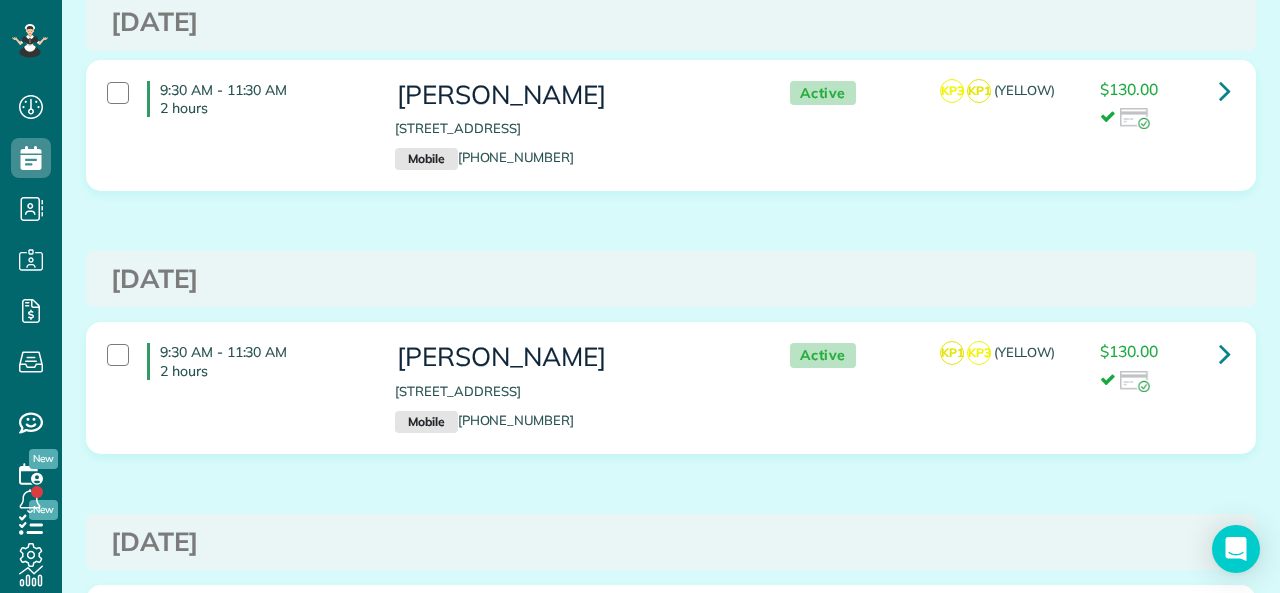 scroll, scrollTop: 165, scrollLeft: 0, axis: vertical 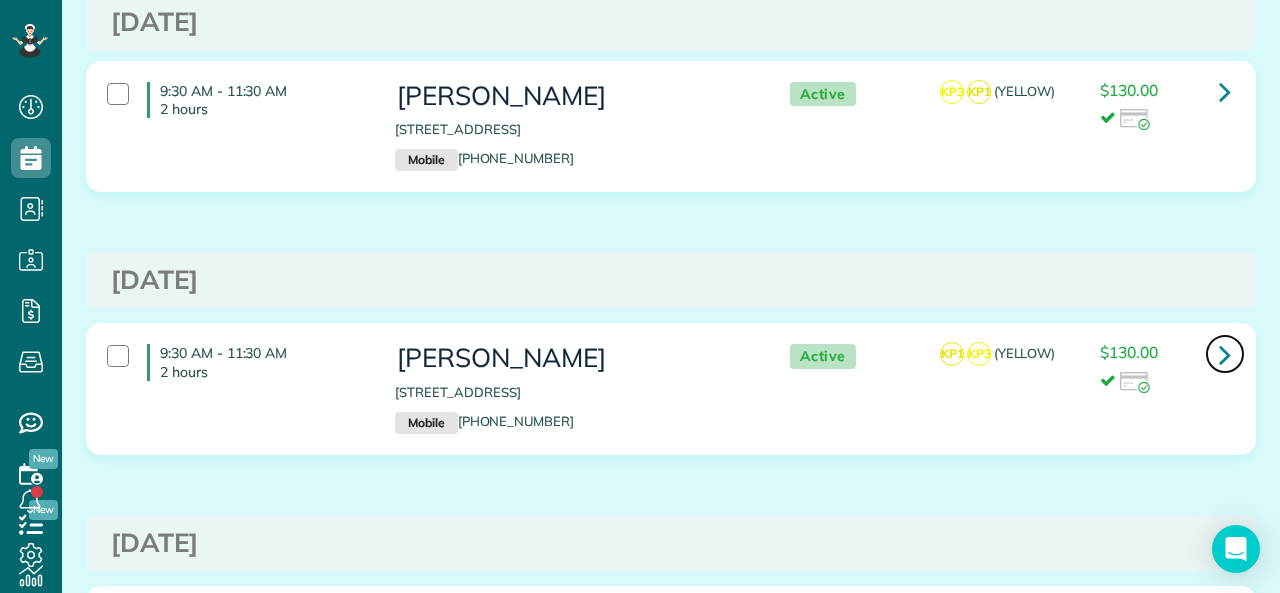 click at bounding box center [1225, 354] 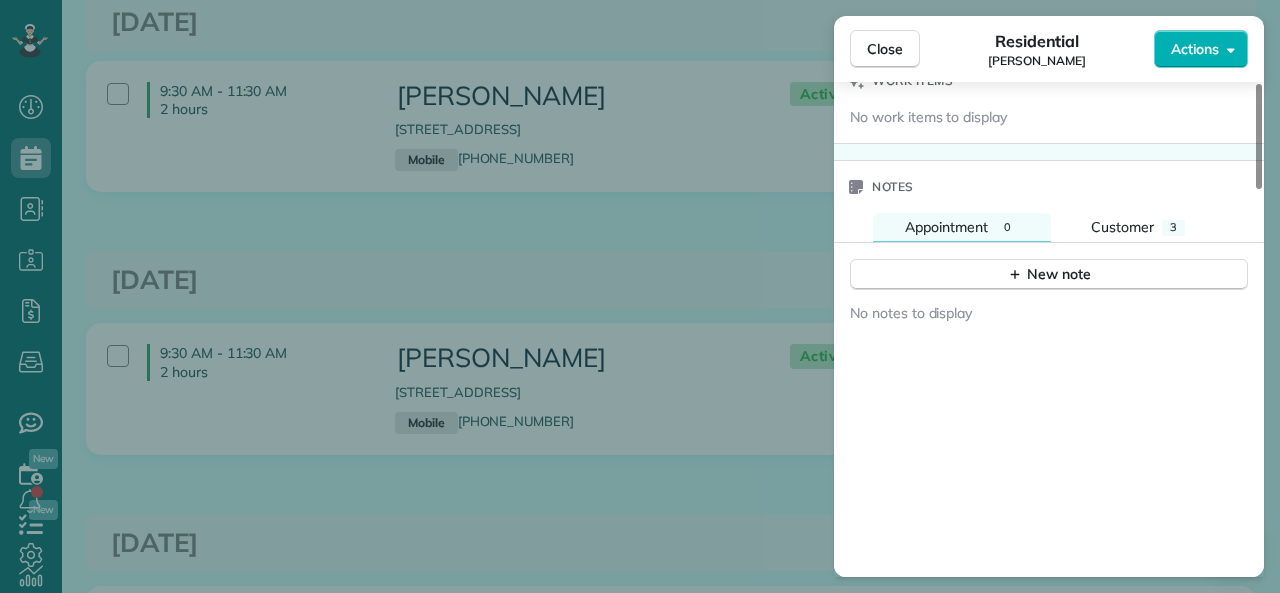 scroll, scrollTop: 1428, scrollLeft: 0, axis: vertical 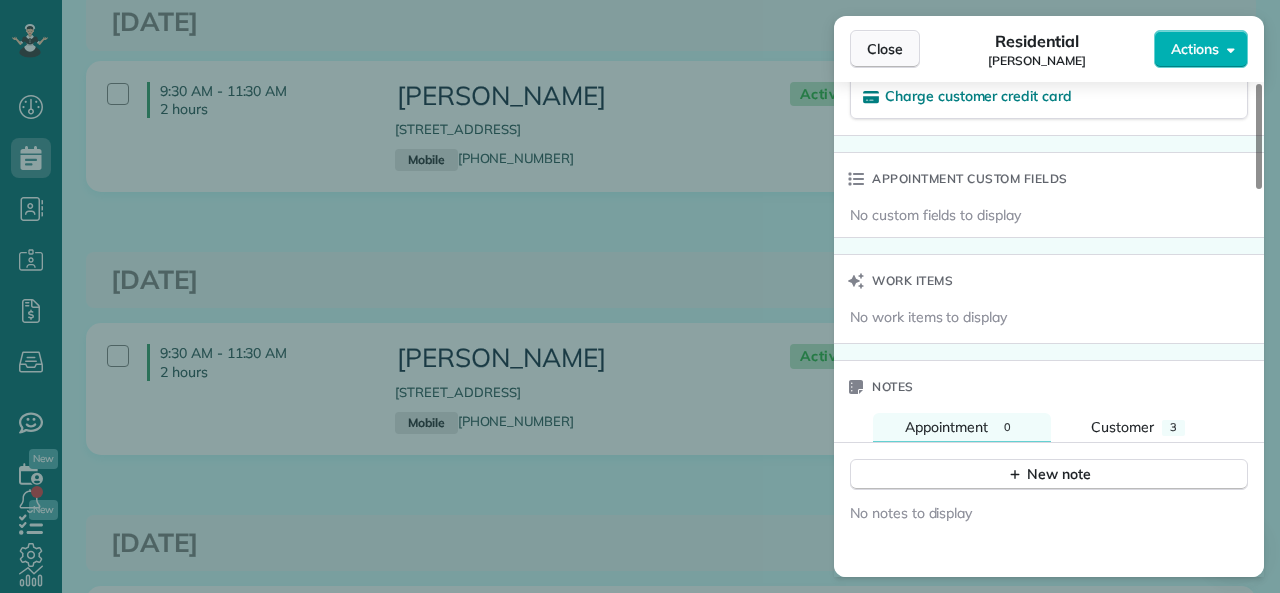click on "Close" at bounding box center [885, 49] 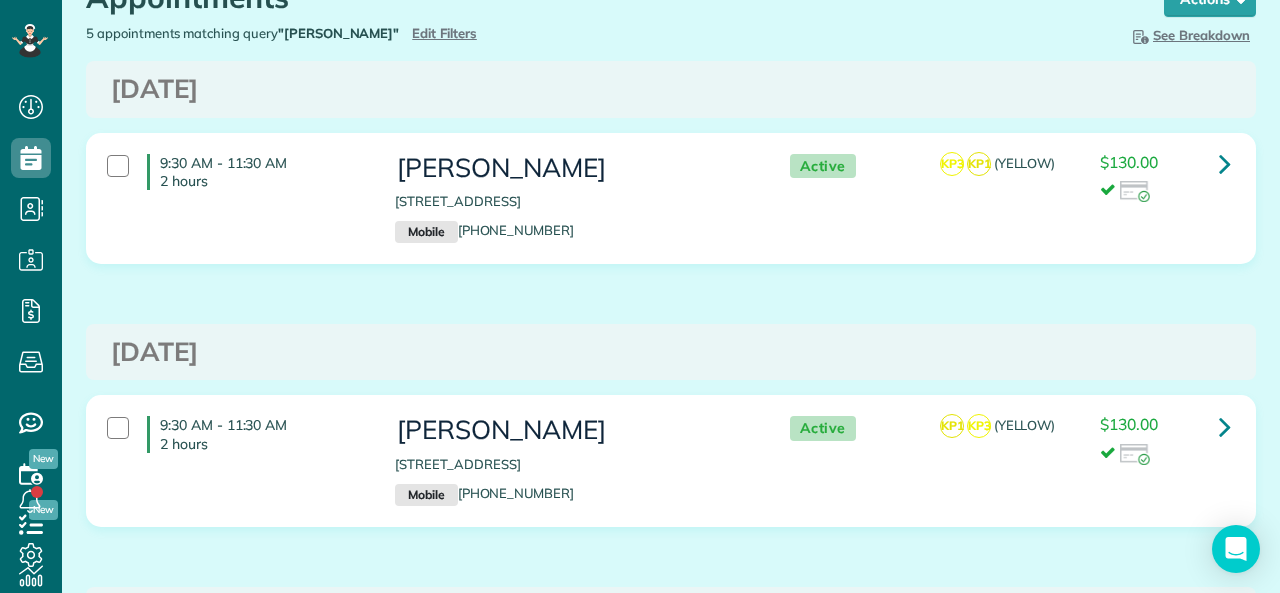 scroll, scrollTop: 0, scrollLeft: 0, axis: both 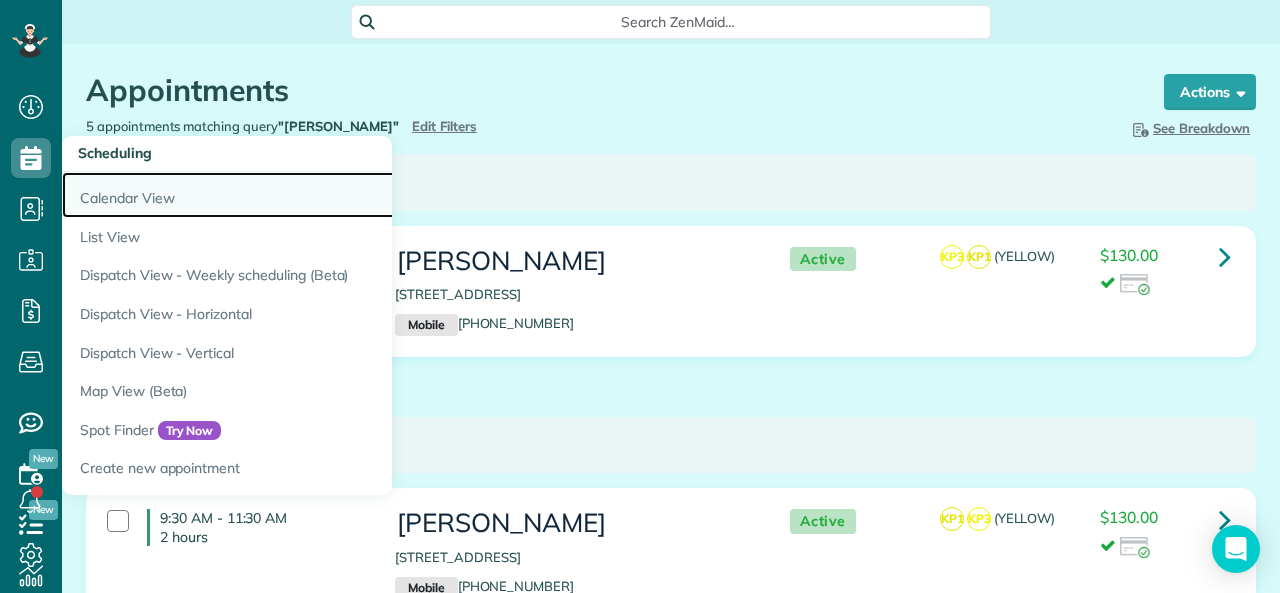 click on "Calendar View" at bounding box center (312, 195) 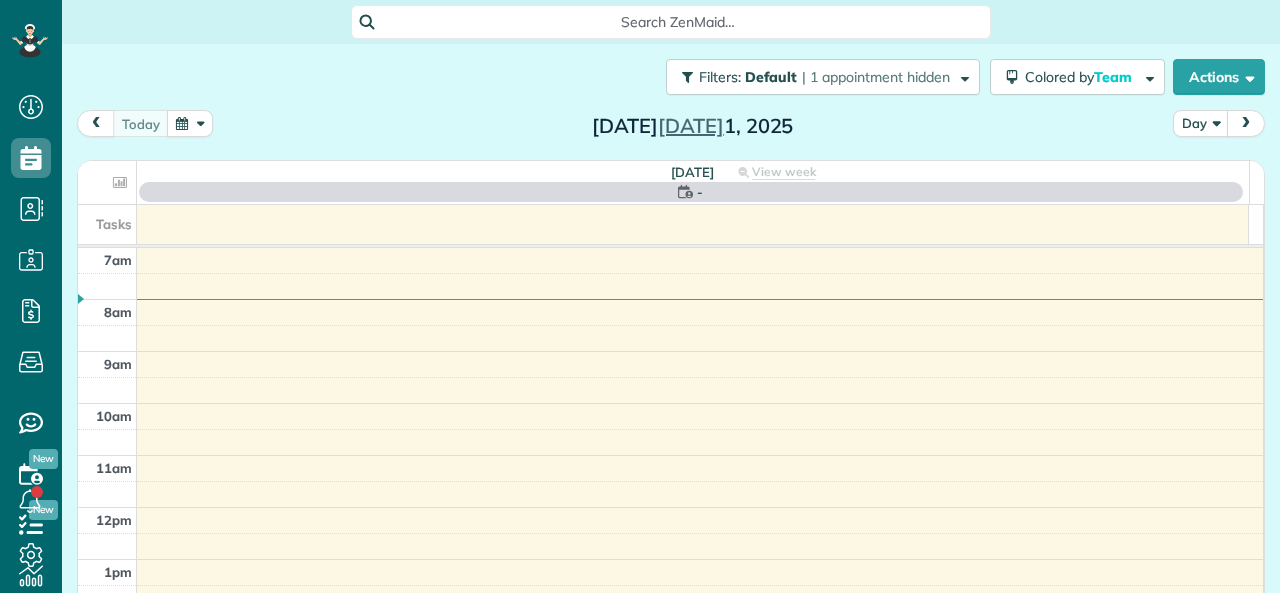 scroll, scrollTop: 0, scrollLeft: 0, axis: both 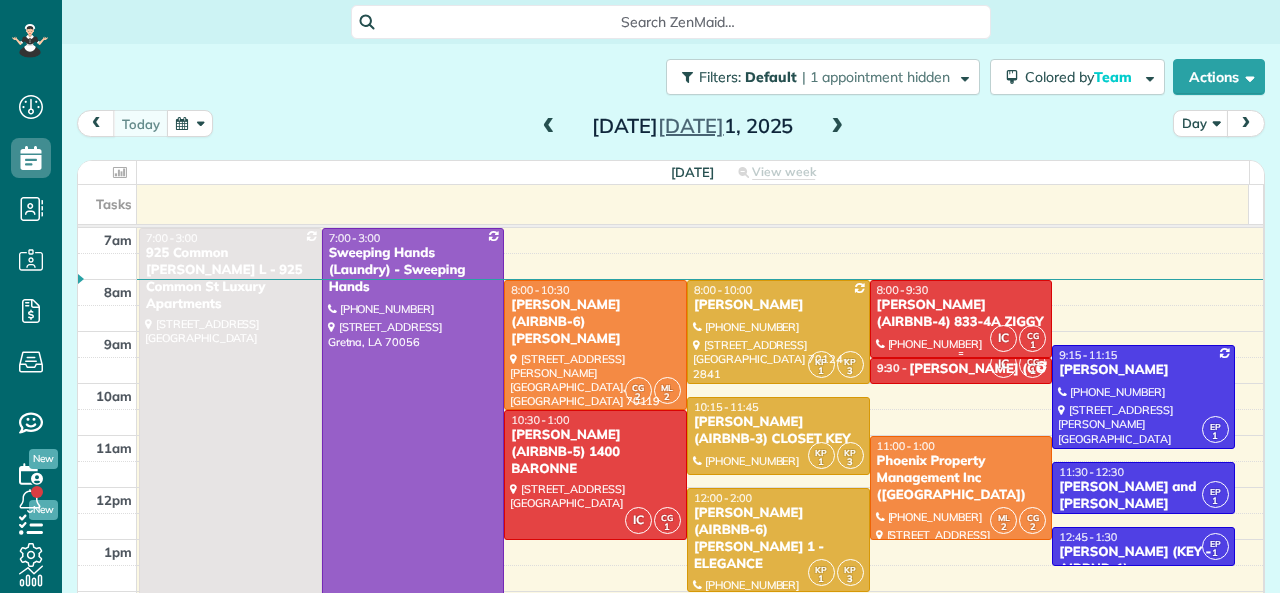 click on "[PERSON_NAME] (AIRBNB-4) 833-4A ZIGGY" at bounding box center (961, 314) 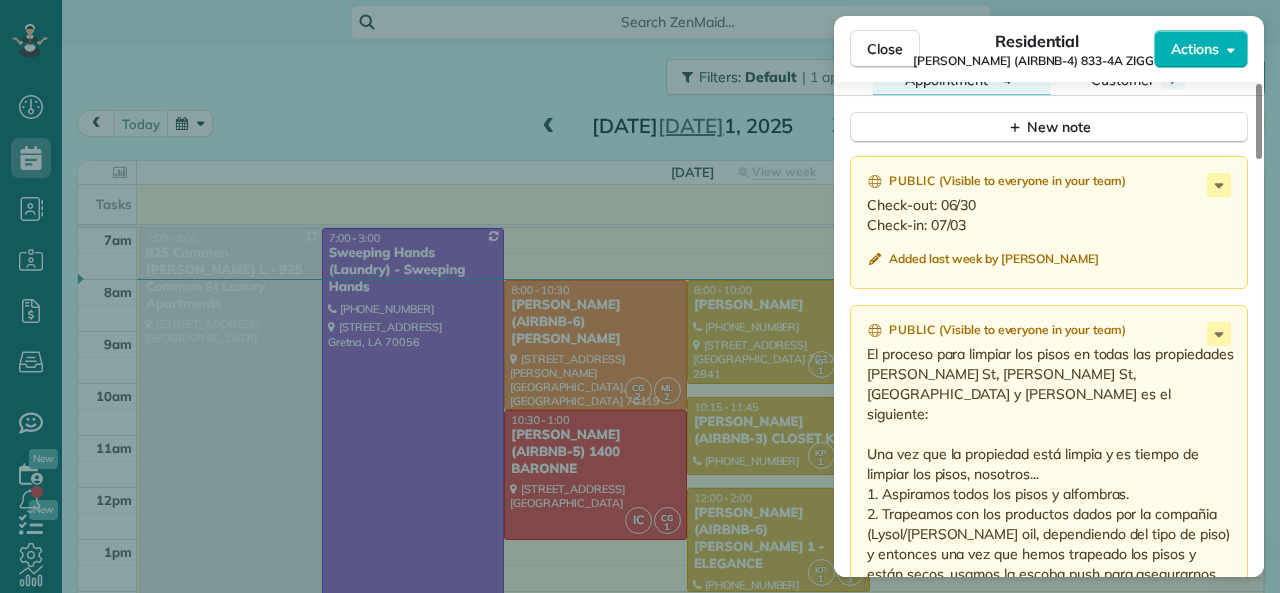 scroll, scrollTop: 1700, scrollLeft: 0, axis: vertical 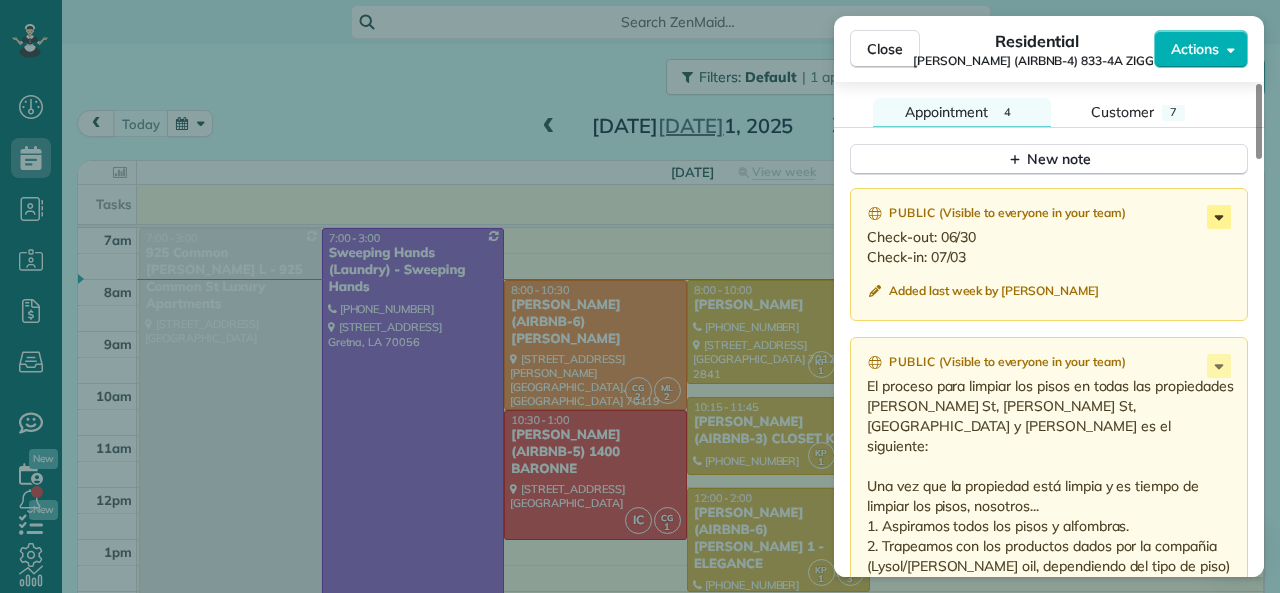 click 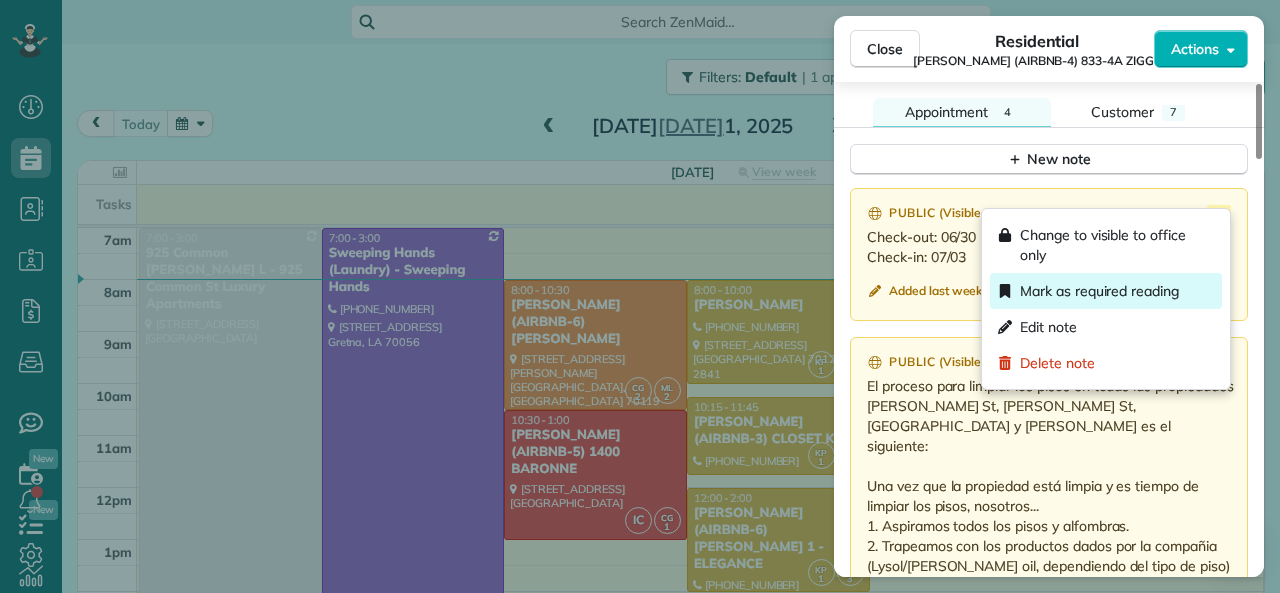 click on "Mark as required reading" at bounding box center [1099, 291] 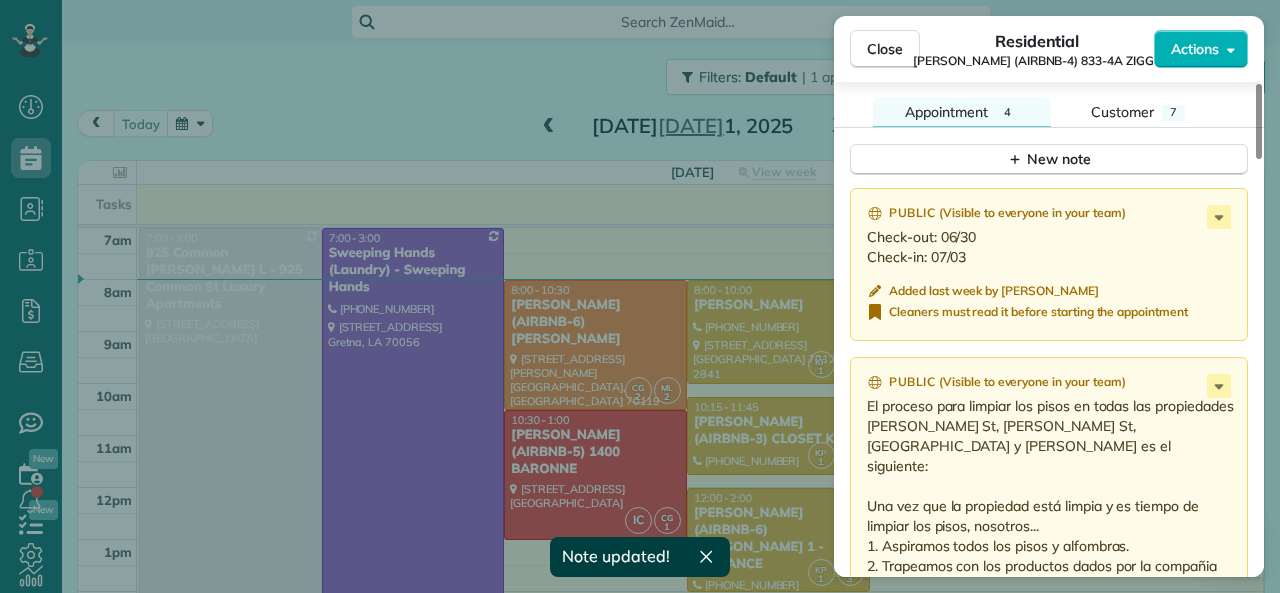 scroll, scrollTop: 1800, scrollLeft: 0, axis: vertical 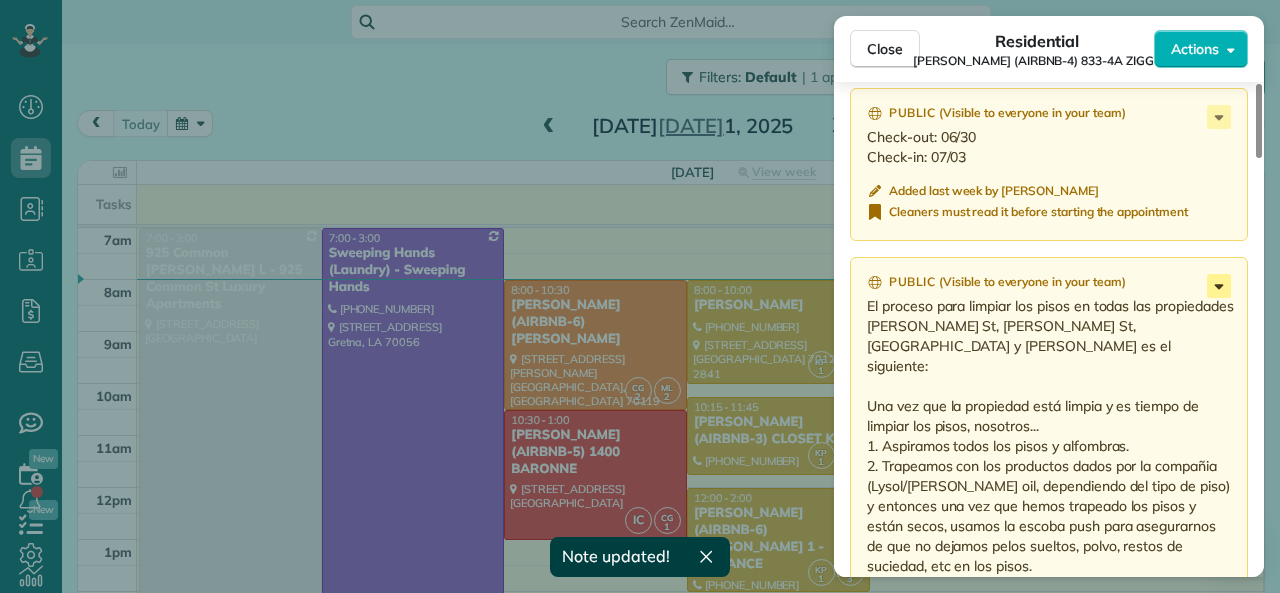 click 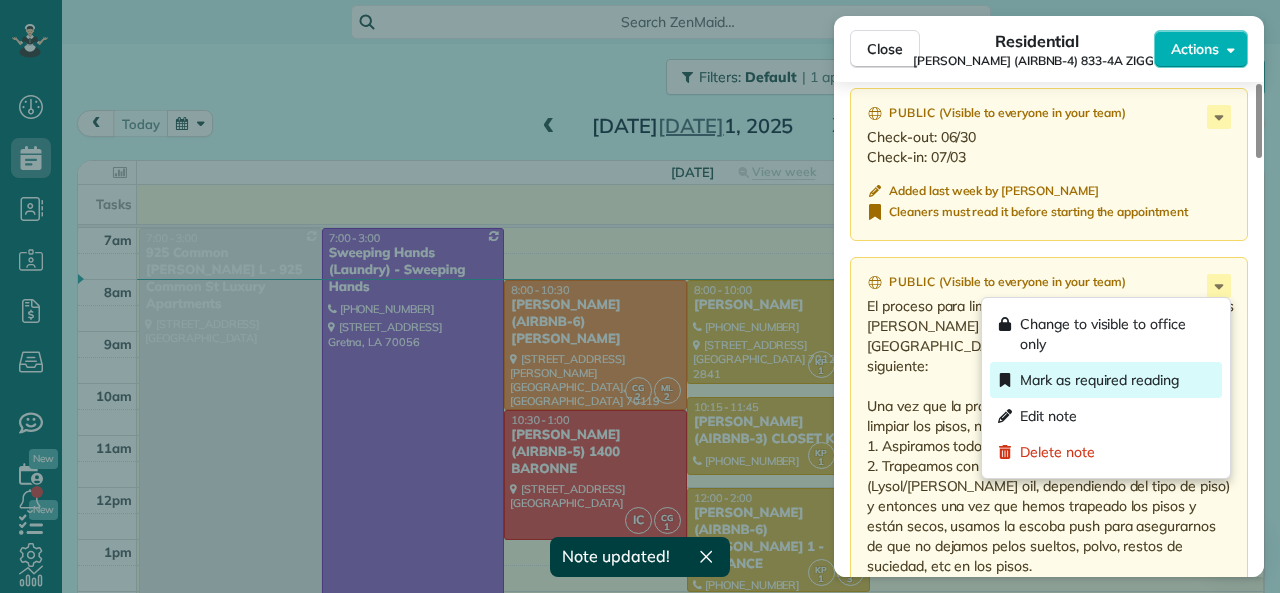 click on "Mark as required reading" at bounding box center (1099, 380) 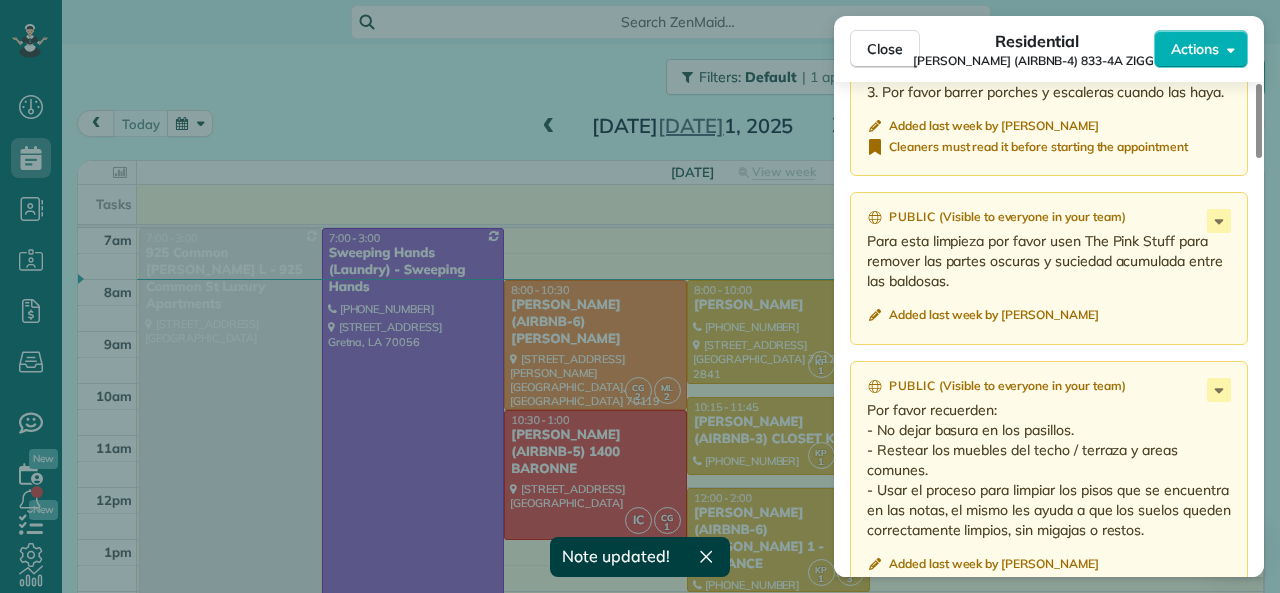 scroll, scrollTop: 2300, scrollLeft: 0, axis: vertical 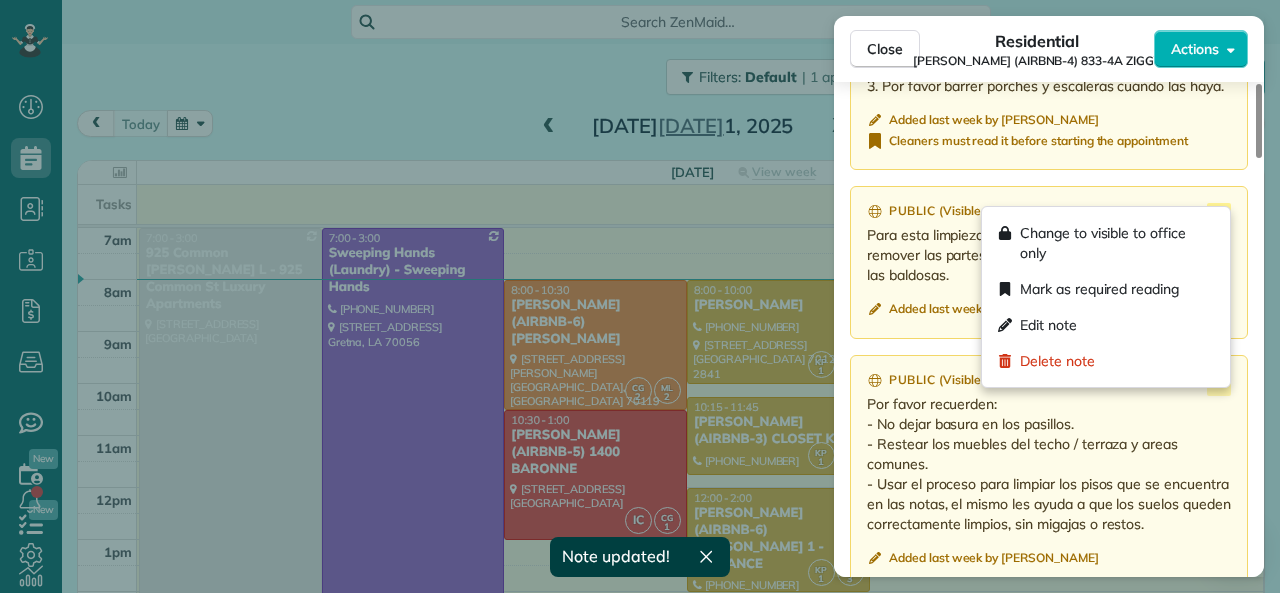 click 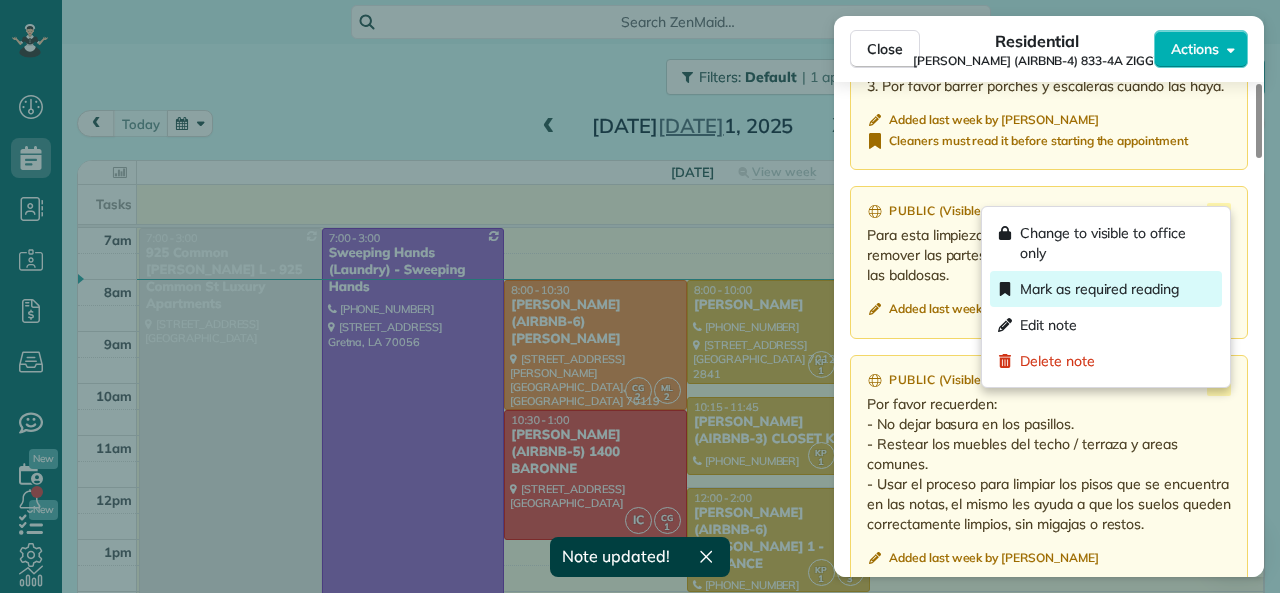 click on "Mark as required reading" at bounding box center [1099, 289] 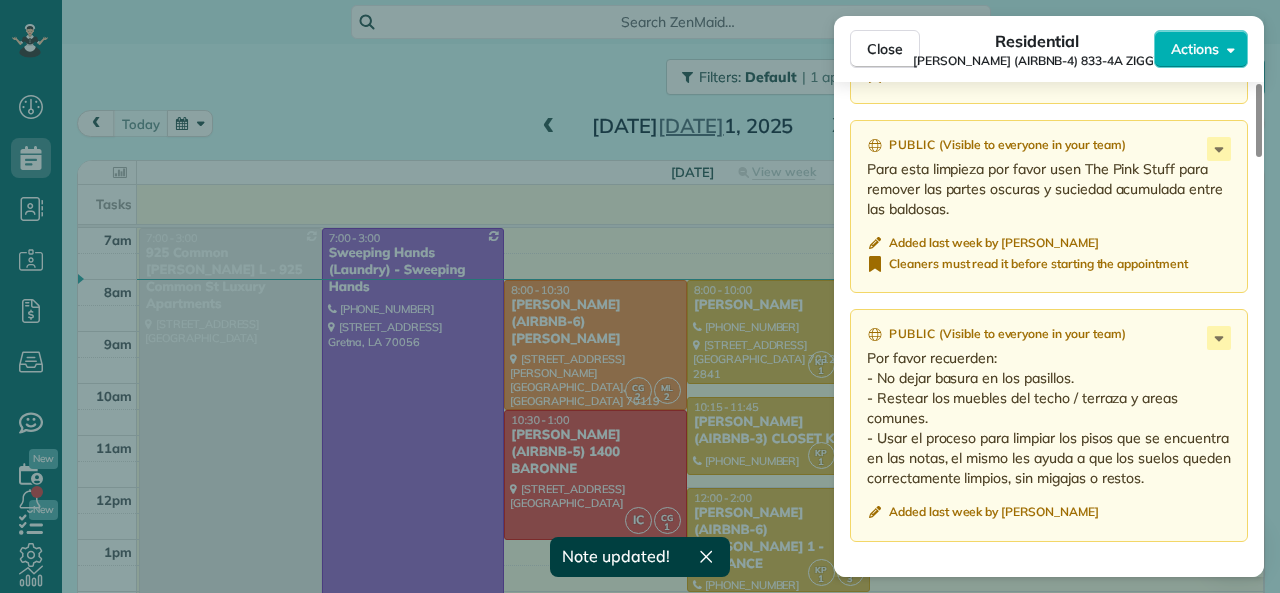 scroll, scrollTop: 2400, scrollLeft: 0, axis: vertical 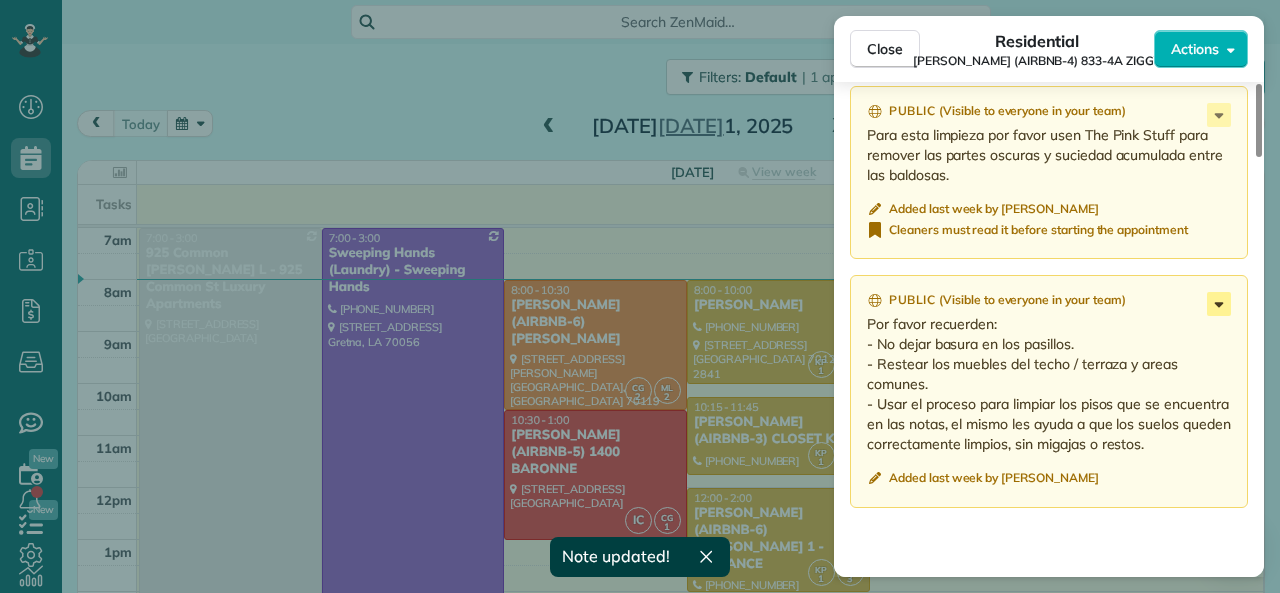 click 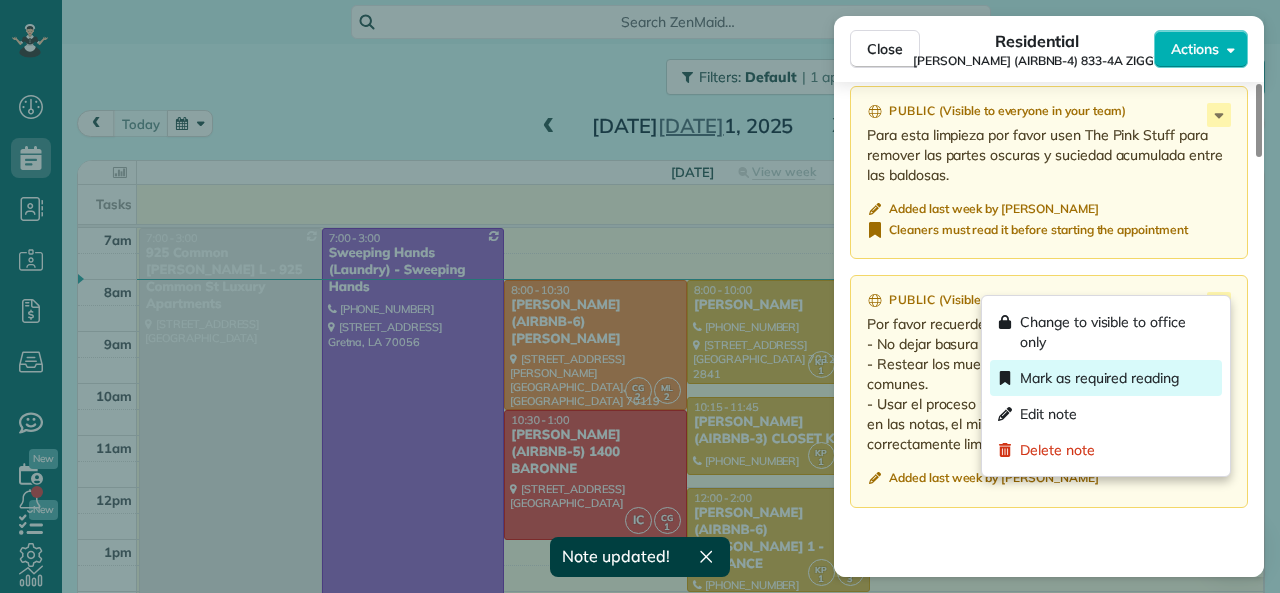 click on "Mark as required reading" at bounding box center [1099, 378] 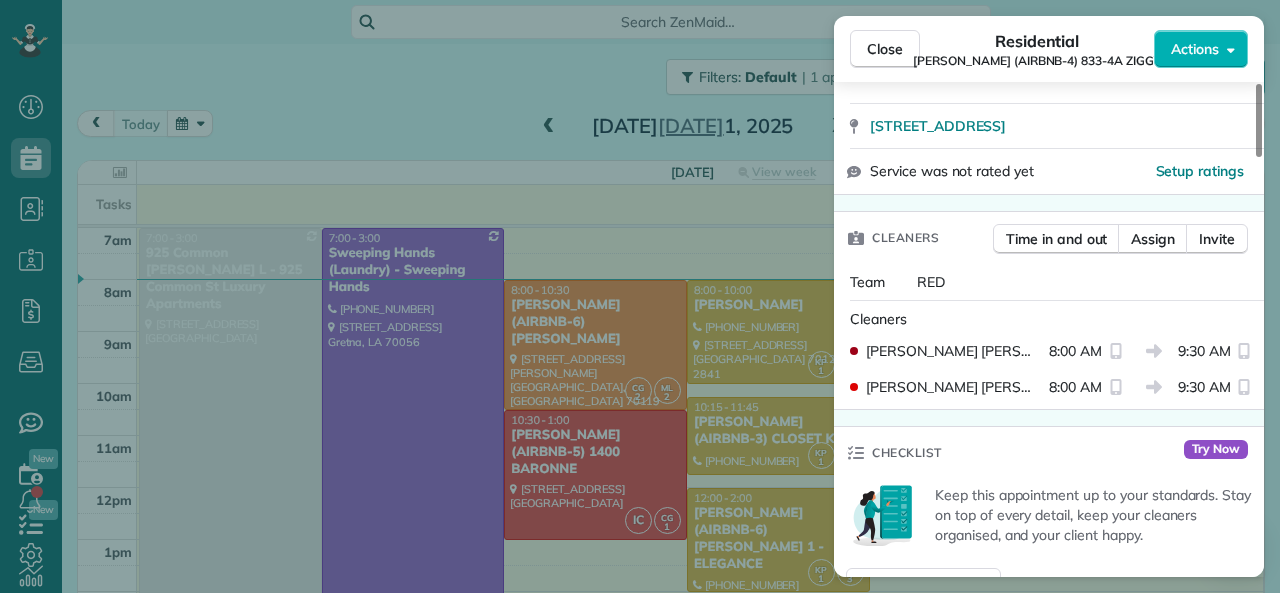 scroll, scrollTop: 100, scrollLeft: 0, axis: vertical 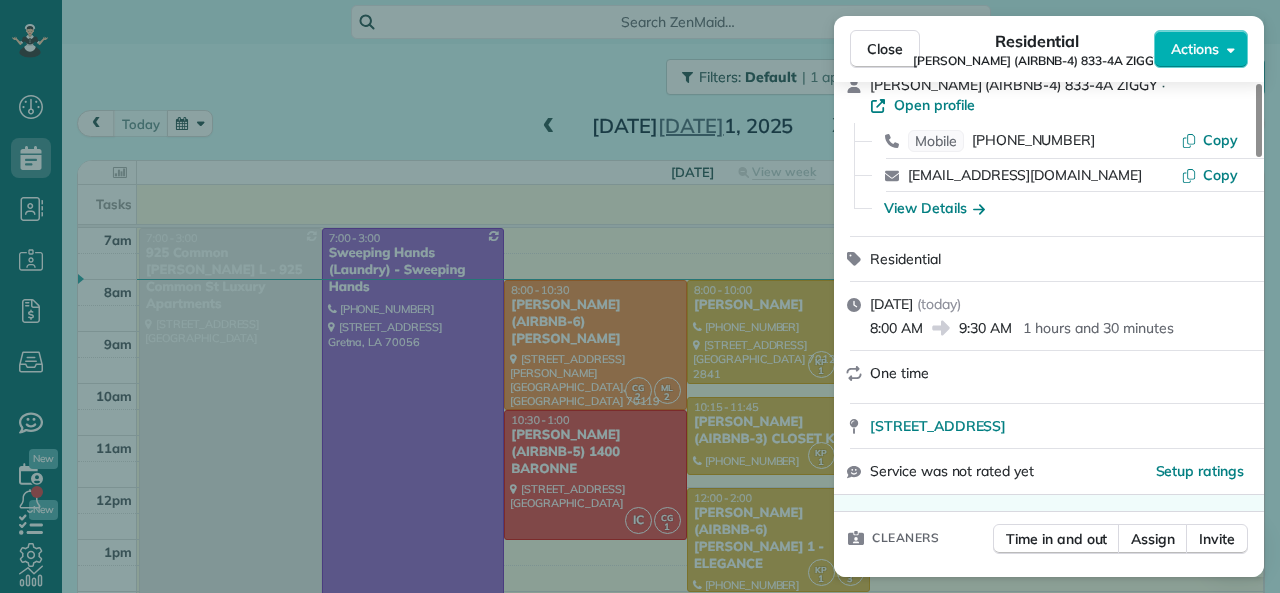 click on "Close" at bounding box center [885, 49] 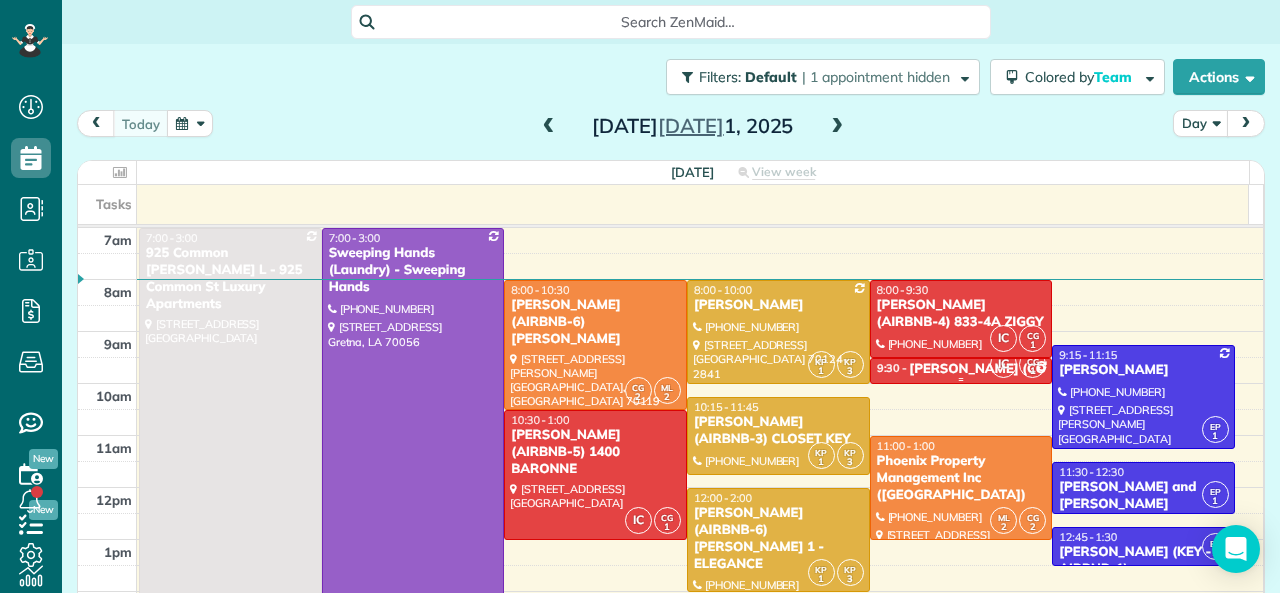 click on "[PERSON_NAME] (COMMON AREAS) 833 BARONNE" at bounding box center [1073, 369] 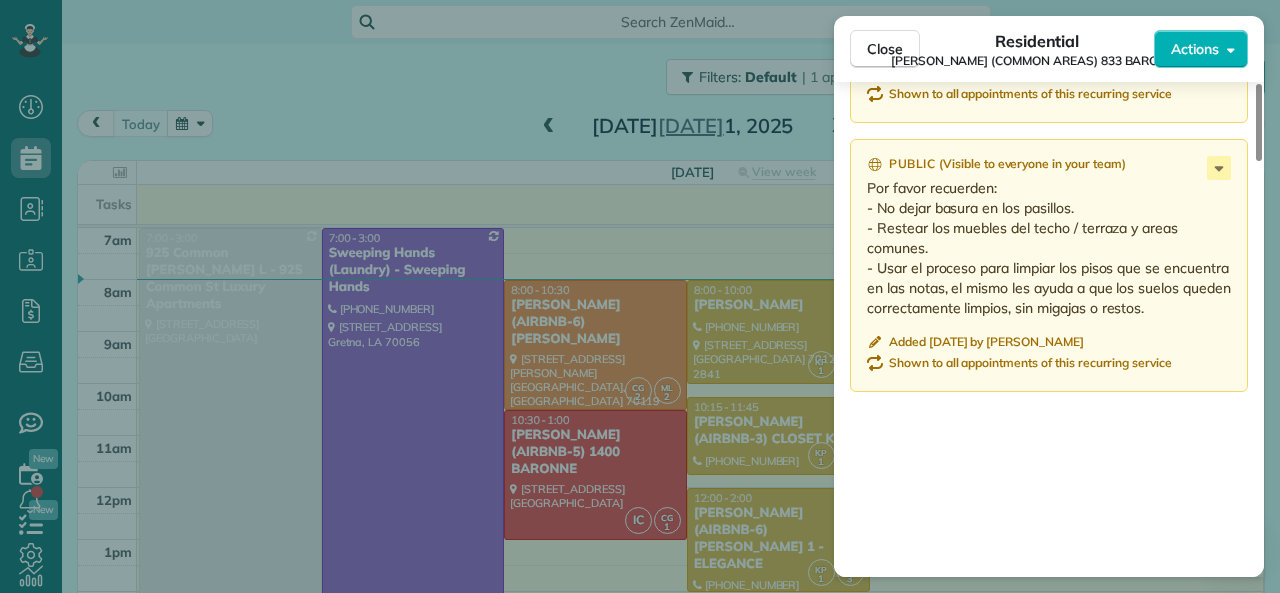 scroll, scrollTop: 2300, scrollLeft: 0, axis: vertical 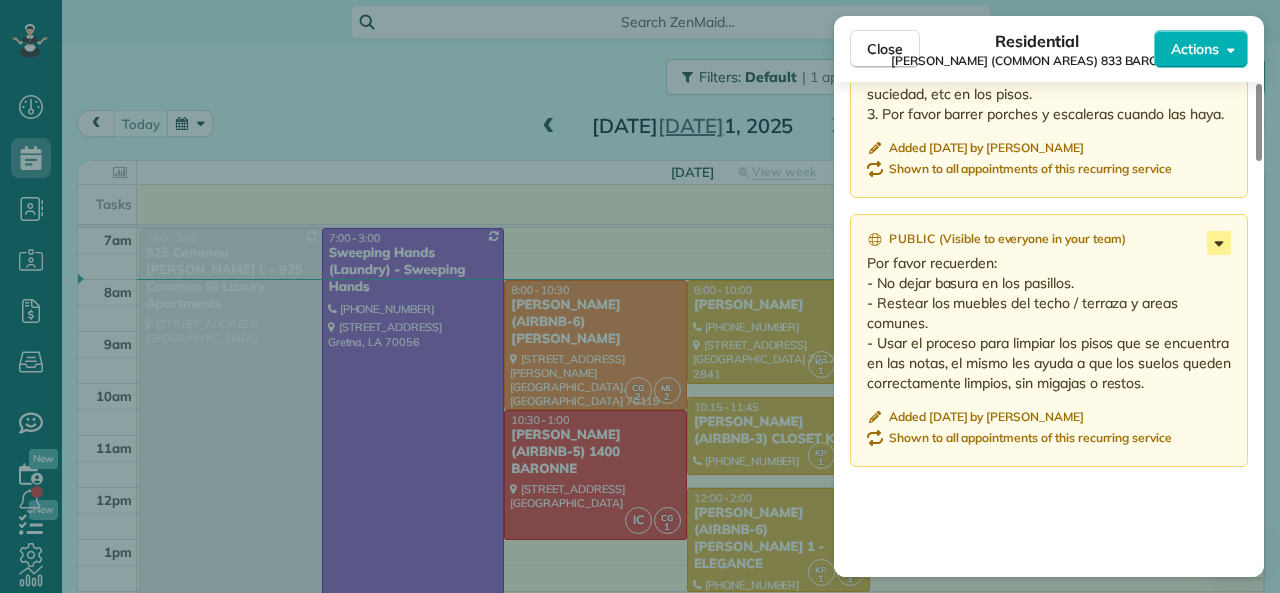click 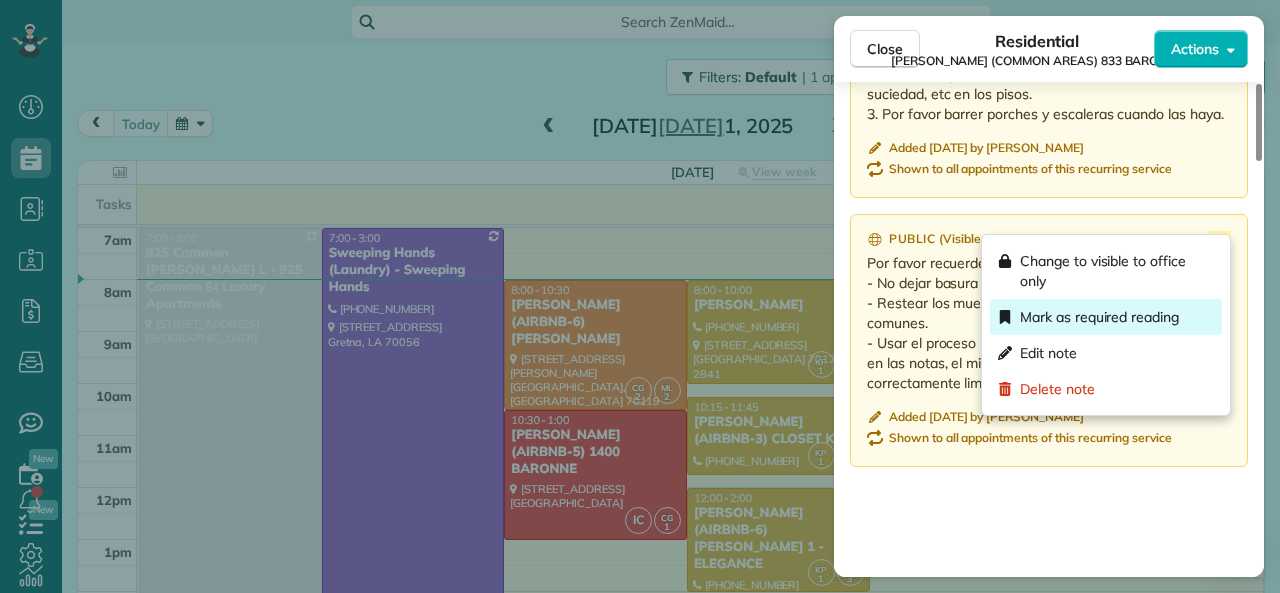 click on "Mark as required reading" at bounding box center (1099, 317) 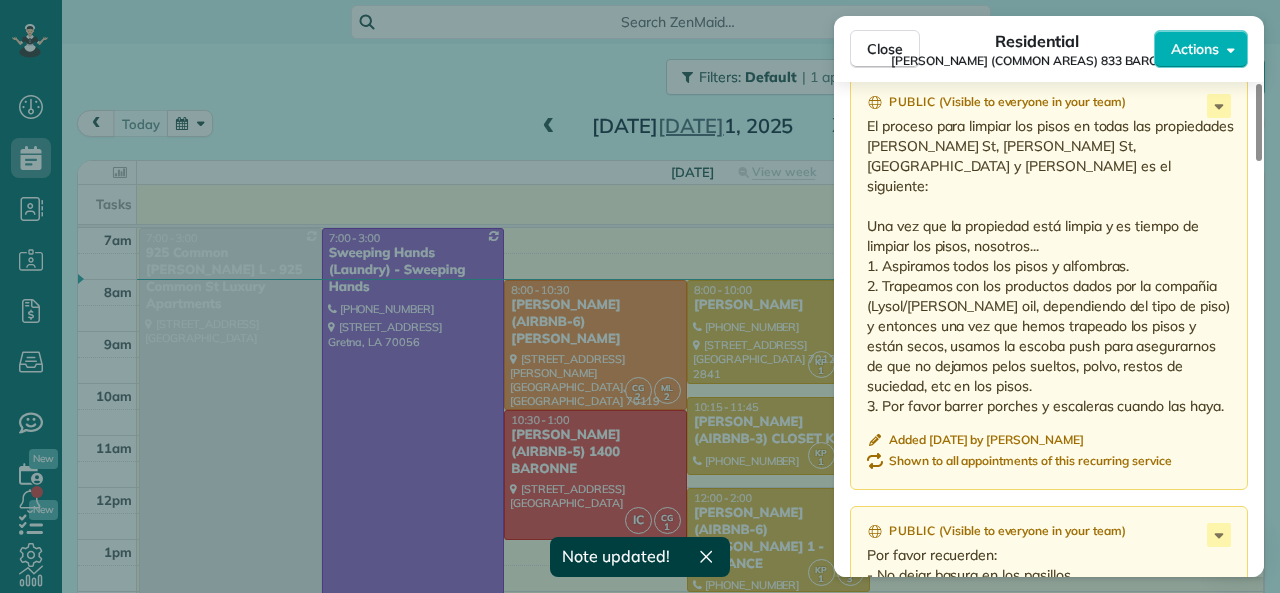 scroll, scrollTop: 2000, scrollLeft: 0, axis: vertical 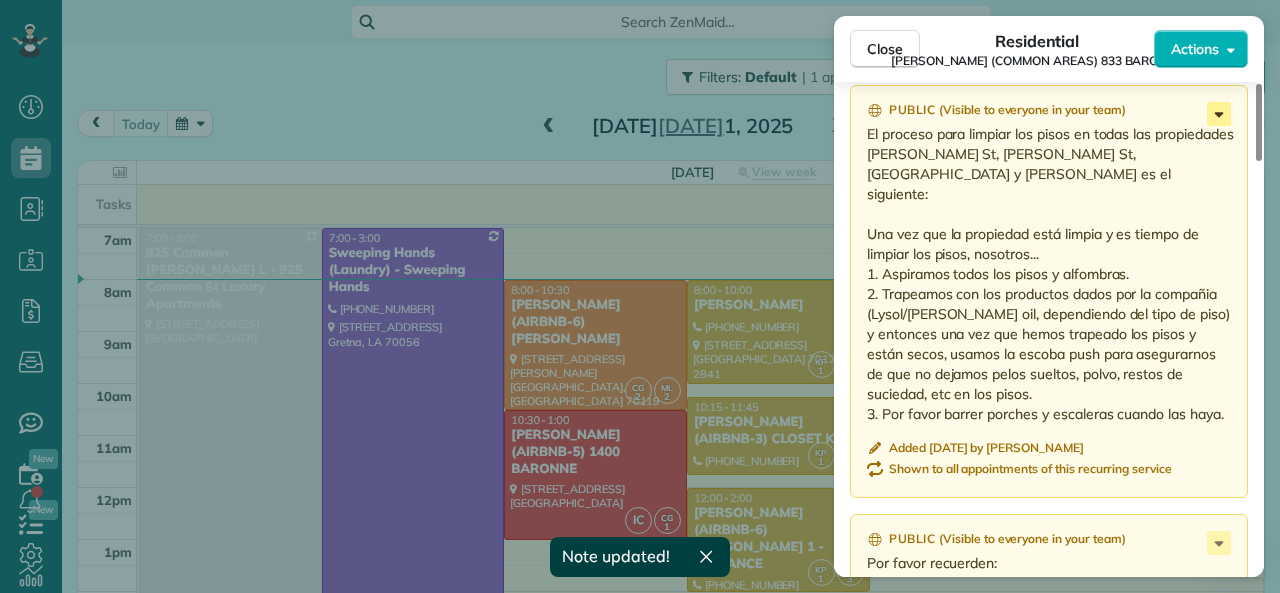 click 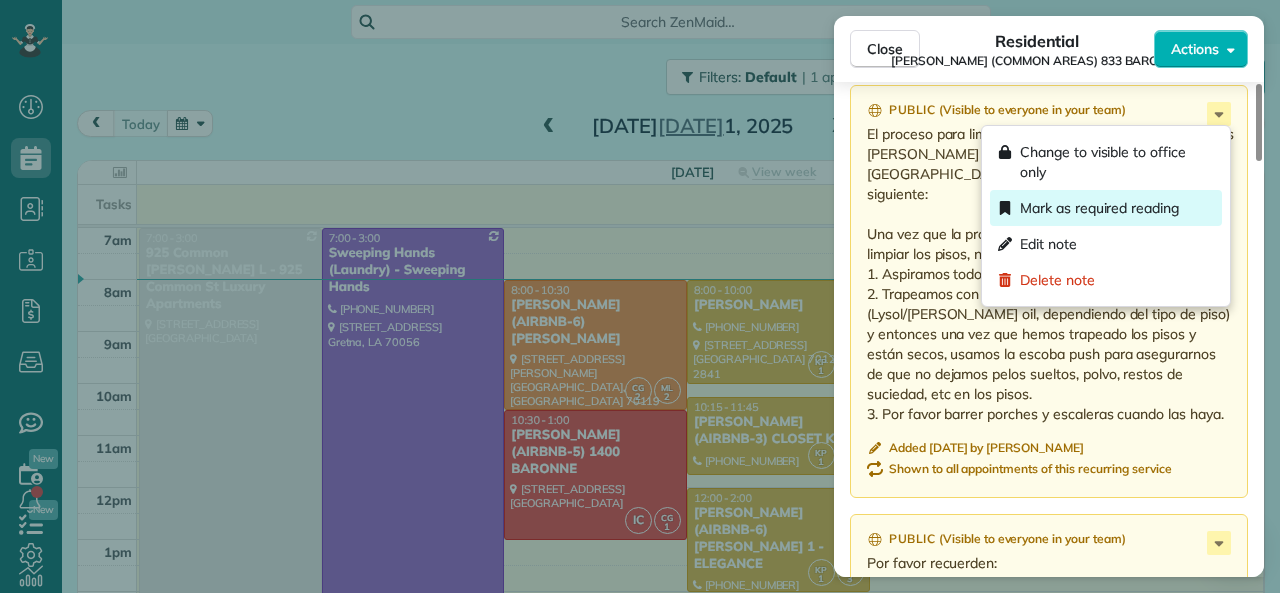 click on "Mark as required reading" at bounding box center [1099, 208] 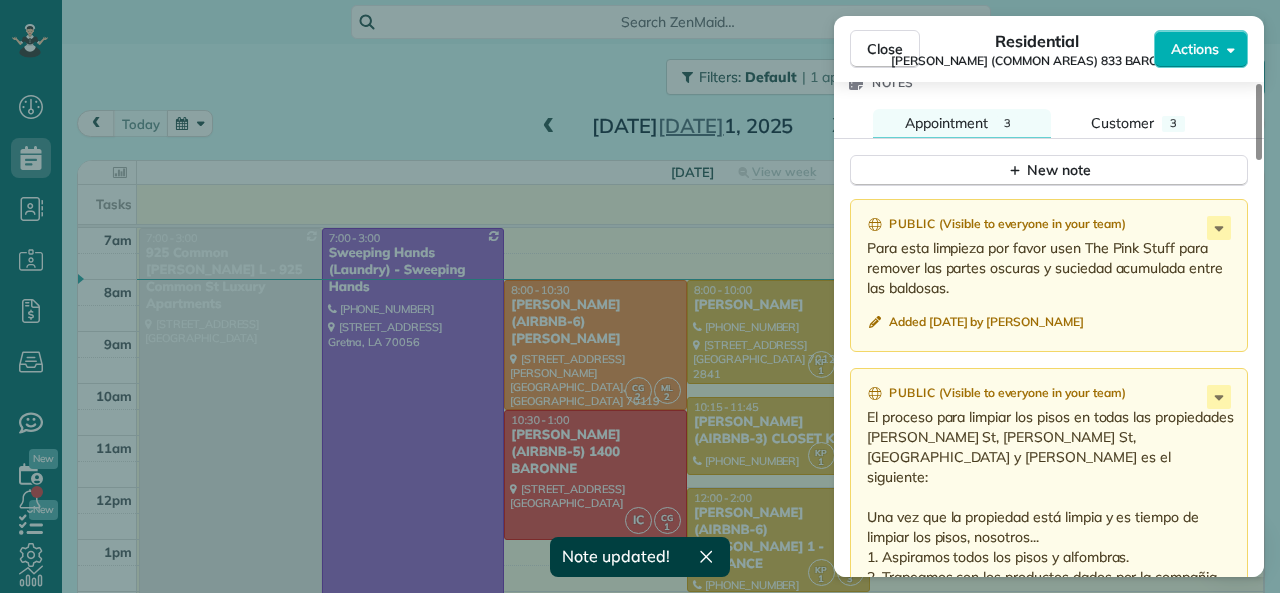 scroll, scrollTop: 1700, scrollLeft: 0, axis: vertical 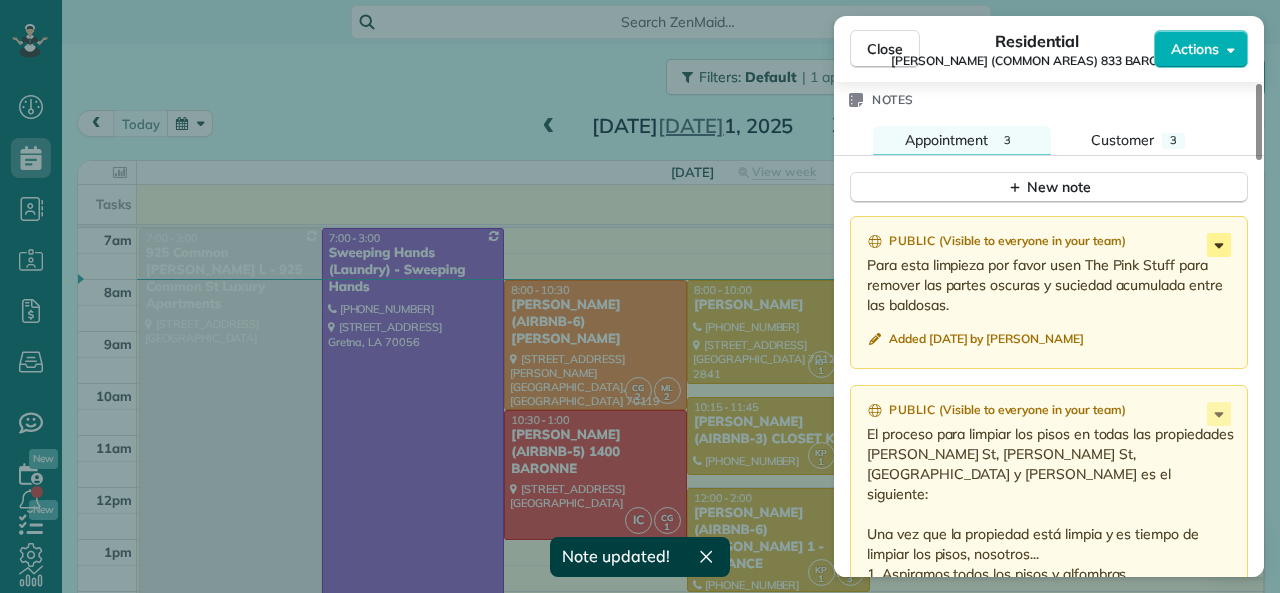 click 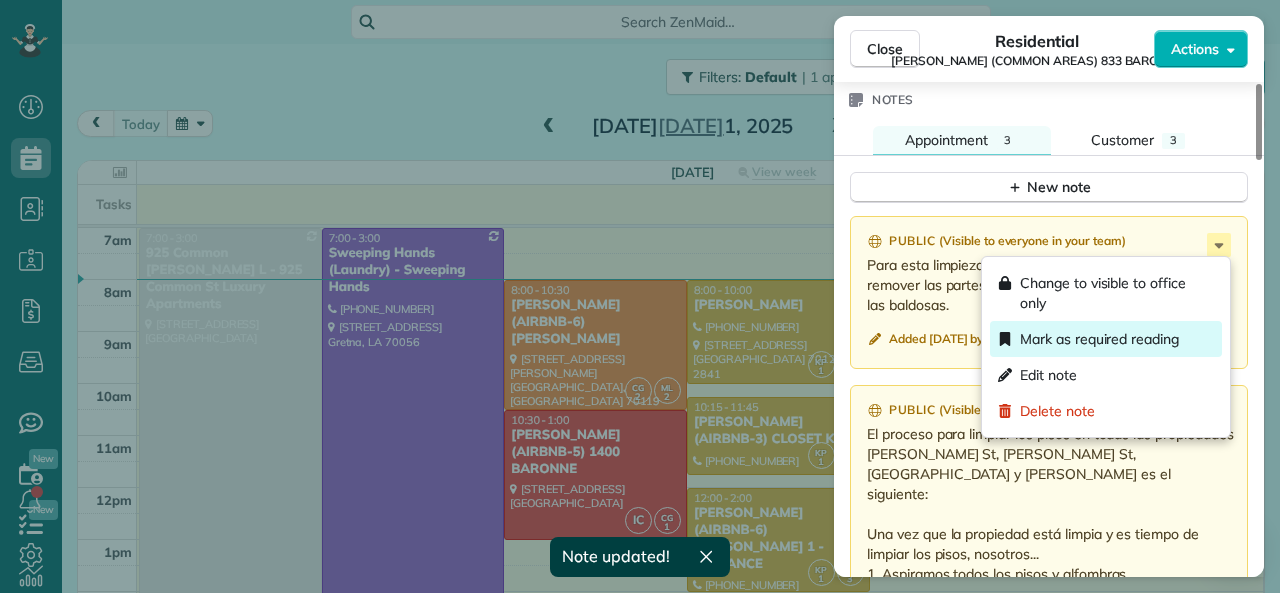 click on "Mark as required reading" at bounding box center [1099, 339] 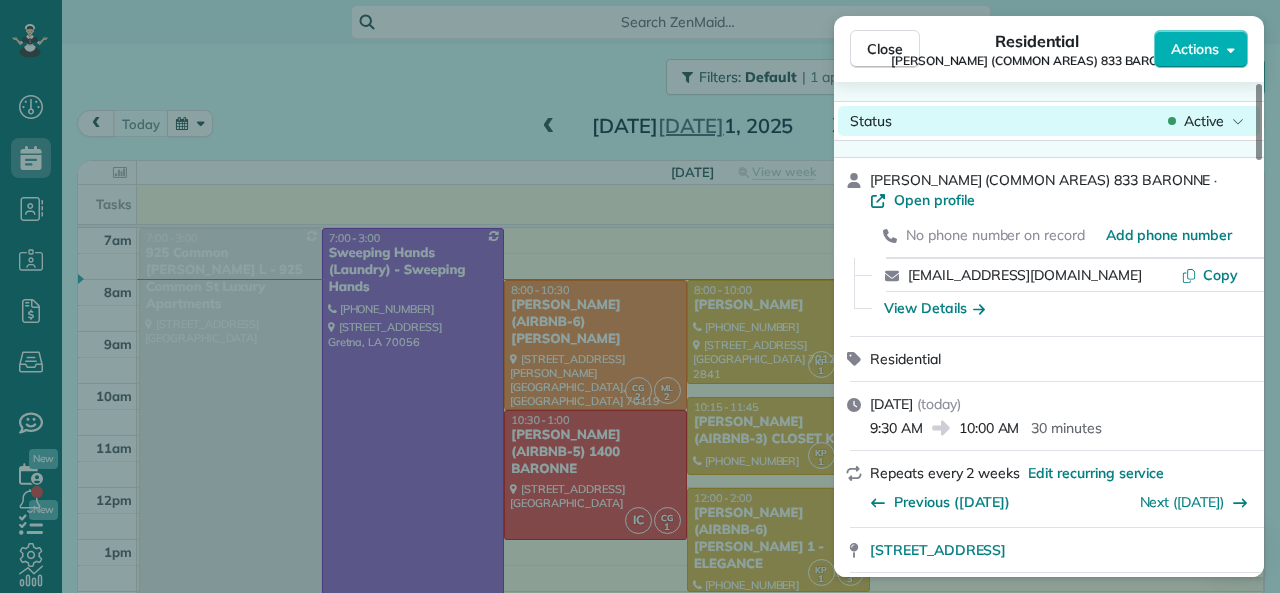 scroll, scrollTop: 0, scrollLeft: 0, axis: both 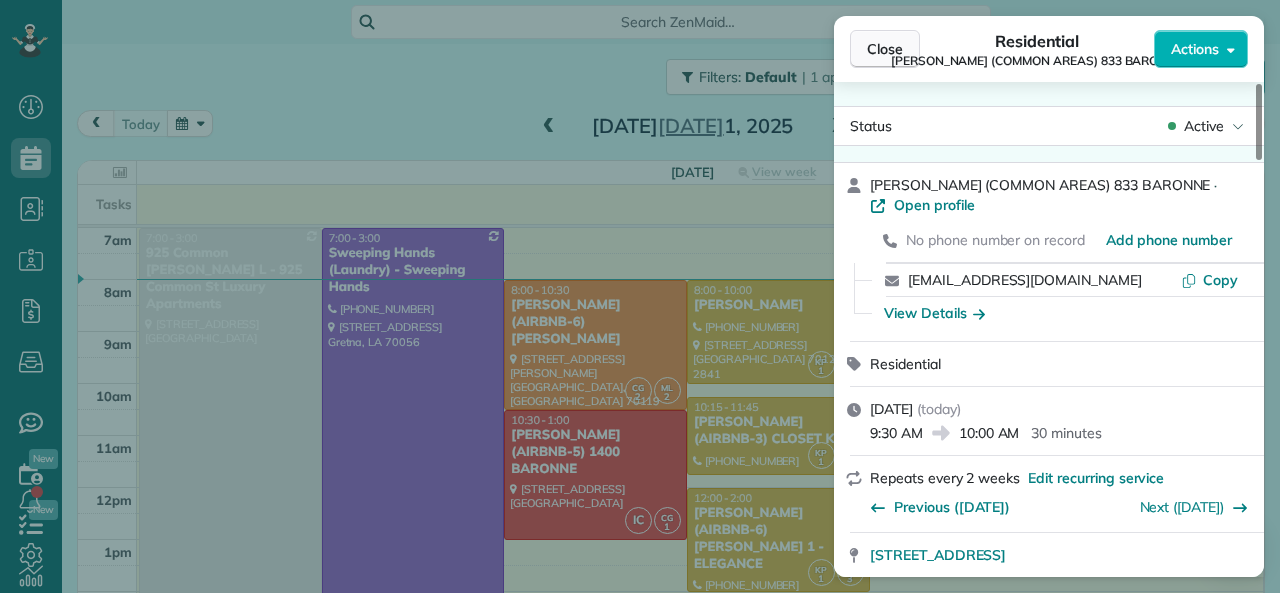 click on "Close" at bounding box center (885, 49) 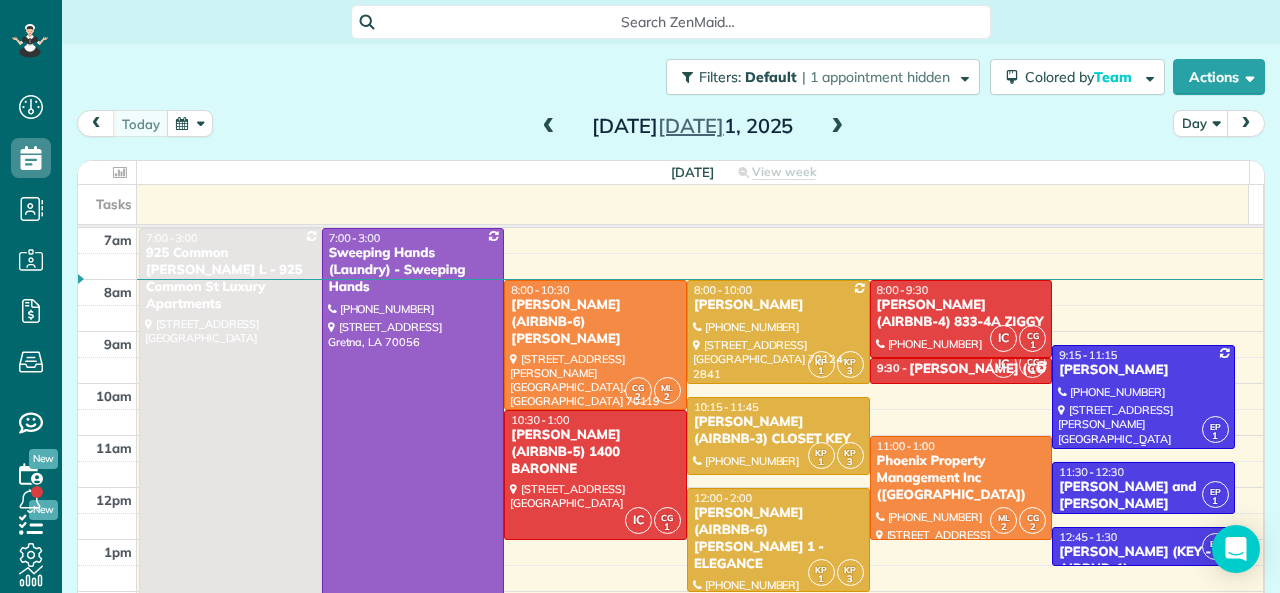 click on "[PERSON_NAME]" at bounding box center (1143, 370) 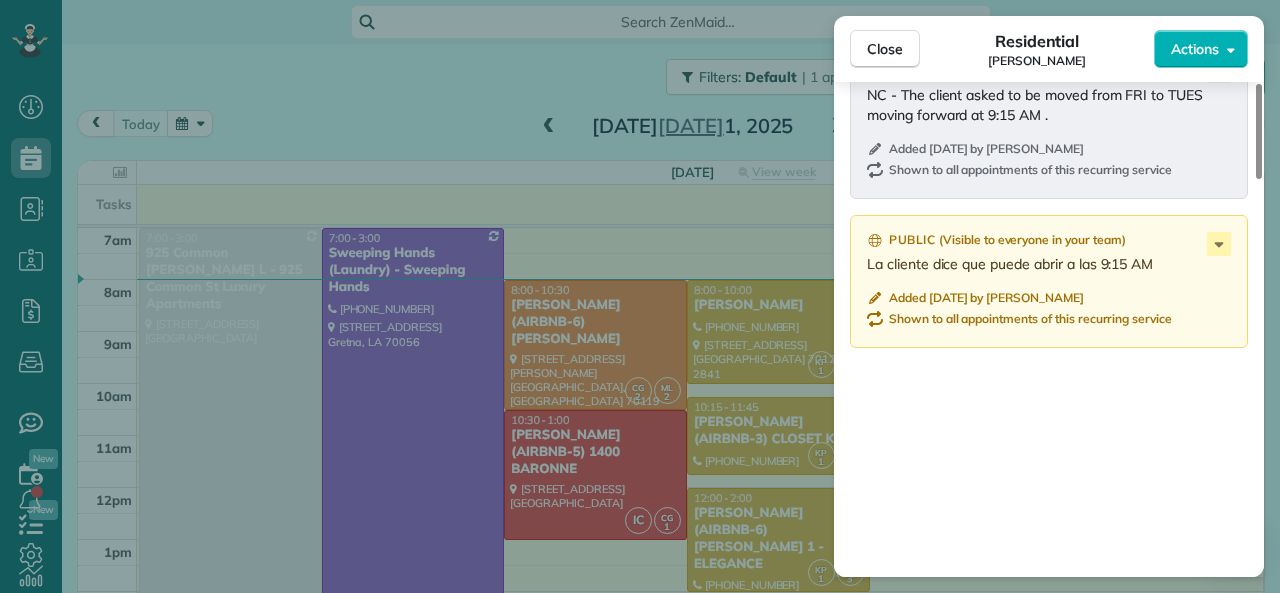scroll, scrollTop: 1800, scrollLeft: 0, axis: vertical 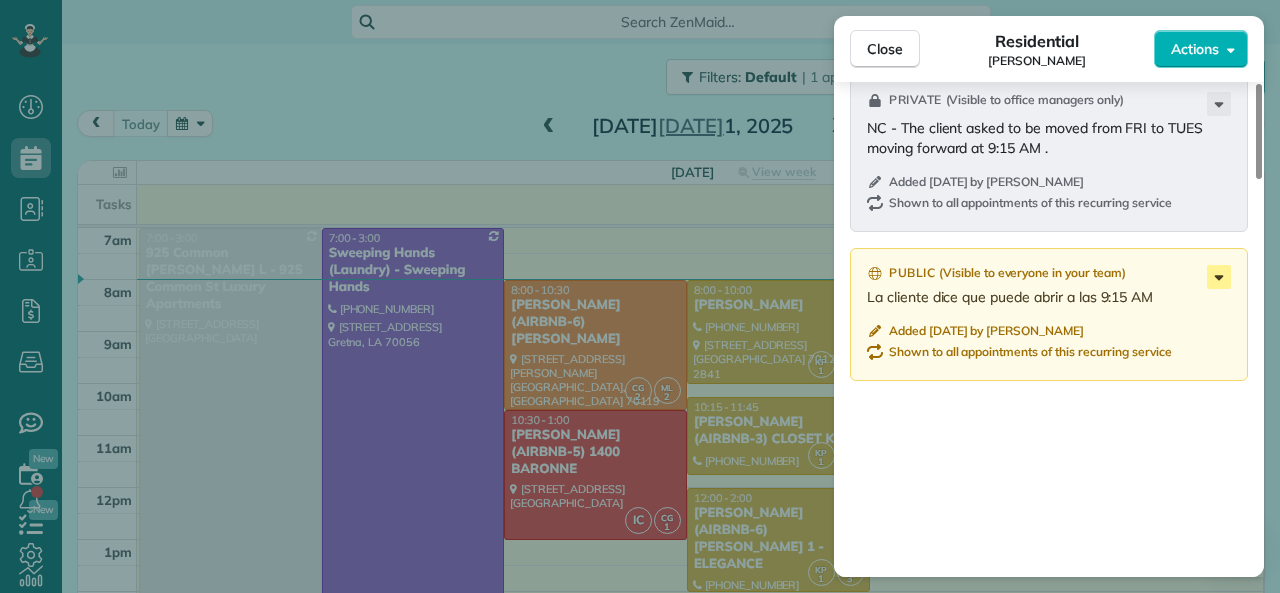 click 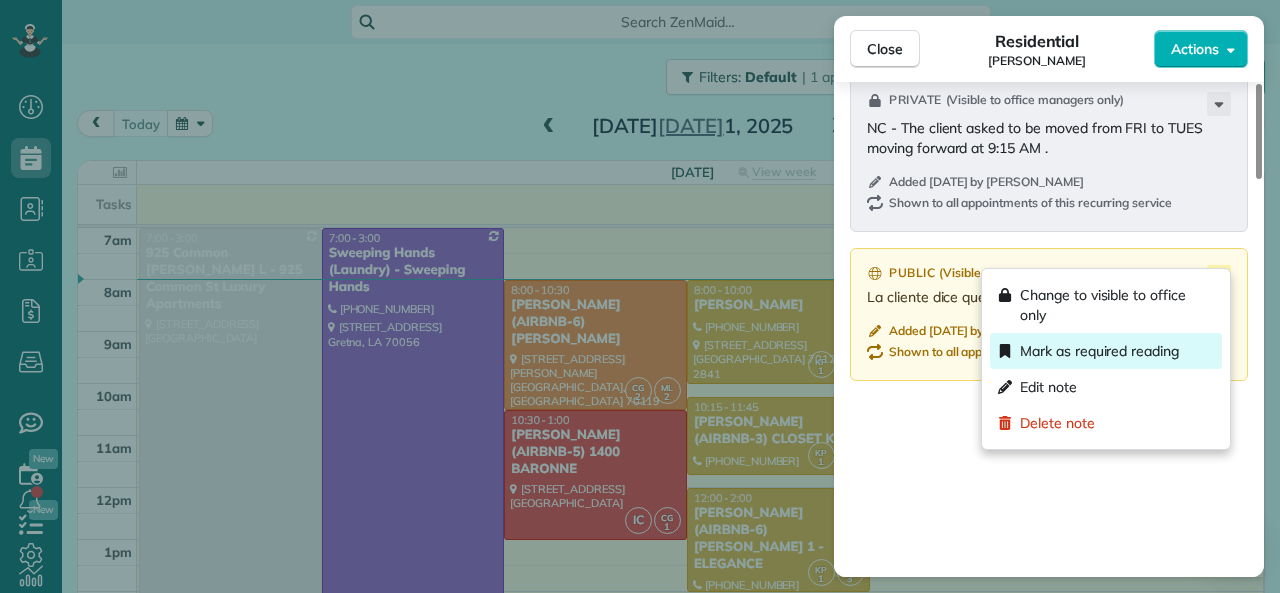 click on "Mark as required reading" at bounding box center [1099, 351] 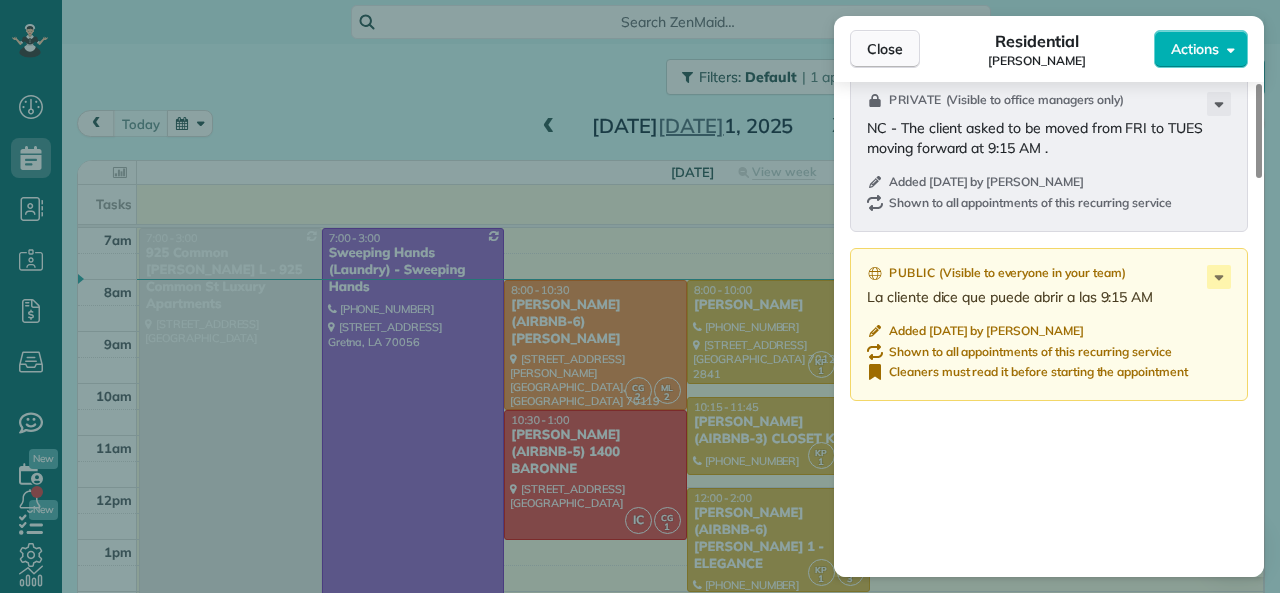 click on "Close" at bounding box center [885, 49] 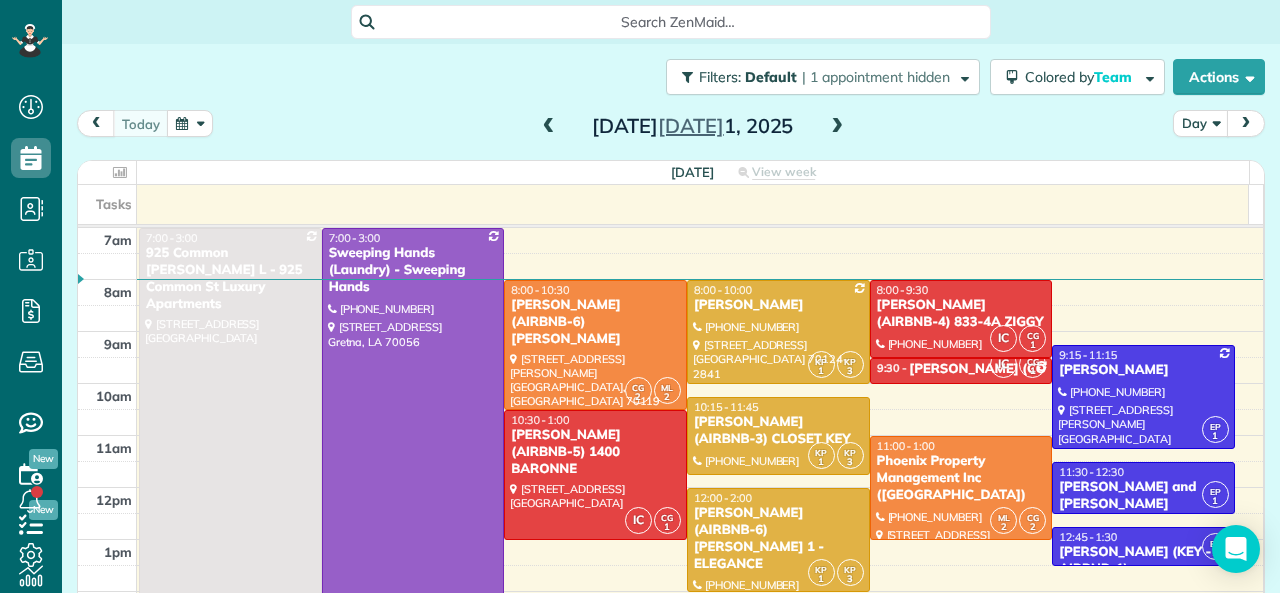 scroll, scrollTop: 100, scrollLeft: 0, axis: vertical 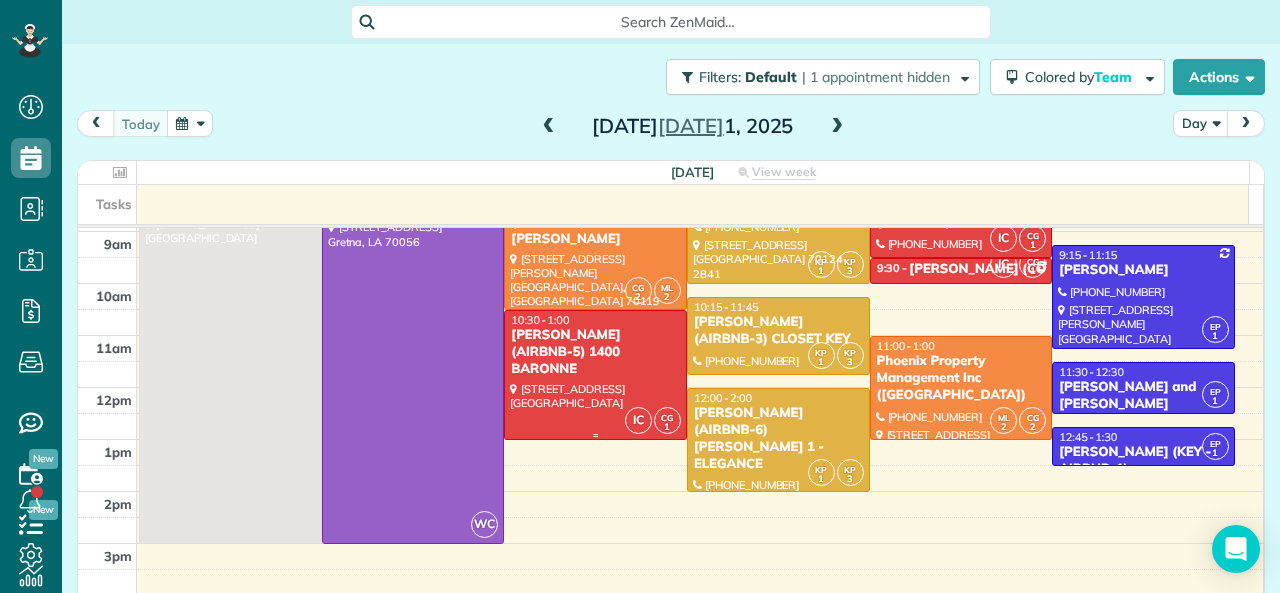 click on "[PERSON_NAME] (AIRBNB-5) 1400 BARONNE" at bounding box center (595, 352) 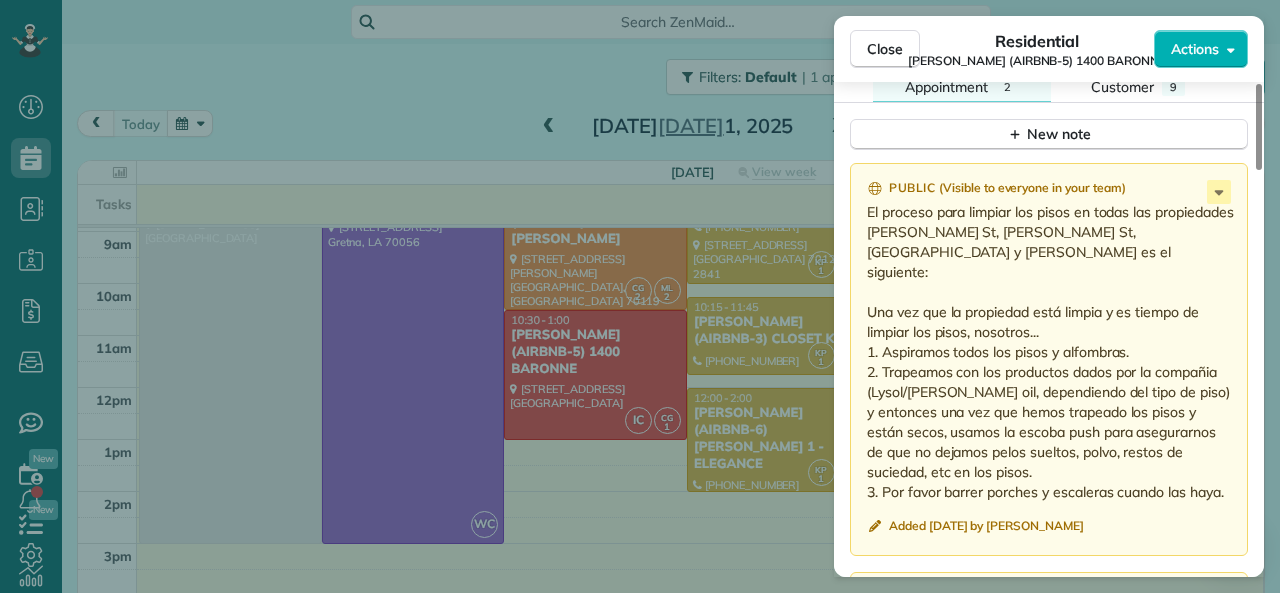 scroll, scrollTop: 1800, scrollLeft: 0, axis: vertical 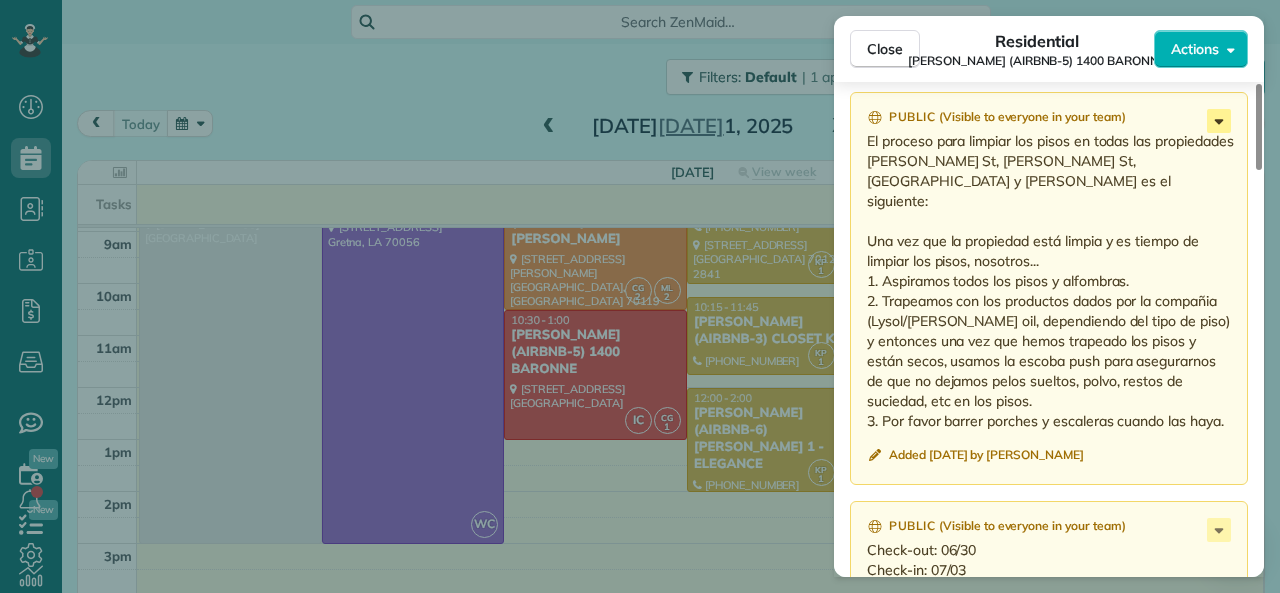 click on "Close Residential [PERSON_NAME] (AIRBNB-5) 1400 BARONNE Actions Status Active [PERSON_NAME] (AIRBNB-5) 1400 BARONNE · Open profile No phone number on record Add phone number No email on record Add email View Details Residential [DATE] ( [DATE] ) 10:30 AM 1:00 PM 2 hours and 30 minutes One time [STREET_ADDRESS] Service was not rated yet Setup ratings Cleaners Time in and out Assign Invite Team RED Cleaners [PERSON_NAME] 10:30 AM 1:00 PM [PERSON_NAME] 10:30 AM 1:00 PM Checklist Try Now Keep this appointment up to your standards. Stay on top of every detail, keep your cleaners organised, and your client happy. Assign a checklist Watch a 5 min demo Billing Billing actions Price $235.00 Overcharge $0.00 Discount $0.00 Coupon discount - Primary tax - Secondary tax - Total appointment price $235.00 Tips collected New feature! $0.00 Unpaid Mark as paid Total including tip $235.00 Get paid online in no-time! Send an invoice and reward your cleaners with tips Work items Notes 2" at bounding box center (640, 0) 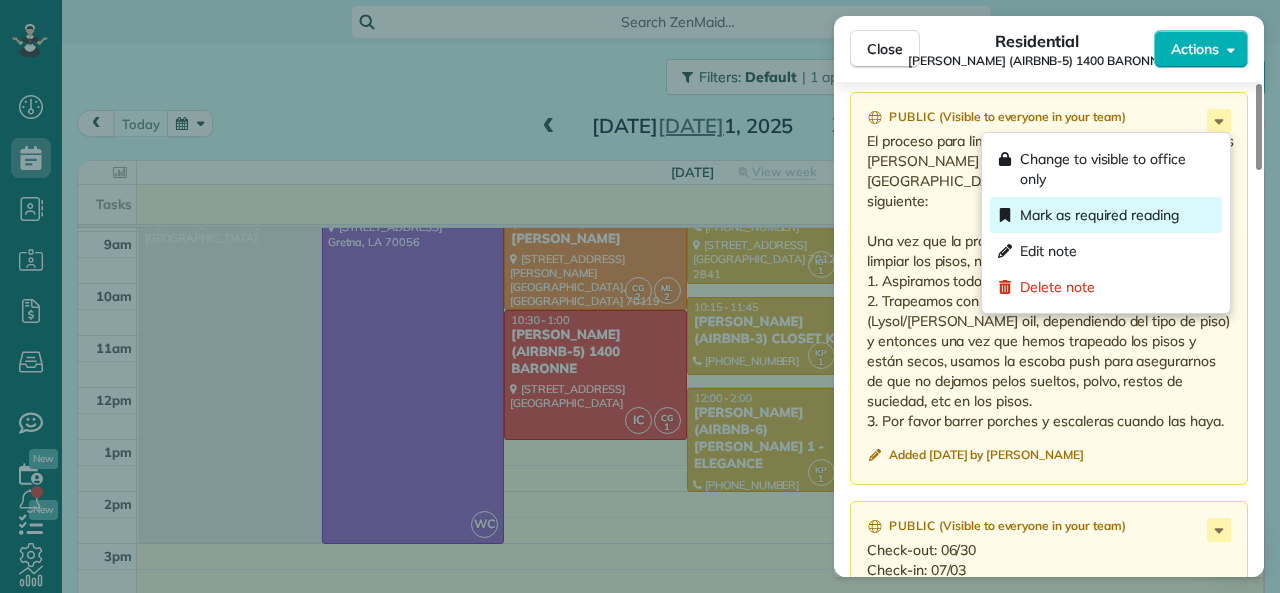 click on "Mark as required reading" at bounding box center [1099, 215] 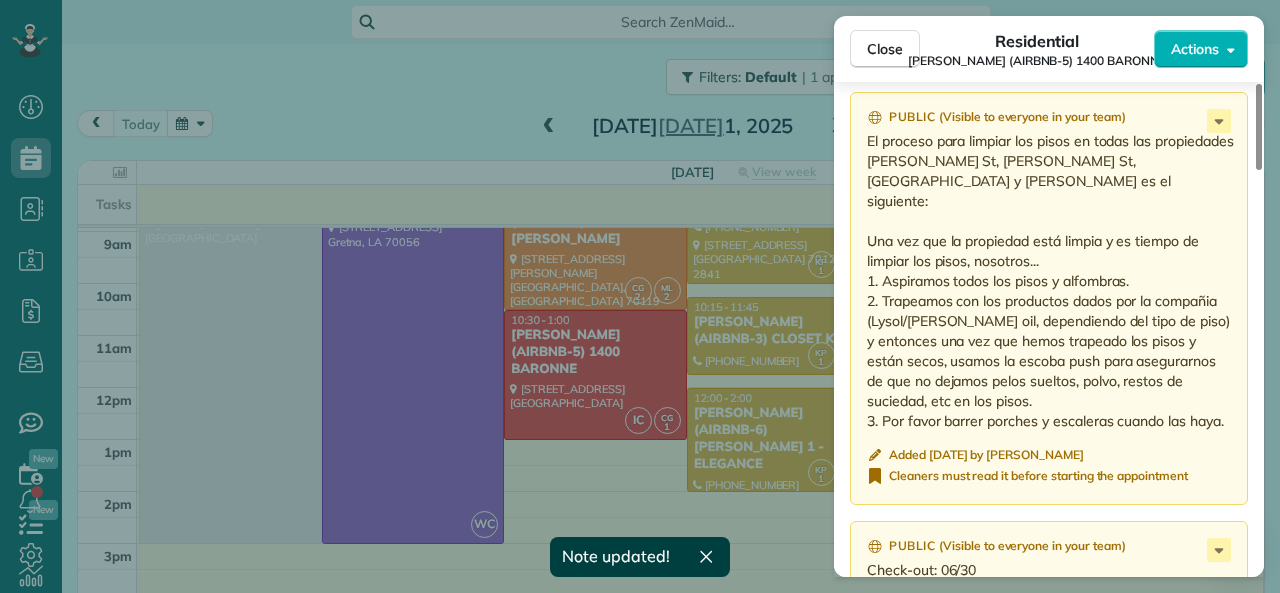 scroll, scrollTop: 2000, scrollLeft: 0, axis: vertical 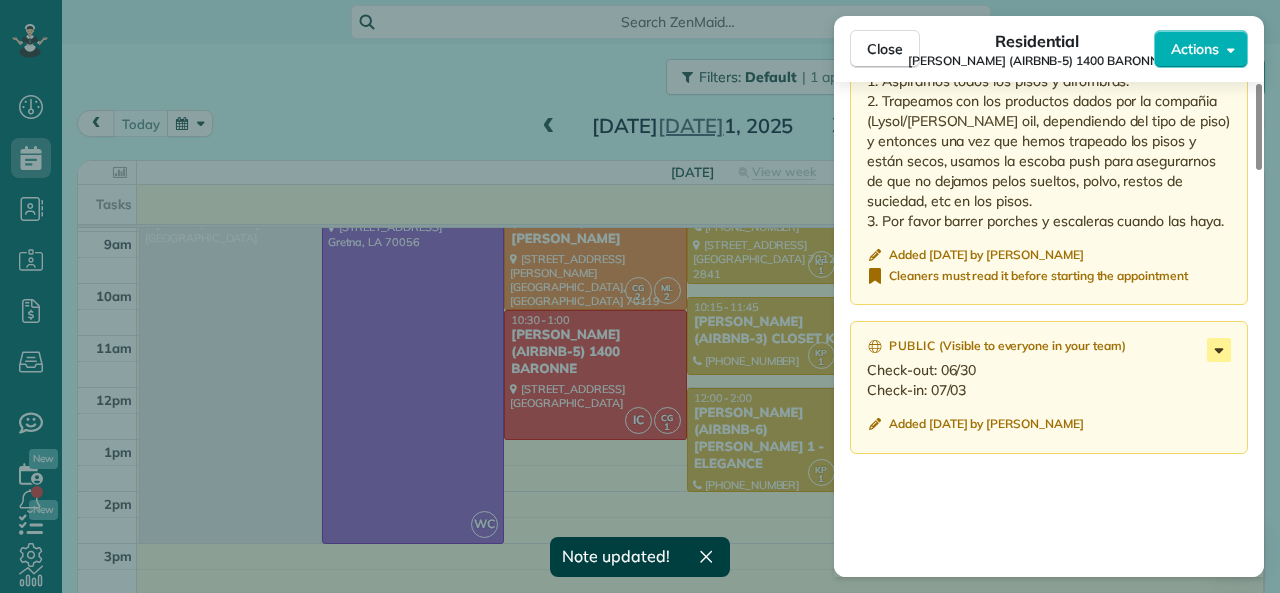 click 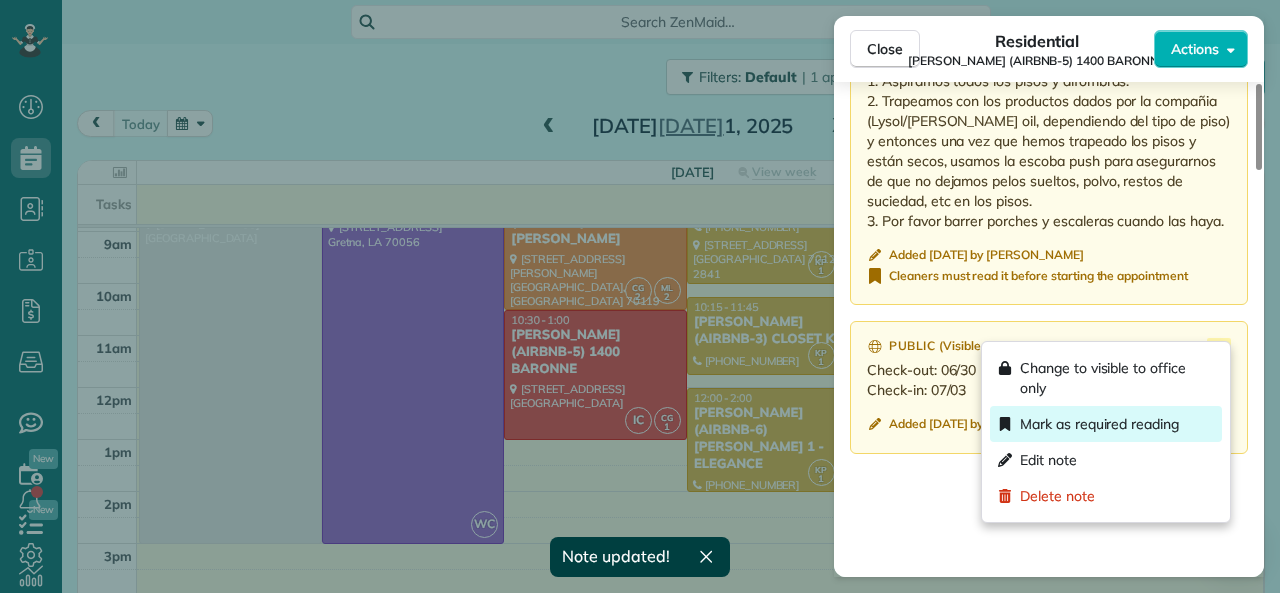 click on "Mark as required reading" at bounding box center [1099, 424] 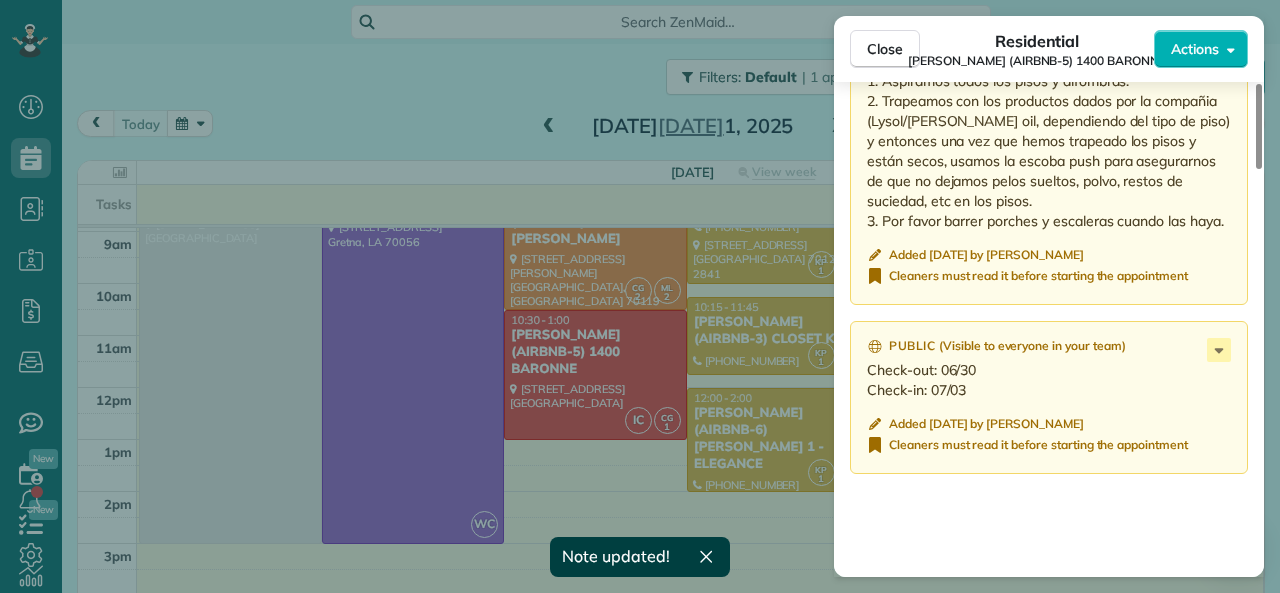 click on "Close Residential [PERSON_NAME] (AIRBNB-5) 1400 BARONNE Actions Status Active [PERSON_NAME] (AIRBNB-5) 1400 BARONNE · Open profile No phone number on record Add phone number No email on record Add email View Details Residential [DATE] ( [DATE] ) 10:30 AM 1:00 PM 2 hours and 30 minutes One time [STREET_ADDRESS] Service was not rated yet Setup ratings Cleaners Time in and out Assign Invite Team RED Cleaners [PERSON_NAME] 10:30 AM 1:00 PM [PERSON_NAME] 10:30 AM 1:00 PM Checklist Try Now Keep this appointment up to your standards. Stay on top of every detail, keep your cleaners organised, and your client happy. Assign a checklist Watch a 5 min demo Billing Billing actions Price $235.00 Overcharge $0.00 Discount $0.00 Coupon discount - Primary tax - Secondary tax - Total appointment price $235.00 Tips collected New feature! $0.00 Unpaid Mark as paid Total including tip $235.00 Get paid online in no-time! Send an invoice and reward your cleaners with tips Work items Notes 2" at bounding box center (640, 296) 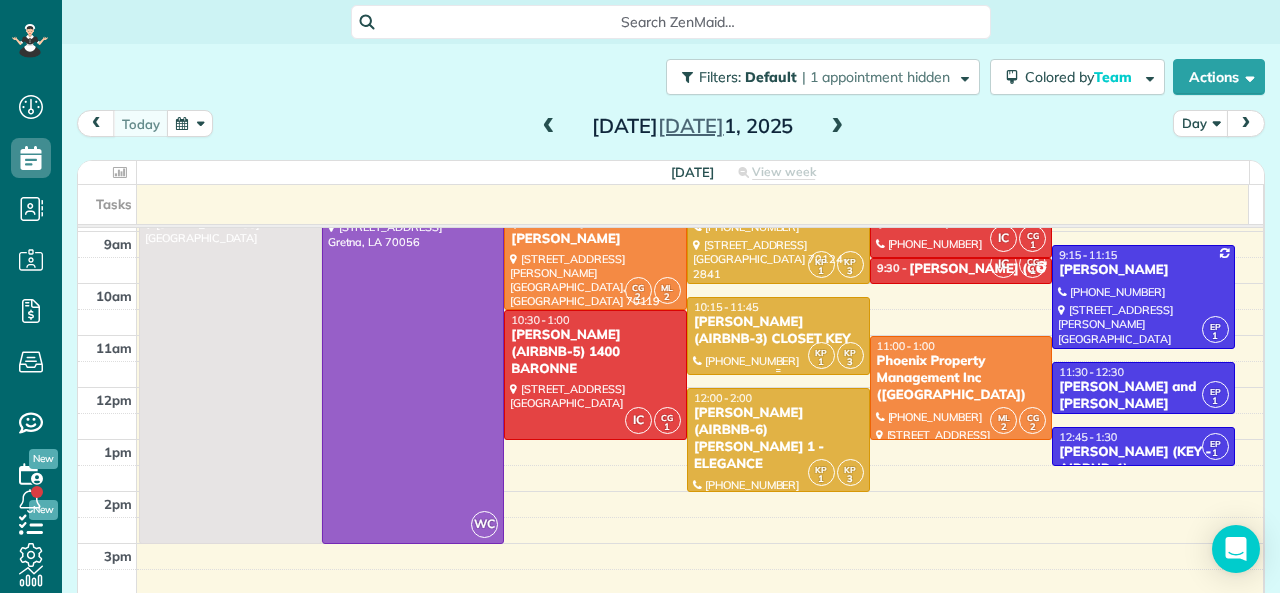 click on "[PERSON_NAME] (AIRBNB-3) CLOSET KEY" at bounding box center [778, 331] 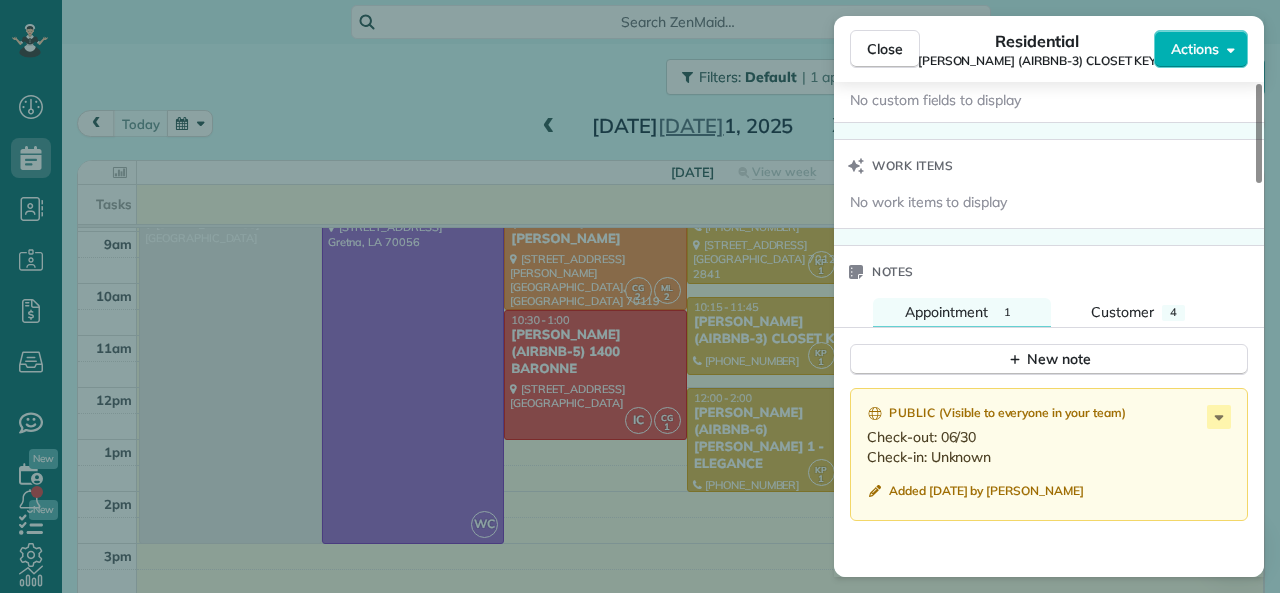 scroll, scrollTop: 1700, scrollLeft: 0, axis: vertical 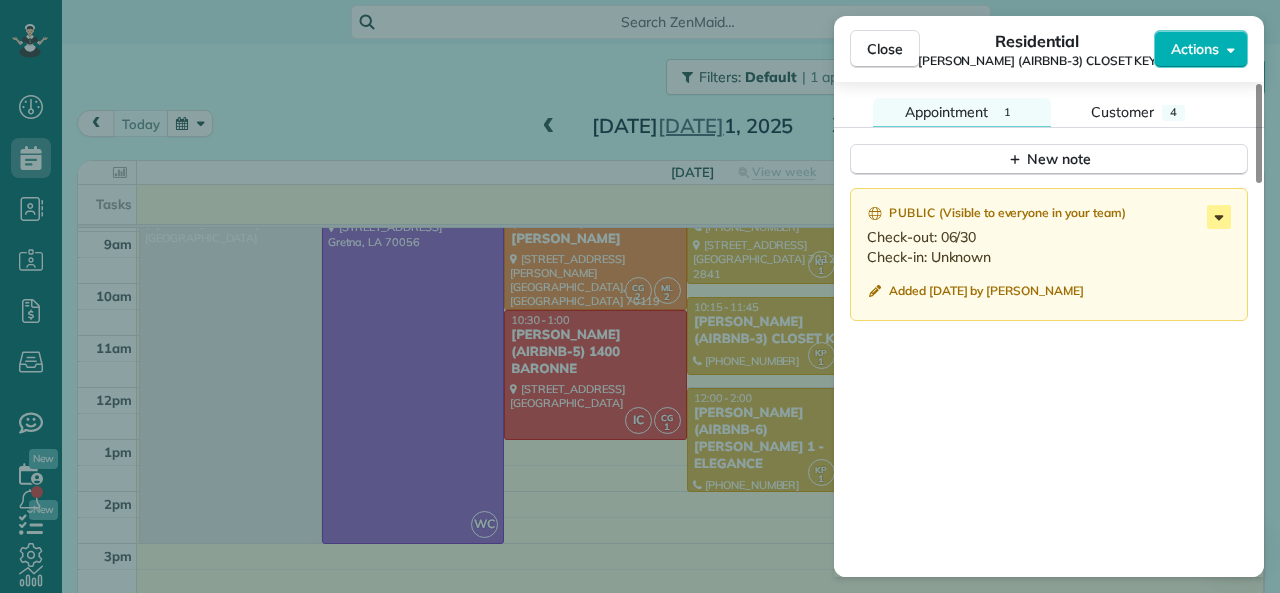 click 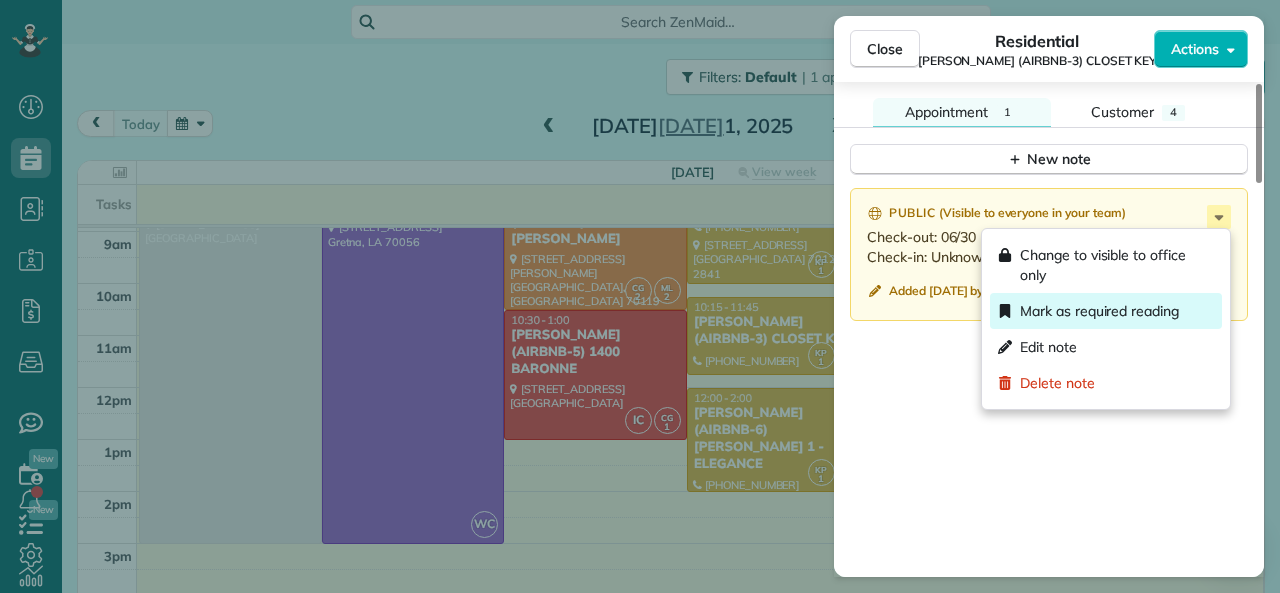 click on "Mark as required reading" at bounding box center [1099, 311] 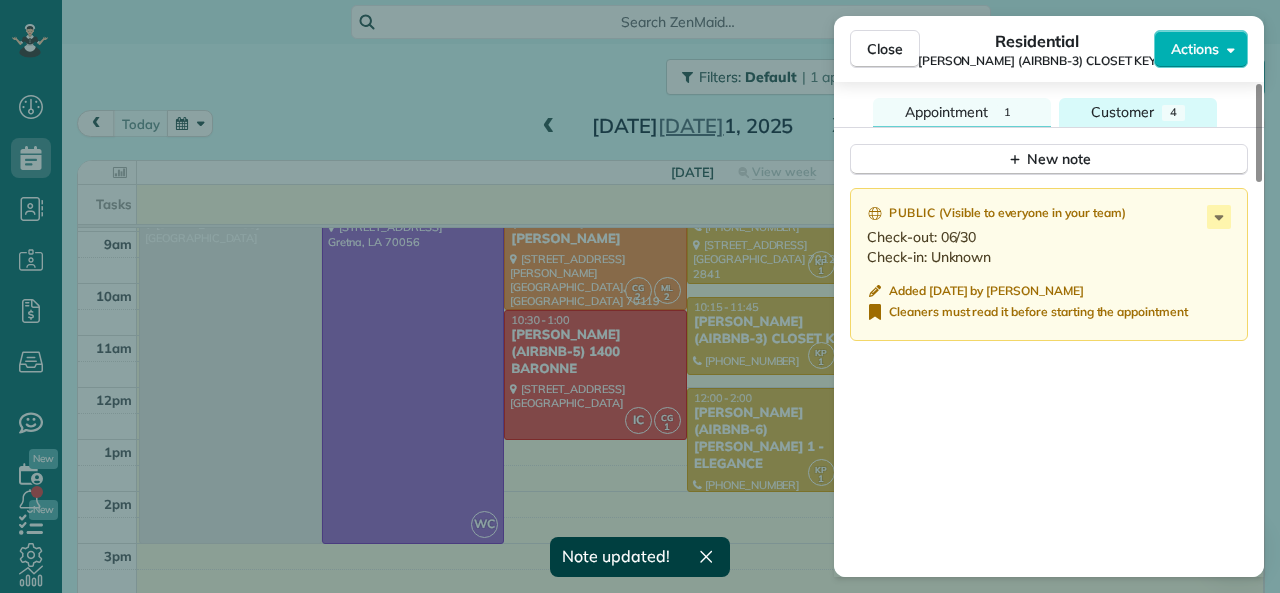 click on "Customer" at bounding box center (1122, 112) 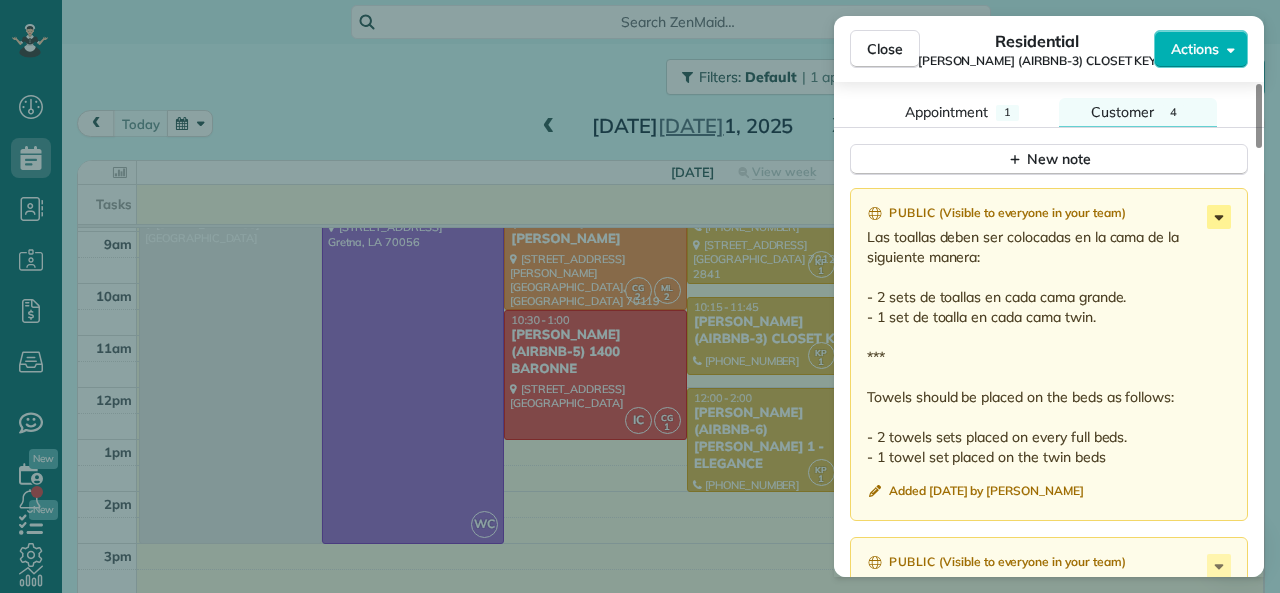 click 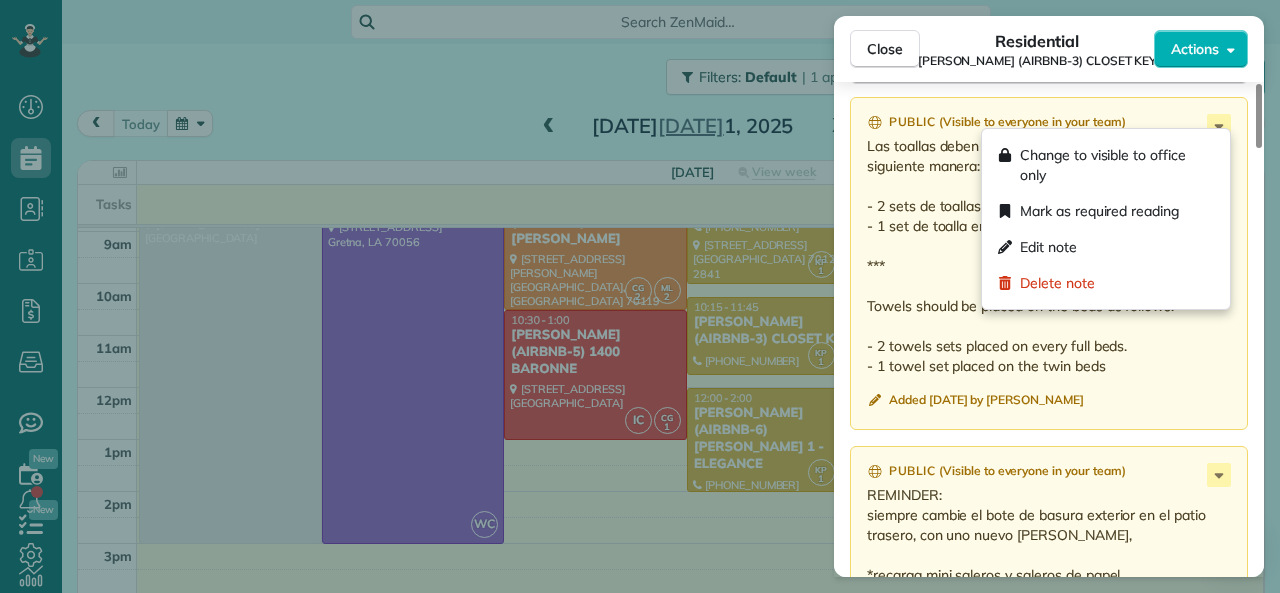scroll, scrollTop: 1800, scrollLeft: 0, axis: vertical 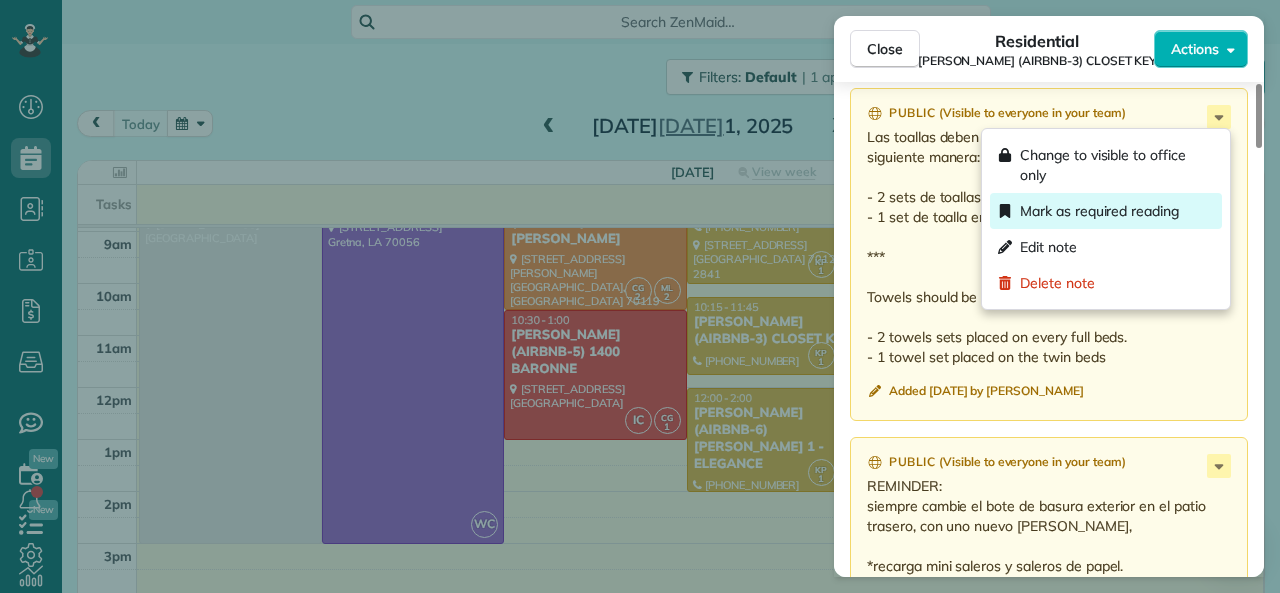 click on "Mark as required reading" at bounding box center [1099, 211] 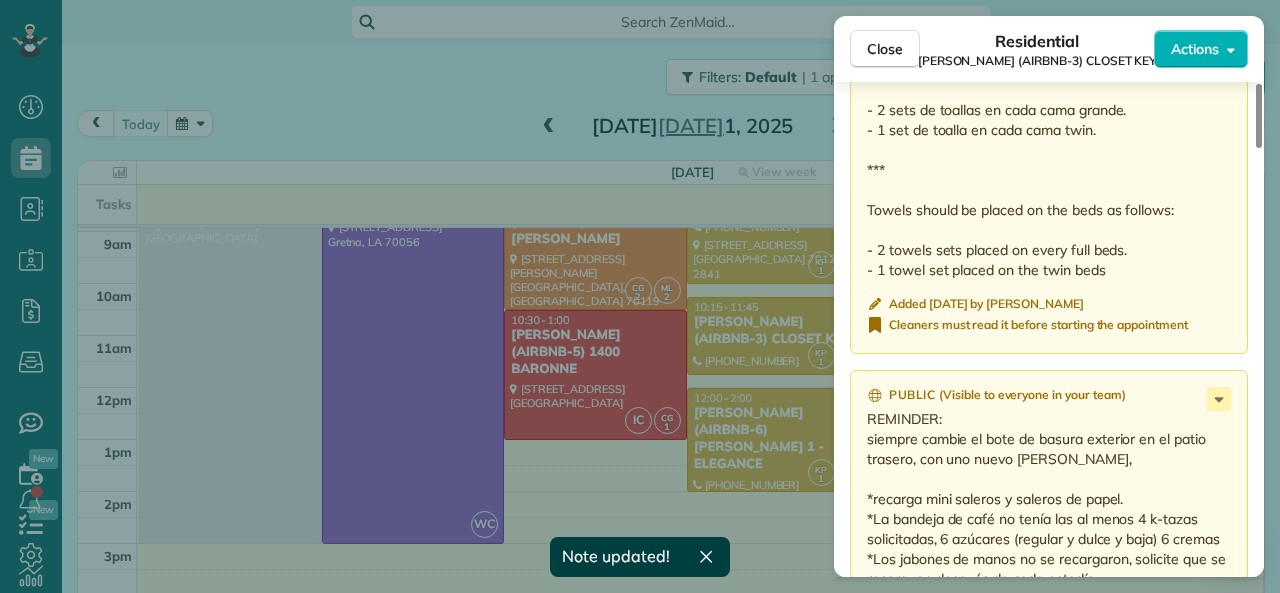 scroll, scrollTop: 2000, scrollLeft: 0, axis: vertical 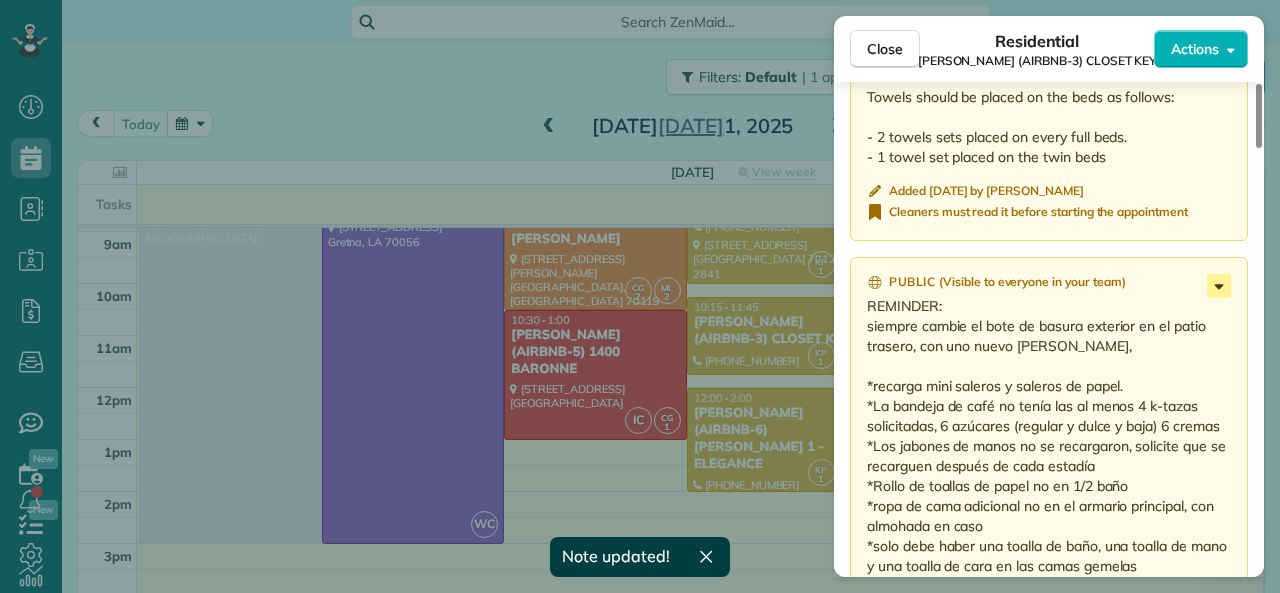 click 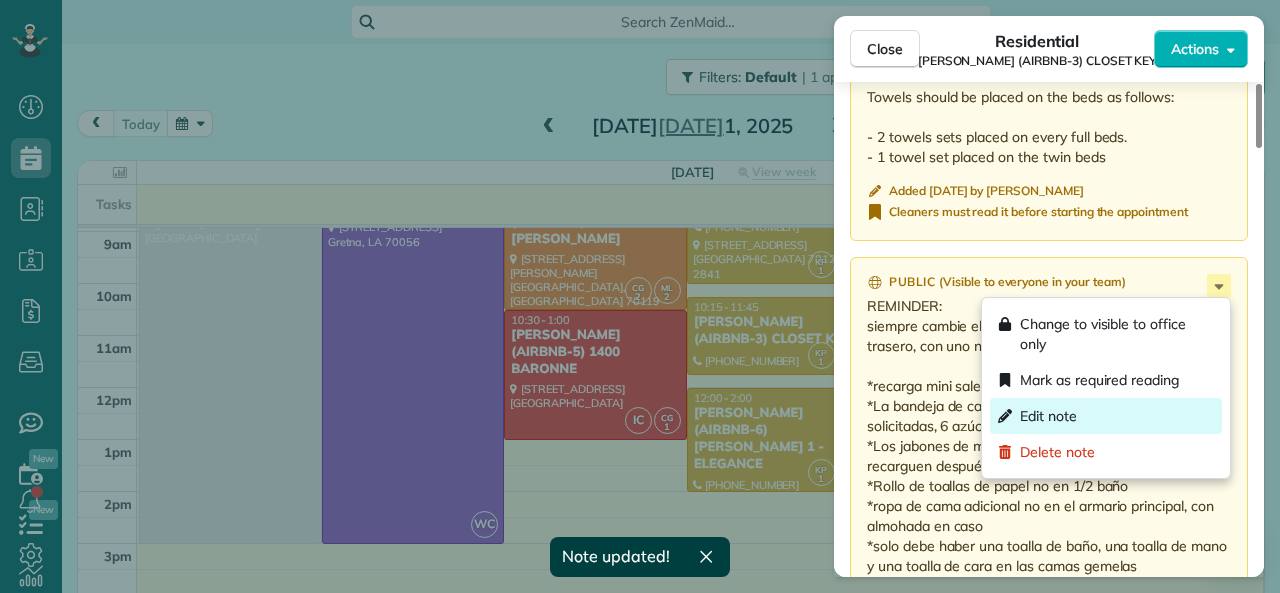 scroll, scrollTop: 2100, scrollLeft: 0, axis: vertical 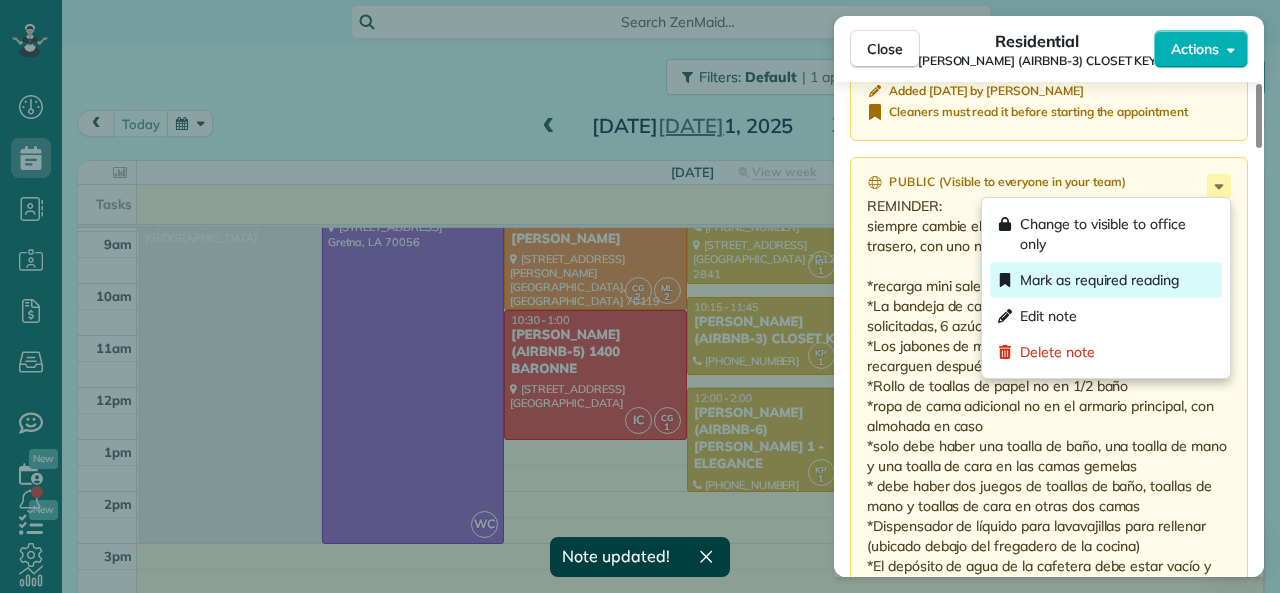 click on "Mark as required reading" at bounding box center [1099, 280] 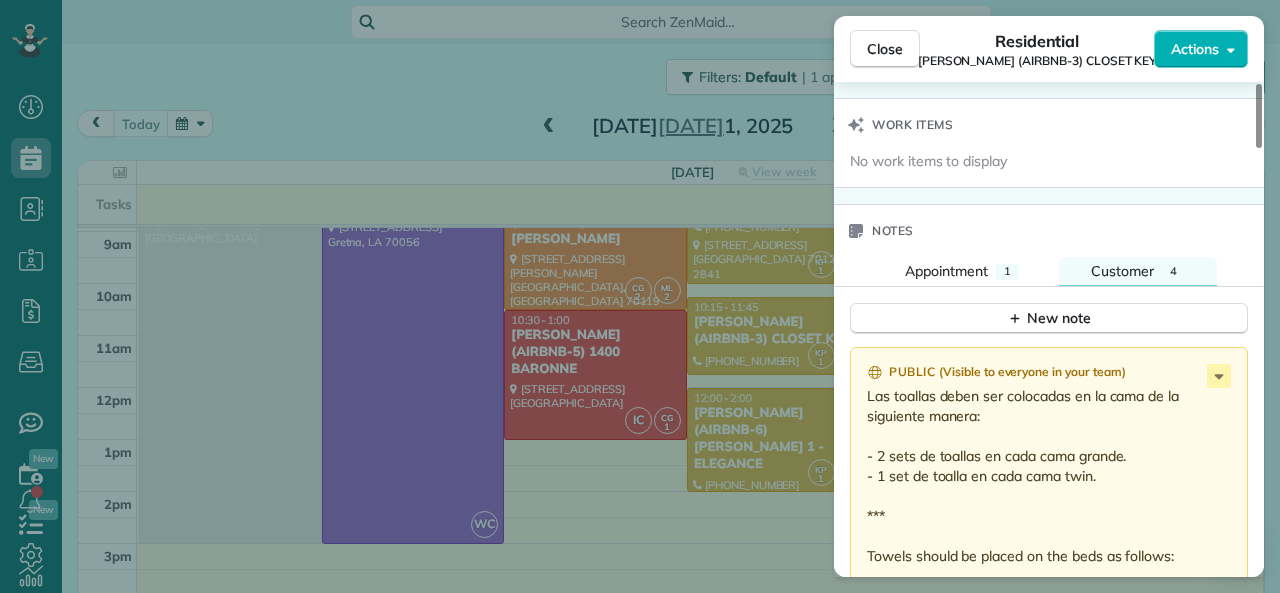 scroll, scrollTop: 1500, scrollLeft: 0, axis: vertical 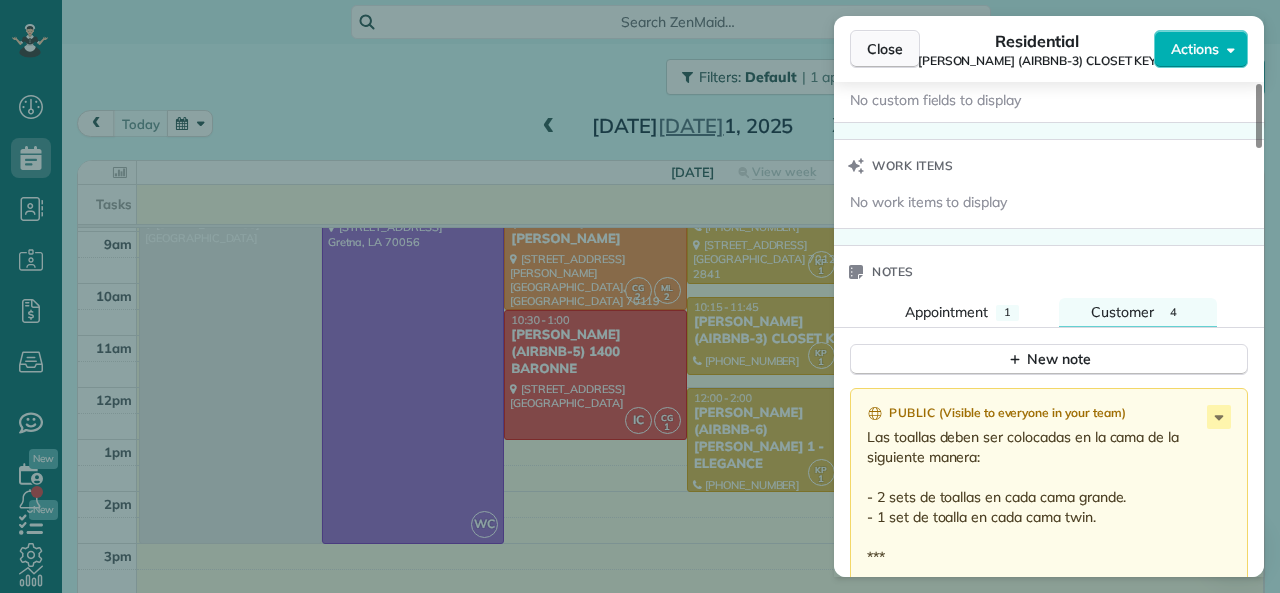 click on "Close" at bounding box center [885, 49] 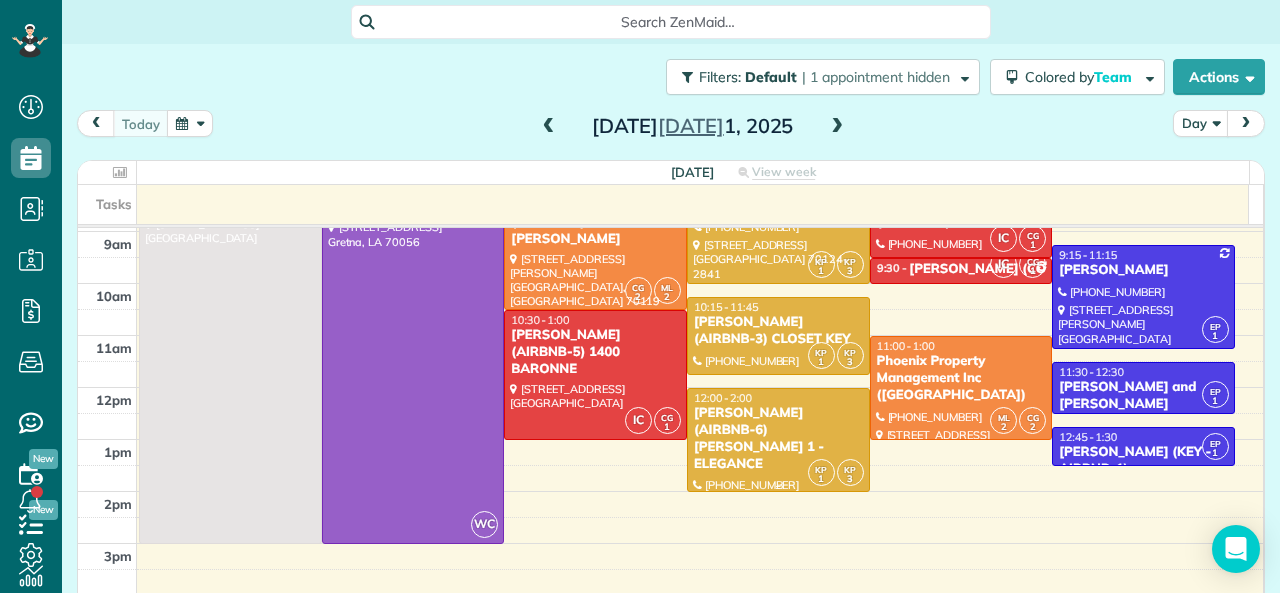 click on "[PERSON_NAME] (AIRBNB-6) [PERSON_NAME] 1 - ELEGANCE" at bounding box center (778, 439) 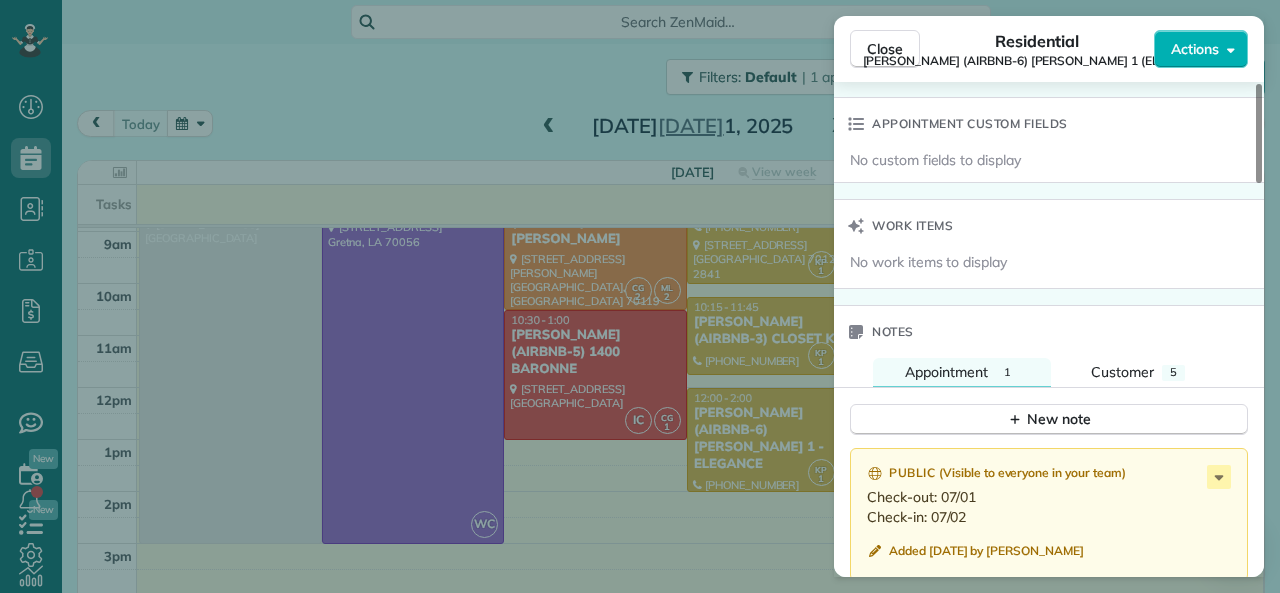 scroll, scrollTop: 1600, scrollLeft: 0, axis: vertical 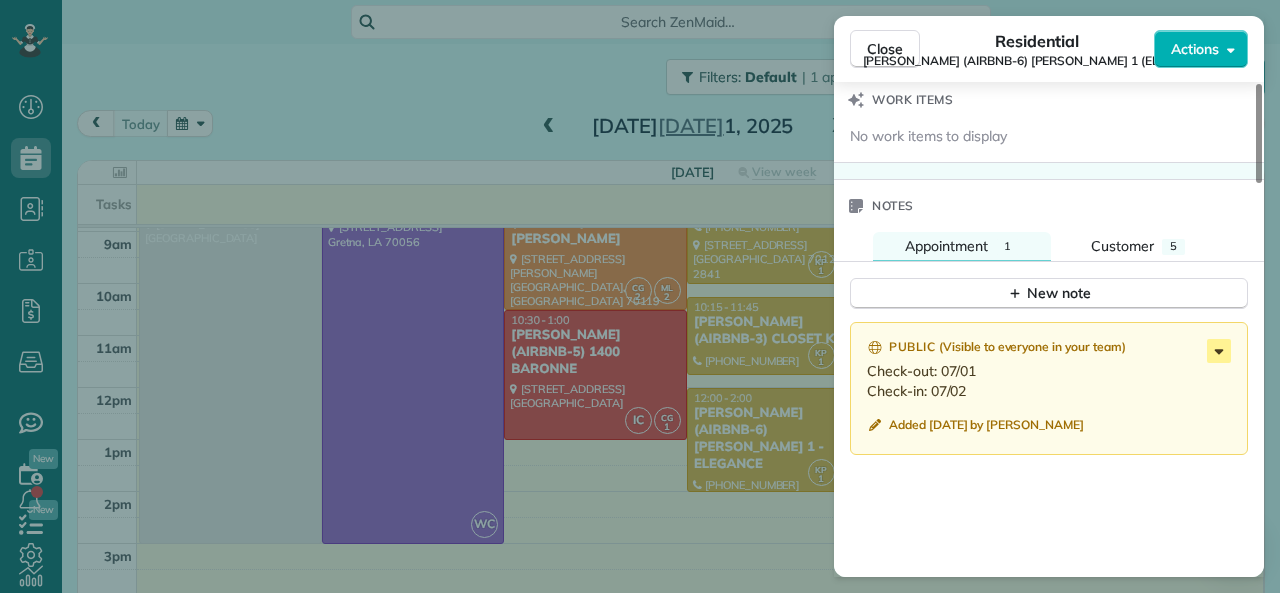click 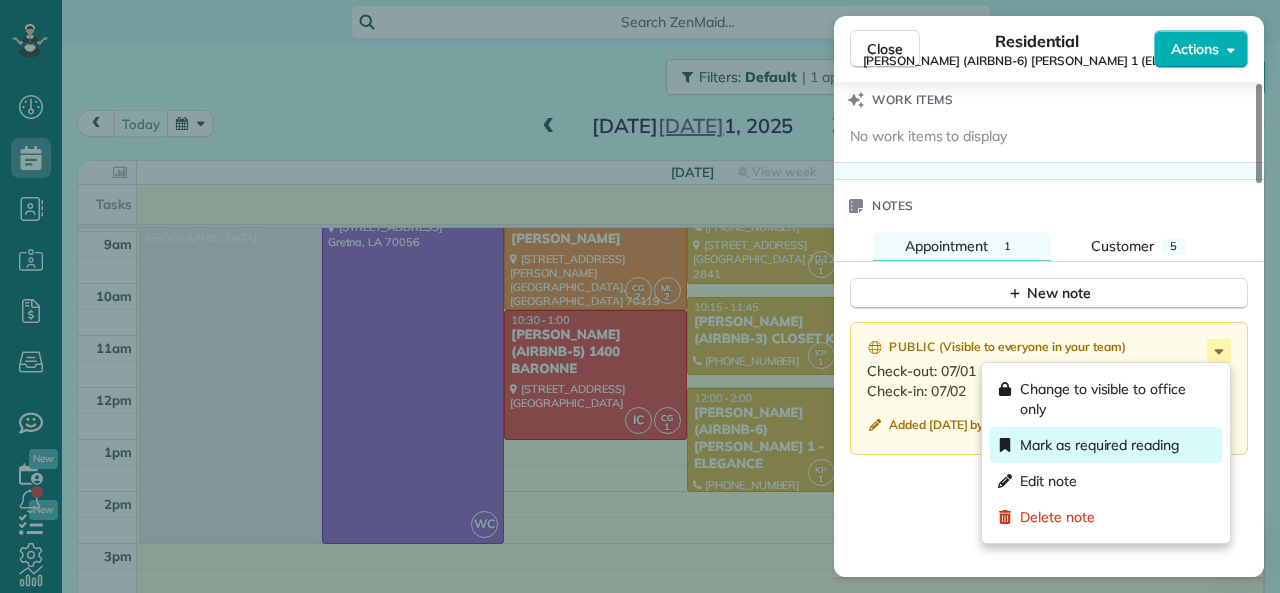 click on "Mark as required reading" at bounding box center (1088, 445) 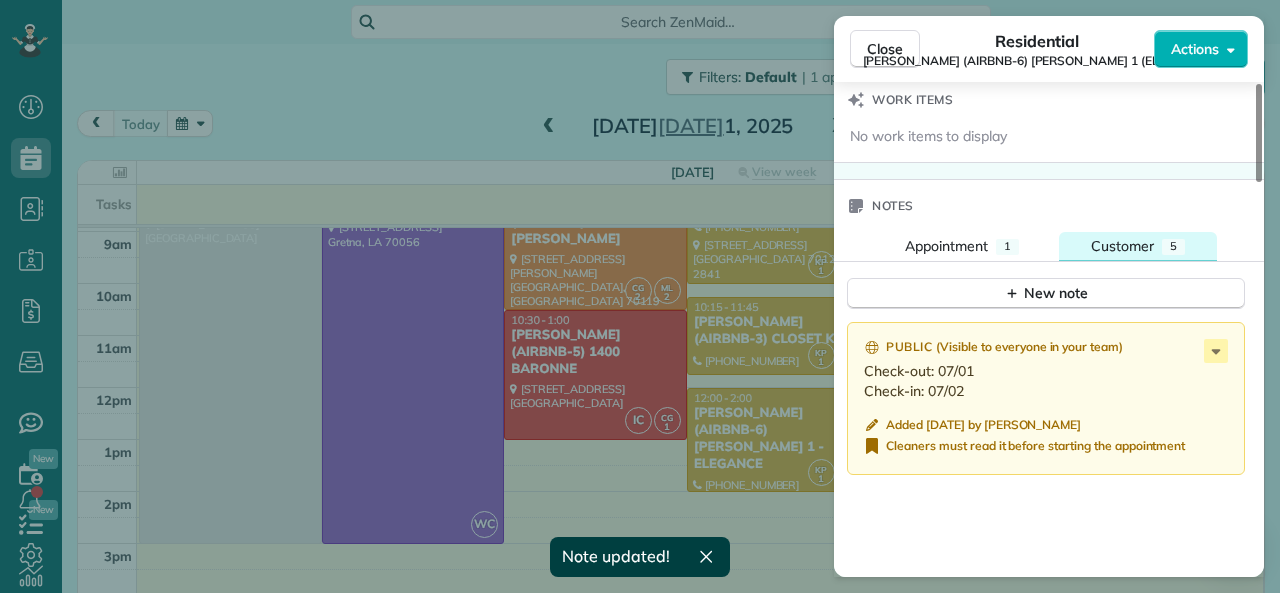 click on "Customer" at bounding box center (1122, 246) 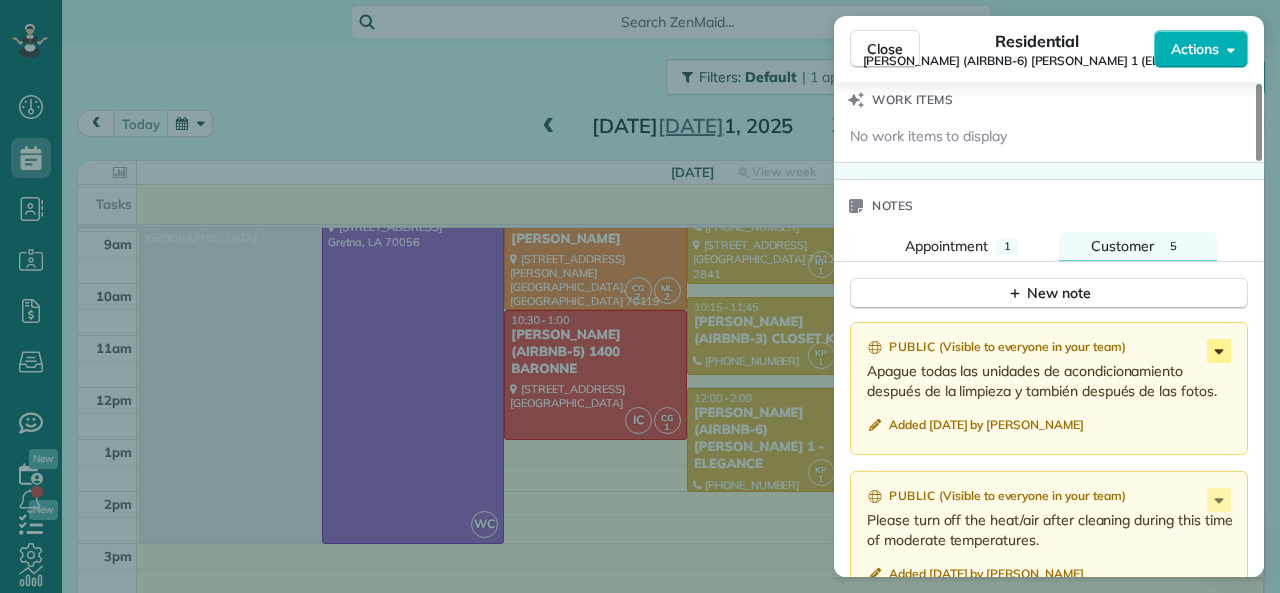 click 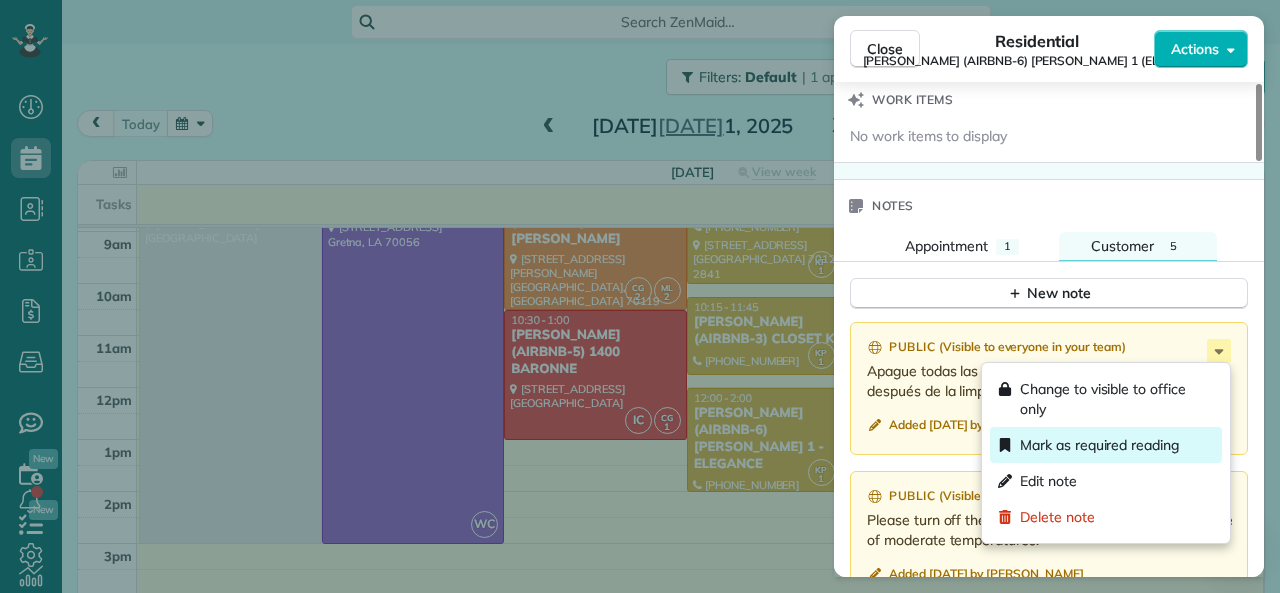 click on "Mark as required reading" at bounding box center (1099, 445) 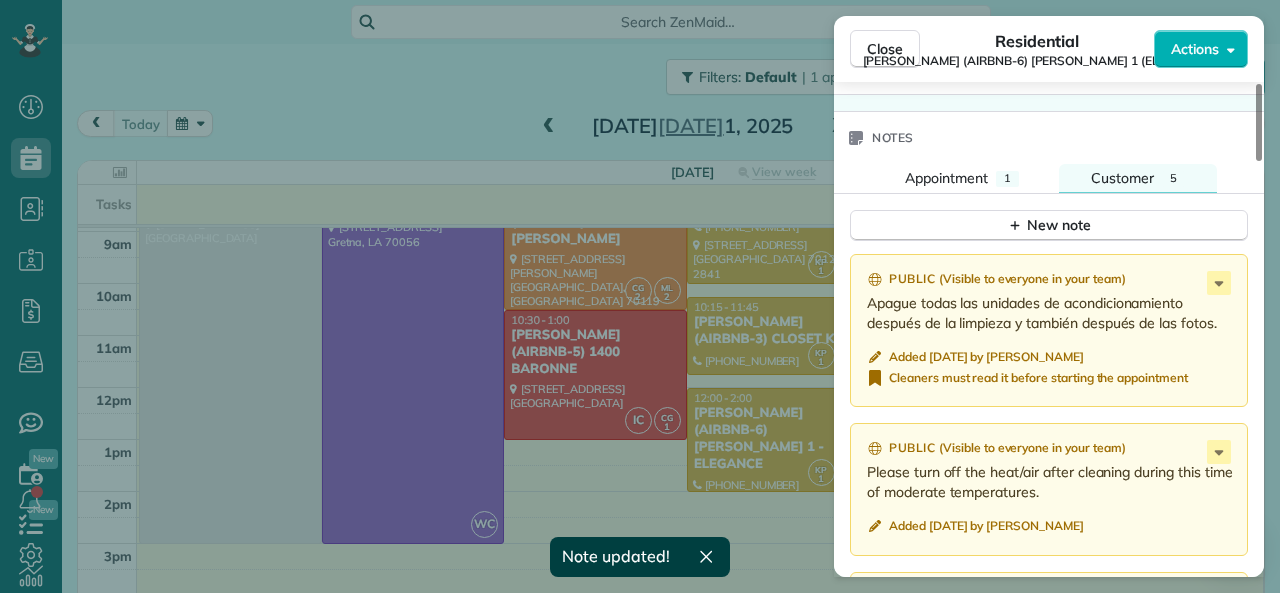 scroll, scrollTop: 1700, scrollLeft: 0, axis: vertical 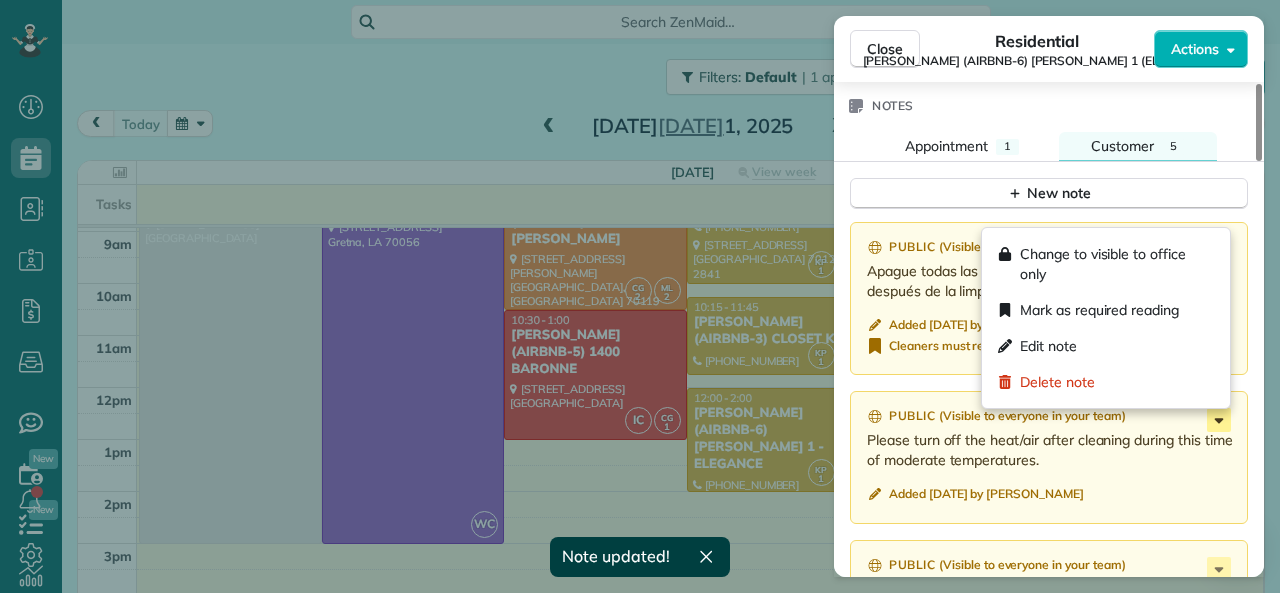 click 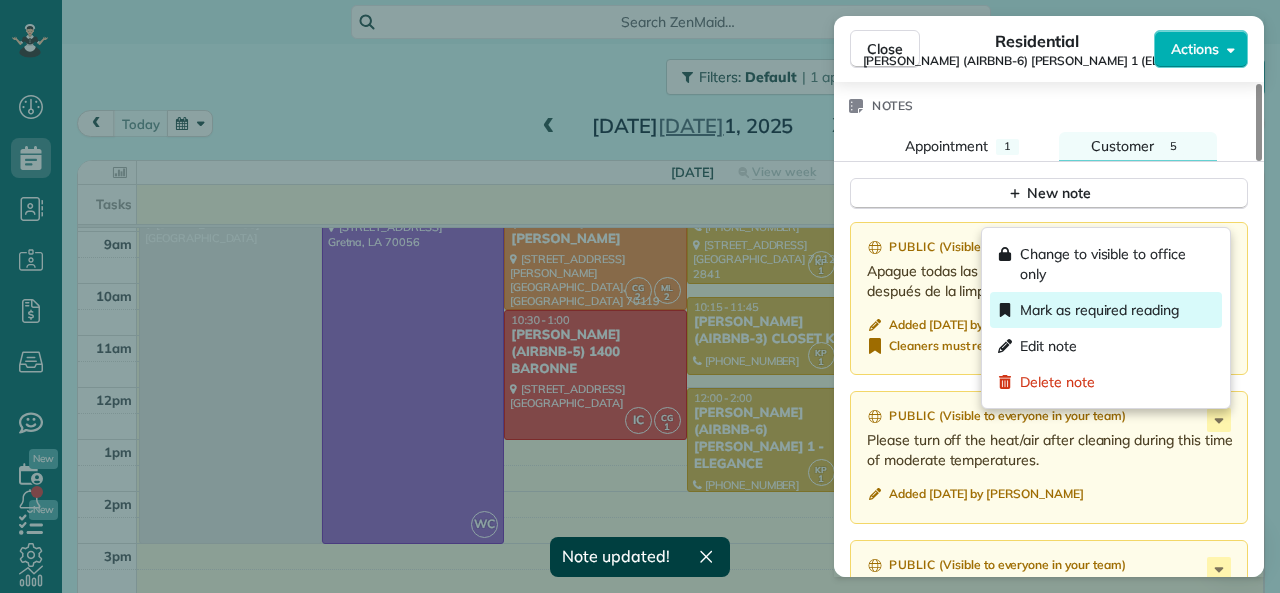 click on "Mark as required reading" at bounding box center (1099, 310) 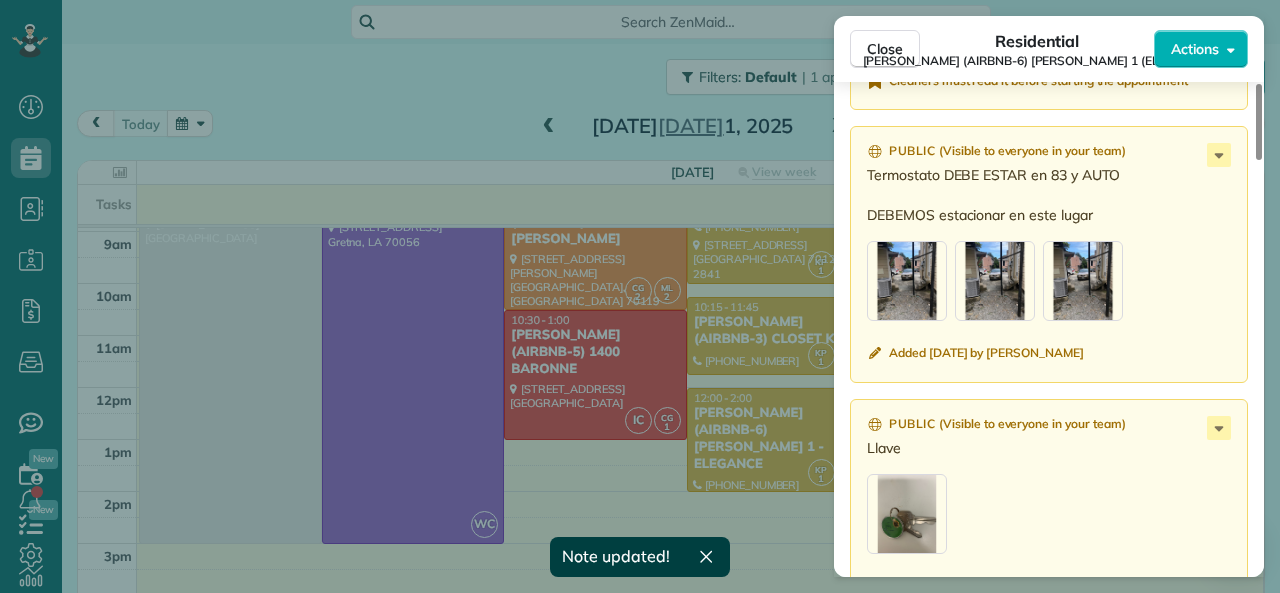 scroll, scrollTop: 2100, scrollLeft: 0, axis: vertical 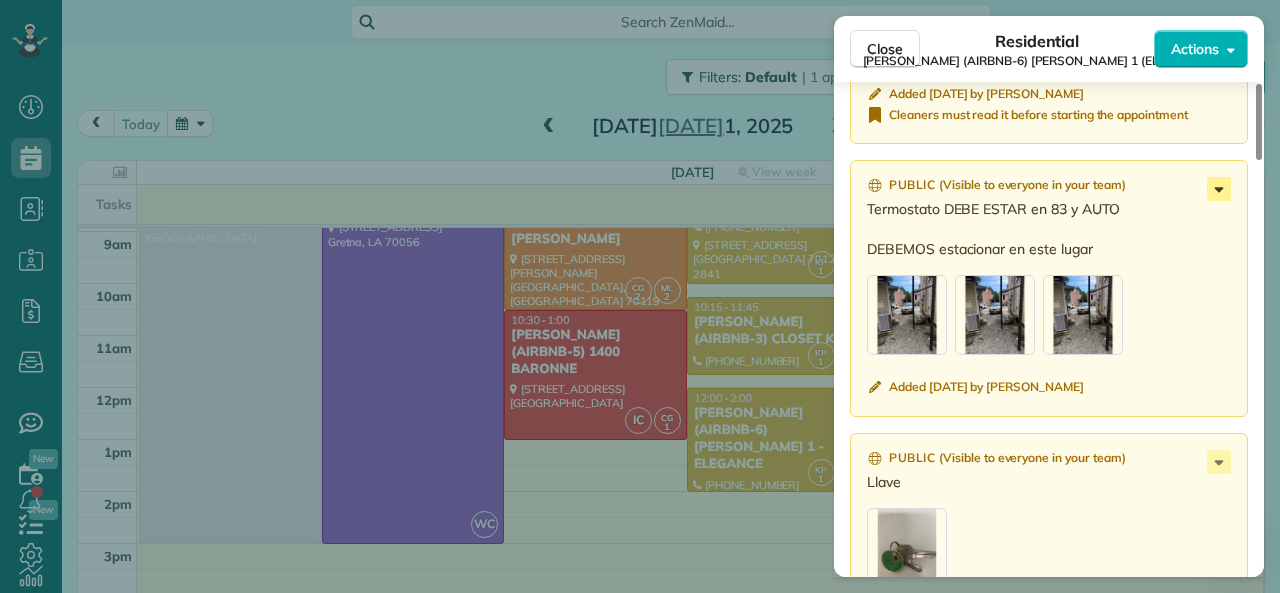 click 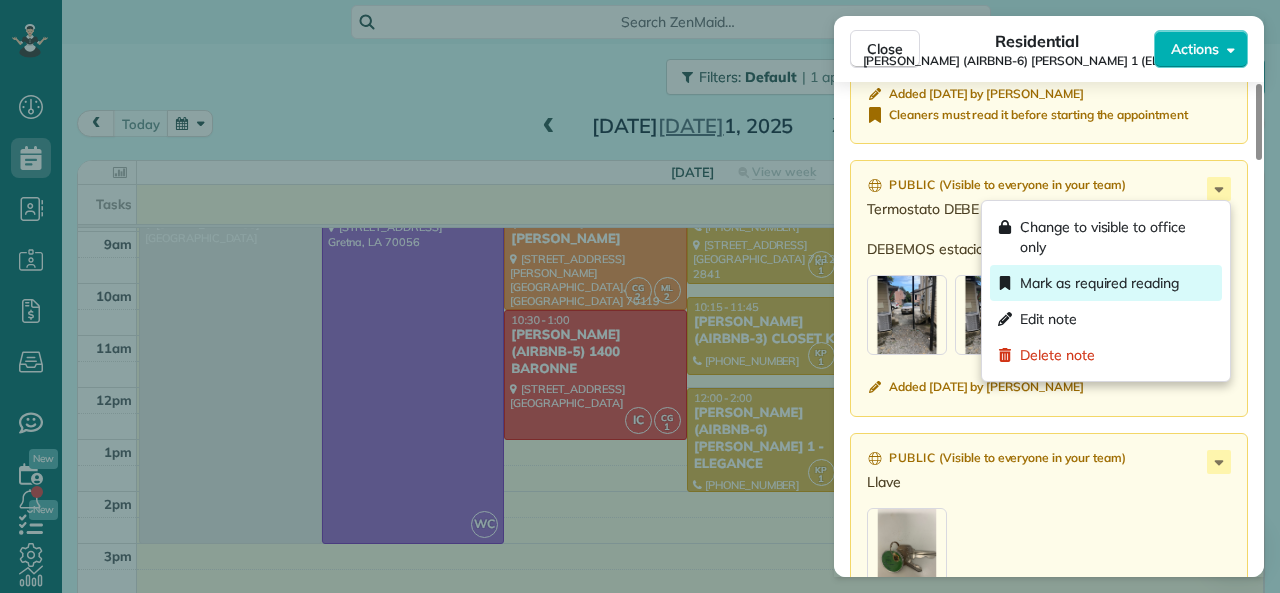 click on "Mark as required reading" at bounding box center [1099, 283] 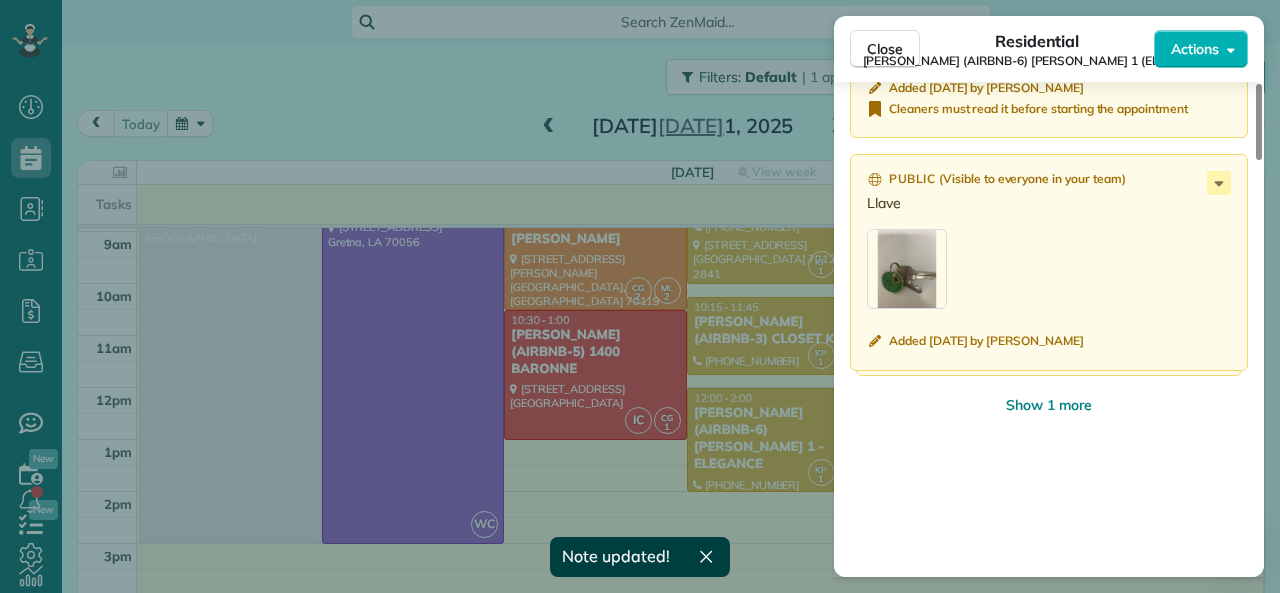 scroll, scrollTop: 2400, scrollLeft: 0, axis: vertical 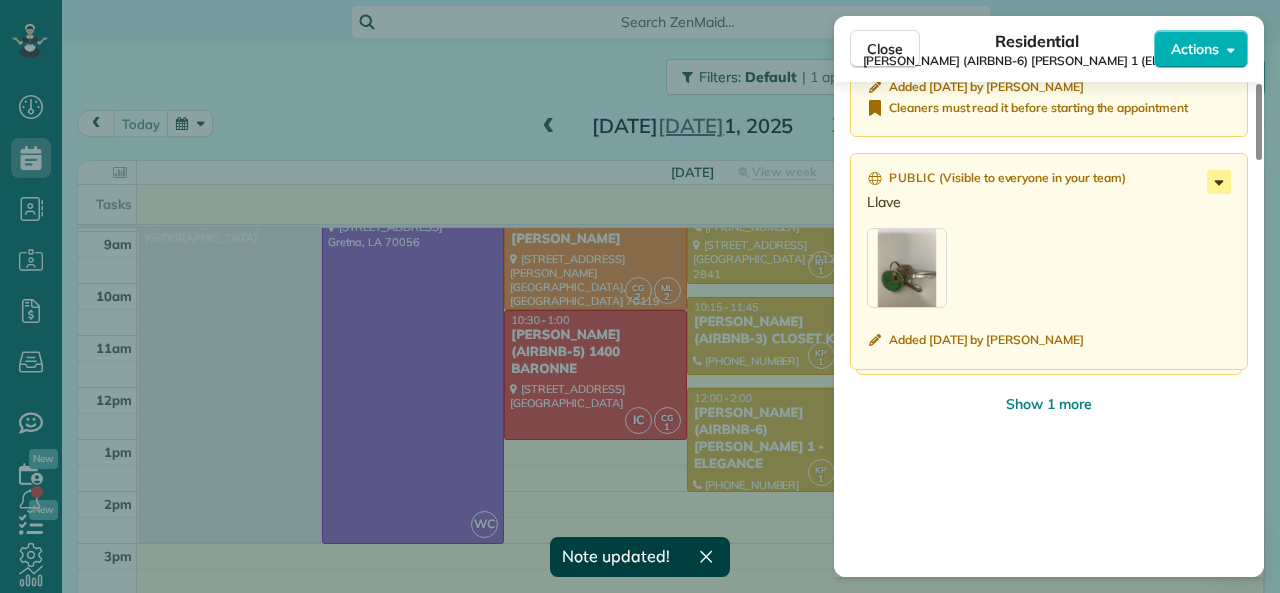 click 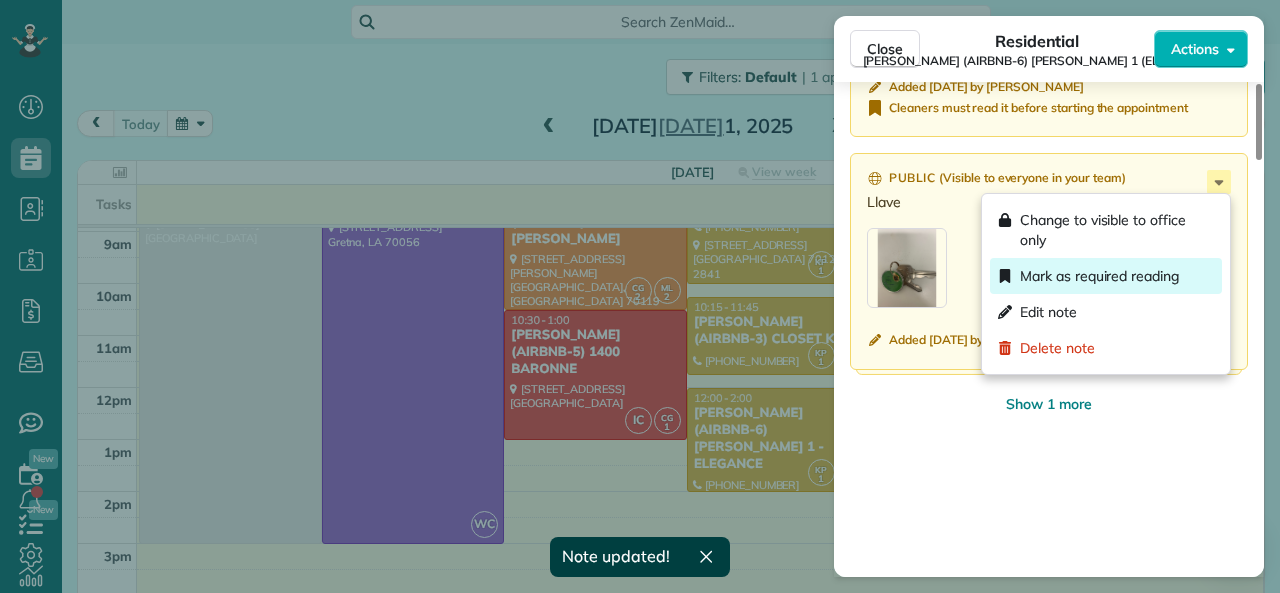 click on "Mark as required reading" at bounding box center (1099, 276) 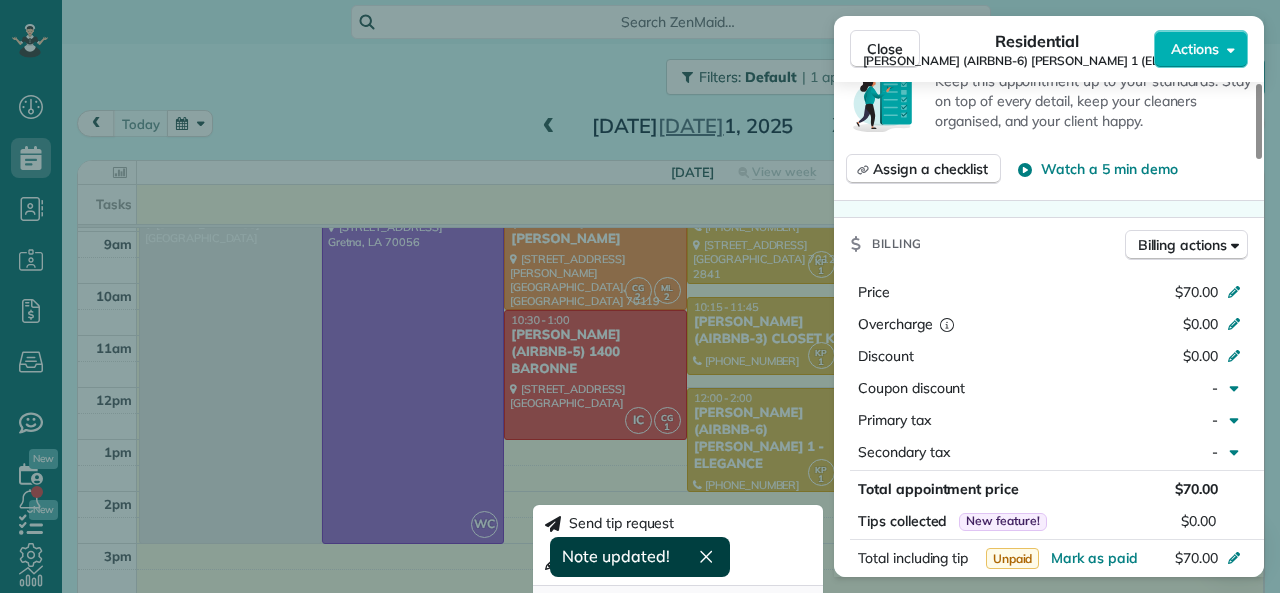 scroll, scrollTop: 735, scrollLeft: 0, axis: vertical 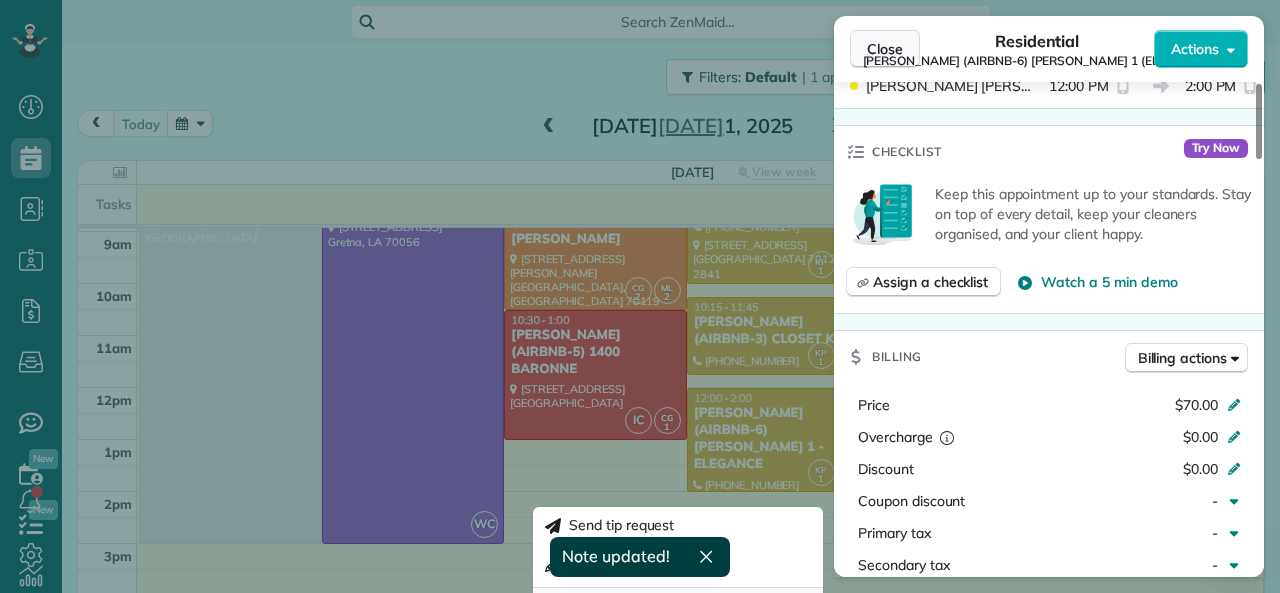 click on "Close" at bounding box center [885, 49] 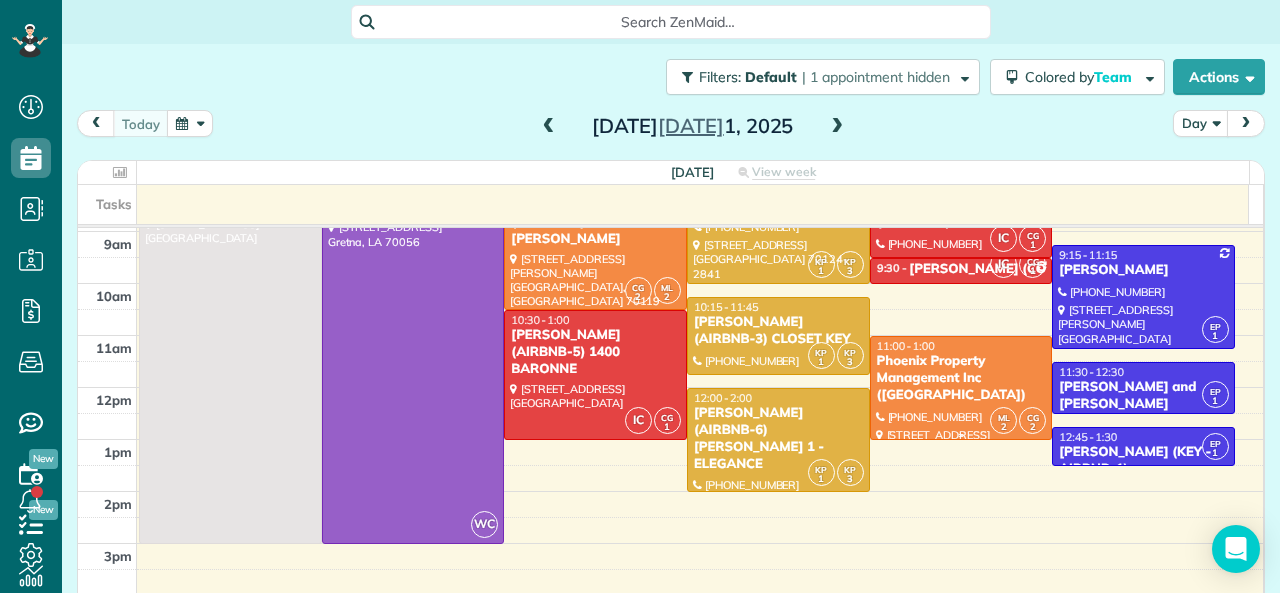 click on "Phoenix Property Management Inc ([GEOGRAPHIC_DATA])" at bounding box center [961, 378] 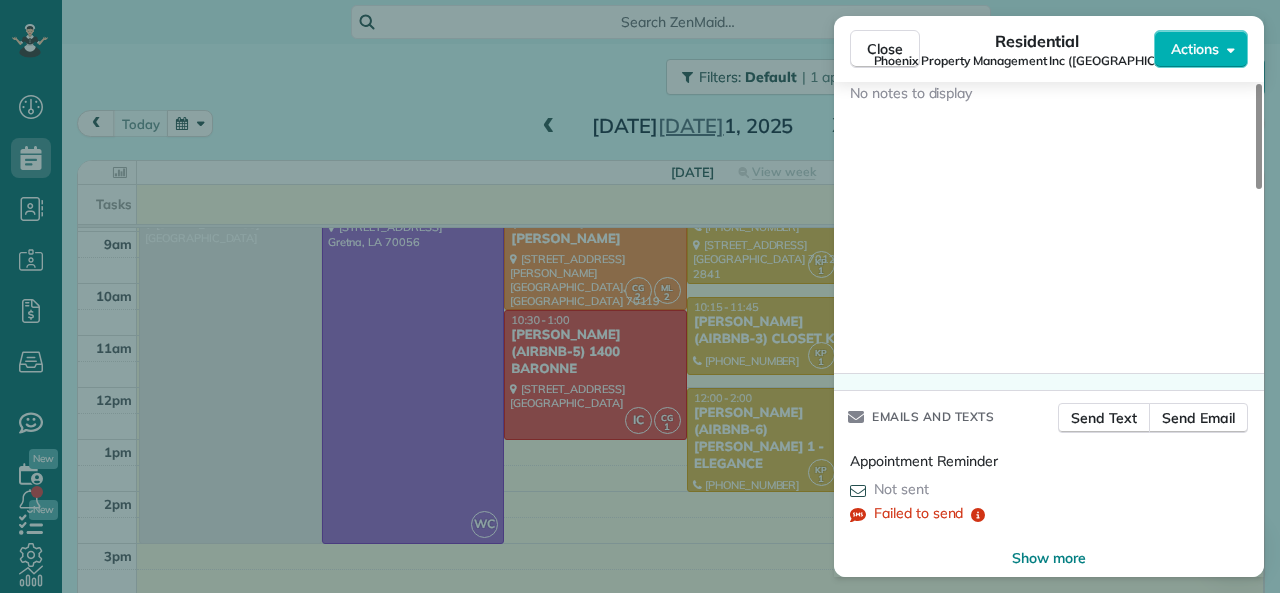 scroll, scrollTop: 1525, scrollLeft: 0, axis: vertical 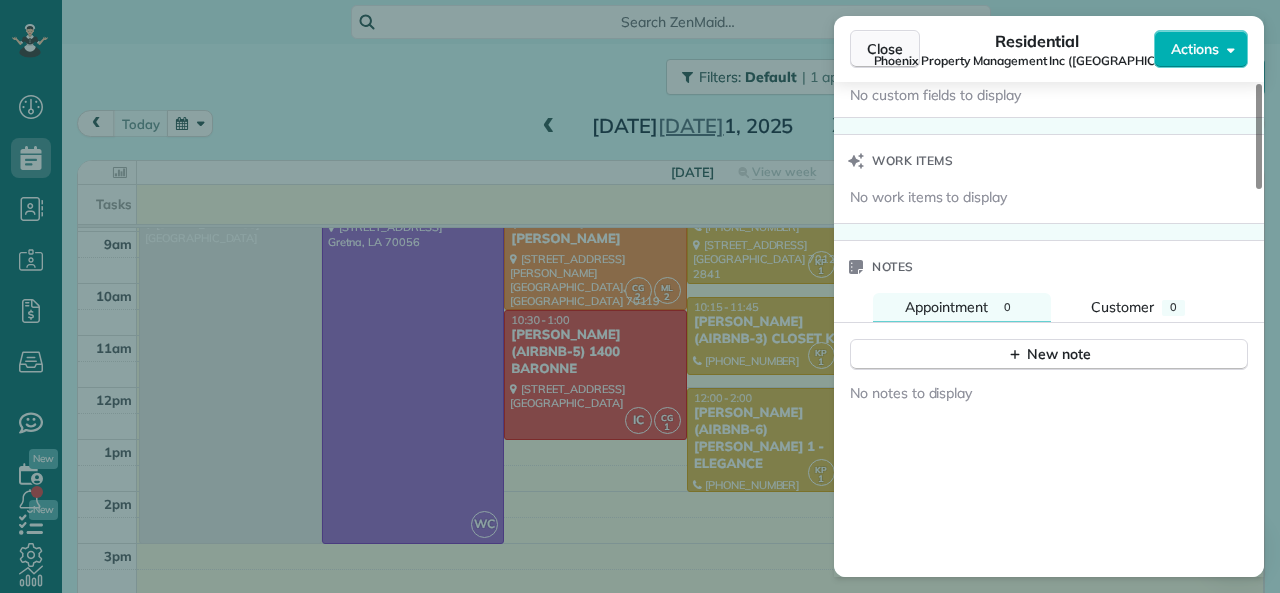 click on "Close" at bounding box center [885, 49] 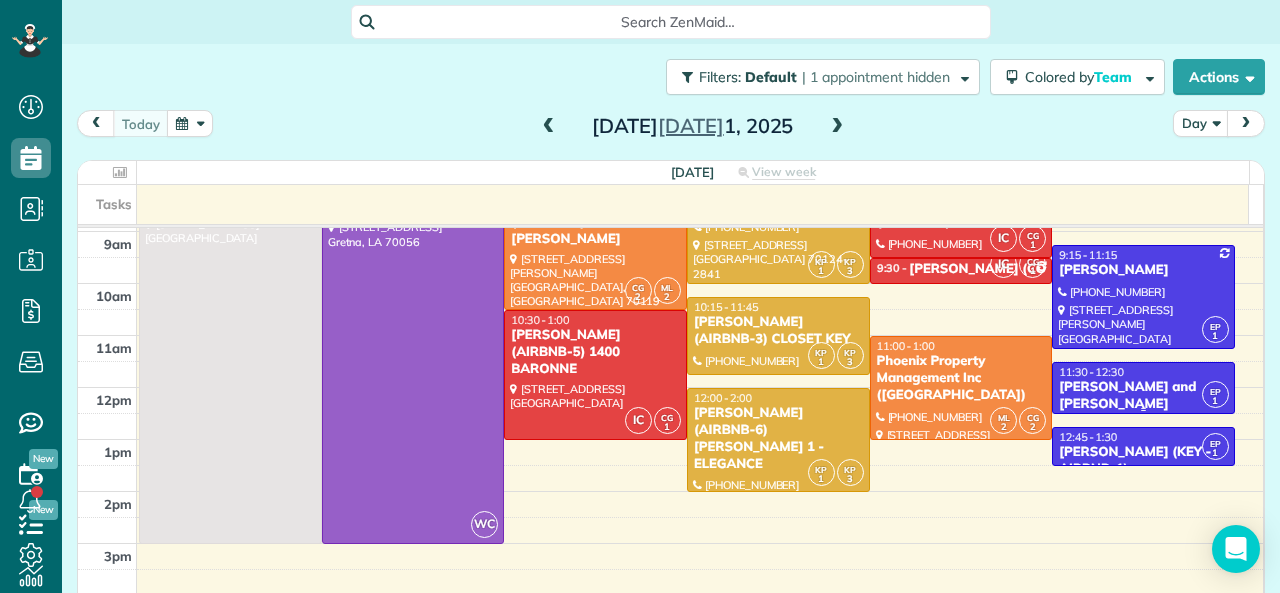click on "[PERSON_NAME] and [PERSON_NAME] (AirBNB-2)" at bounding box center [1143, 404] 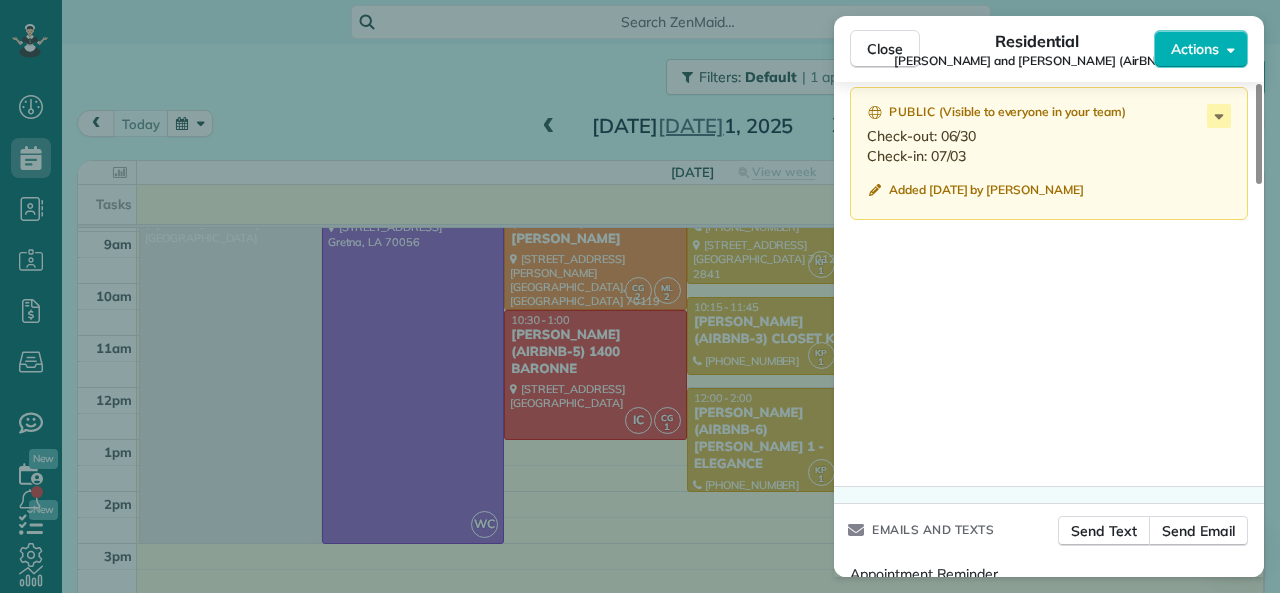 scroll, scrollTop: 1800, scrollLeft: 0, axis: vertical 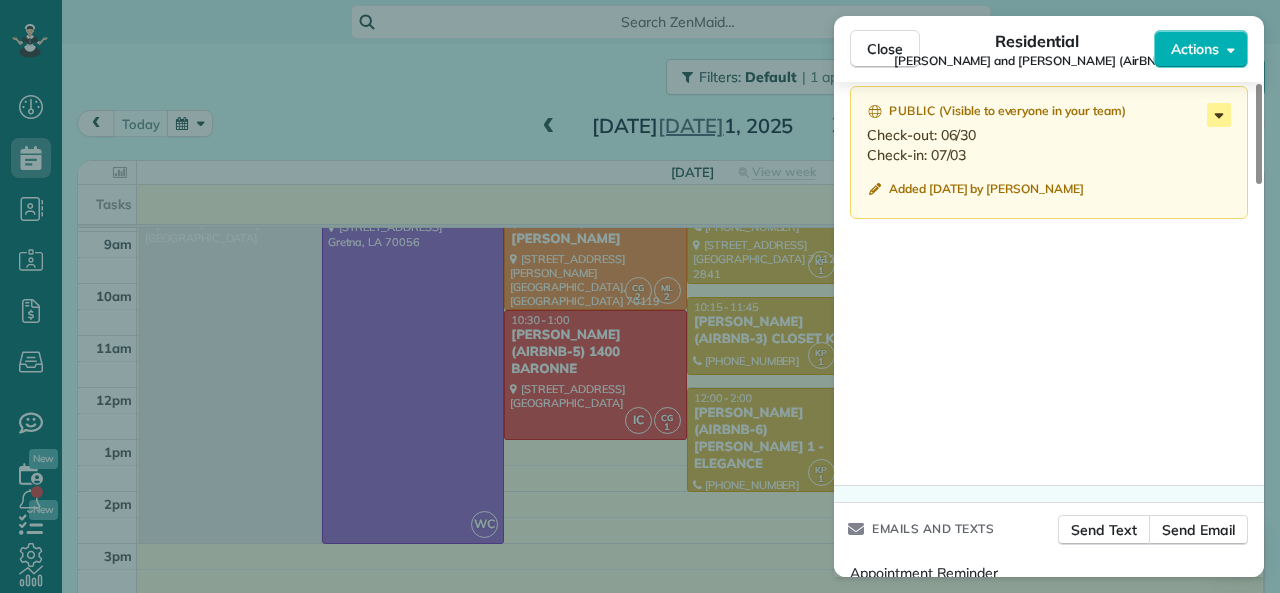 click 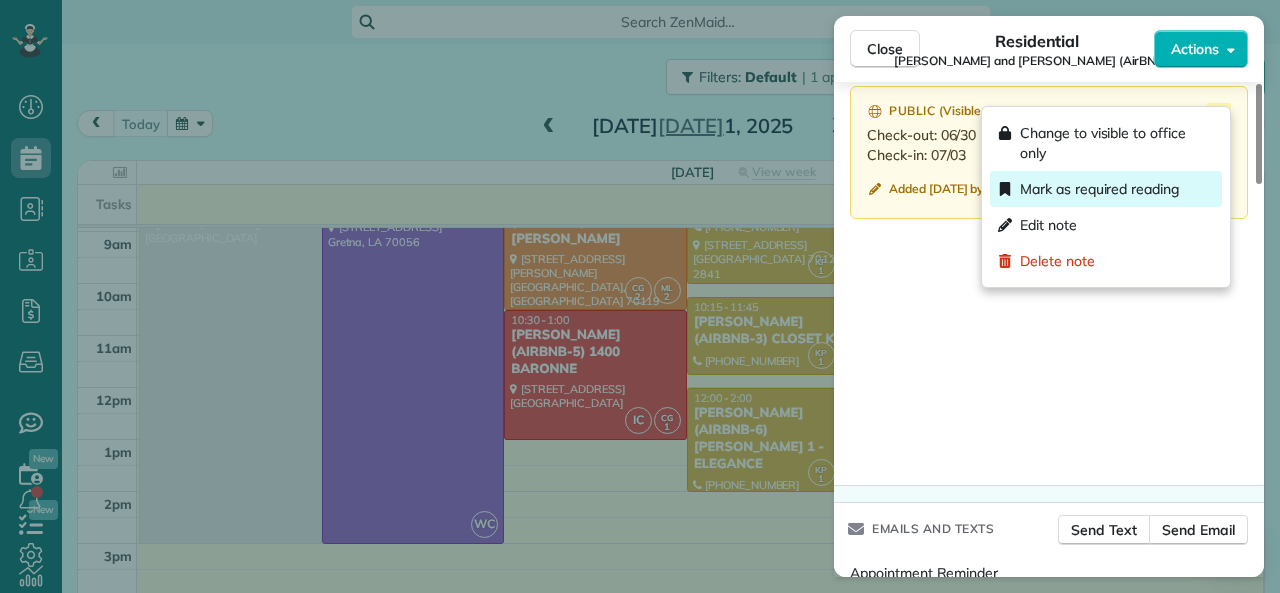 click on "Mark as required reading" at bounding box center (1099, 189) 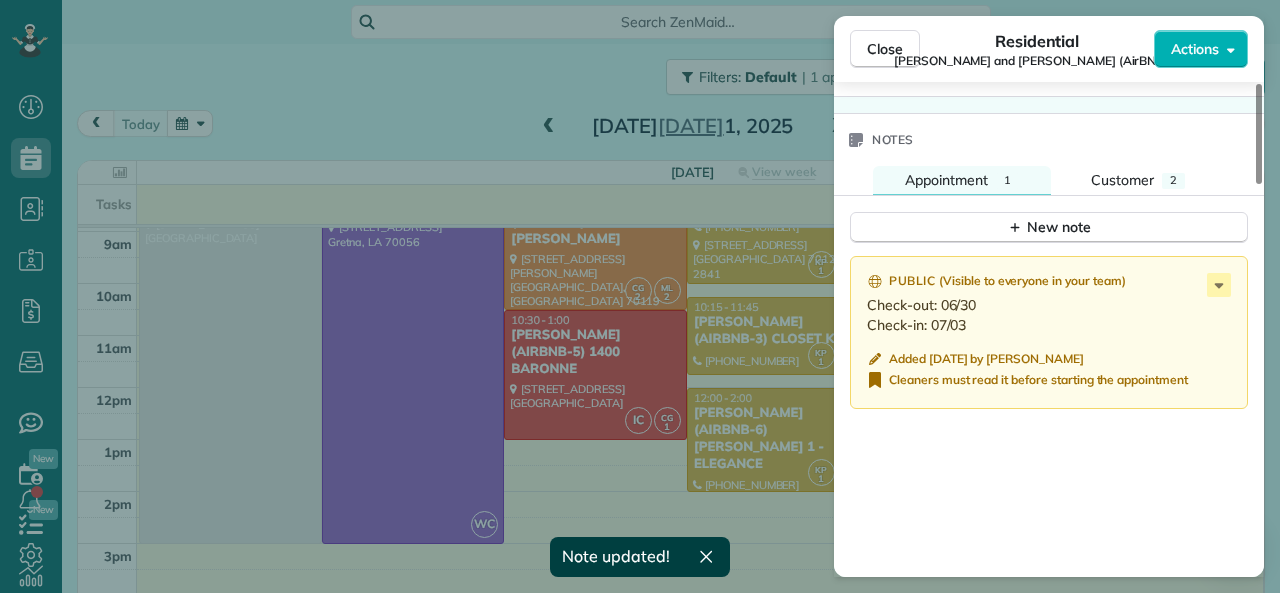 scroll, scrollTop: 1600, scrollLeft: 0, axis: vertical 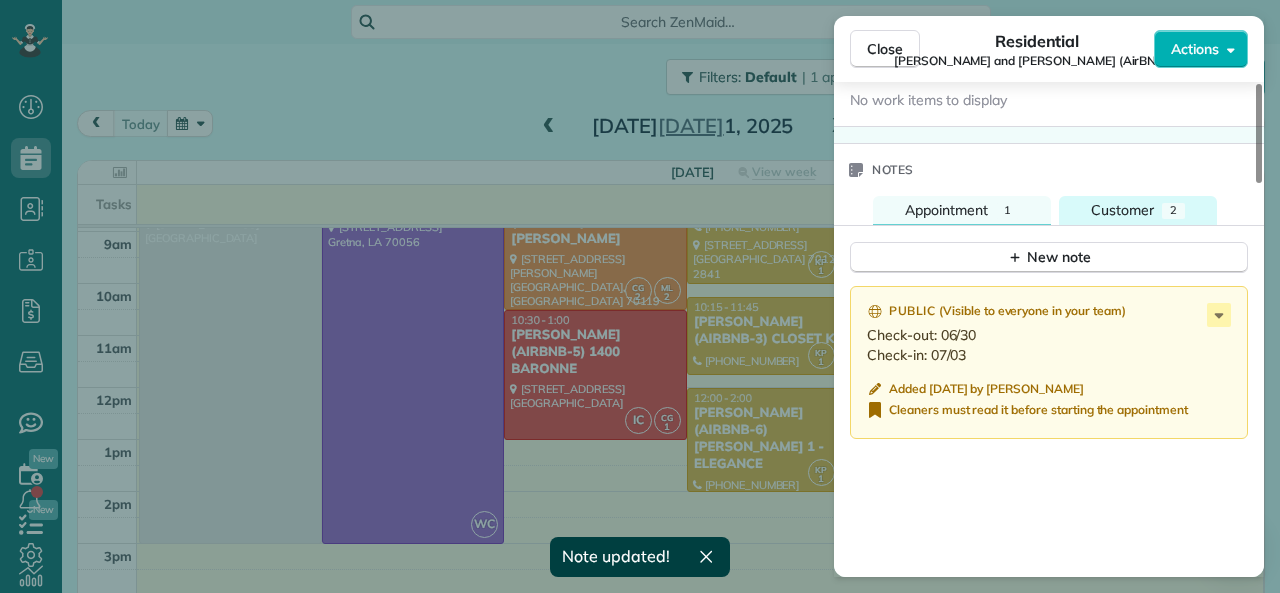 click on "Customer" at bounding box center (1122, 210) 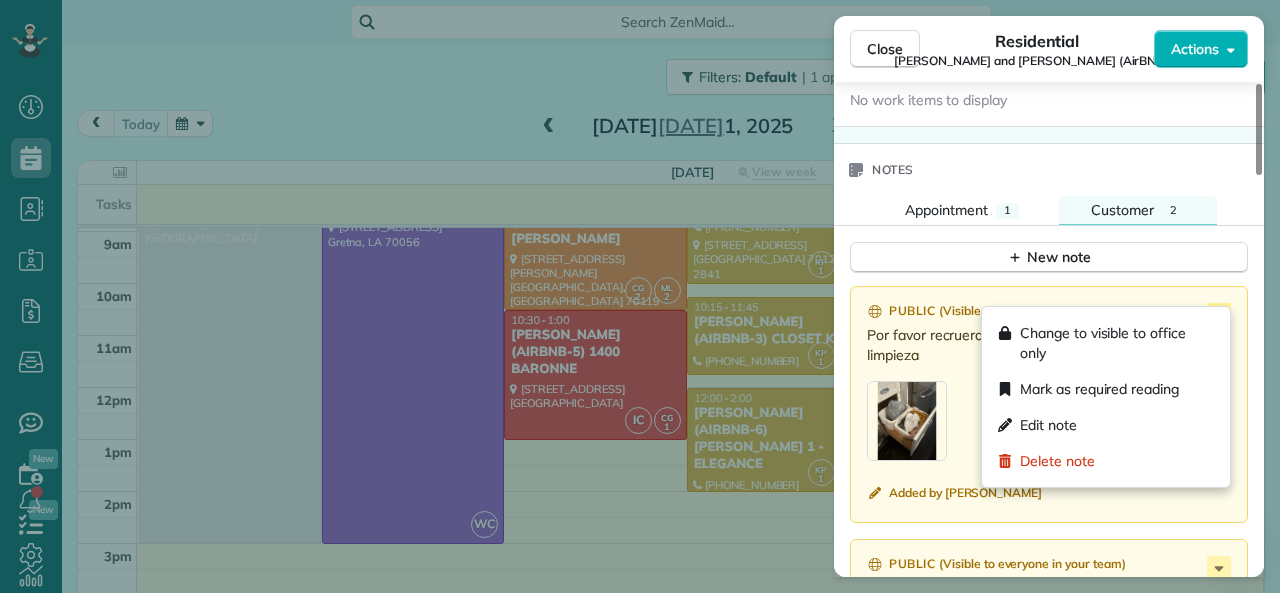 click 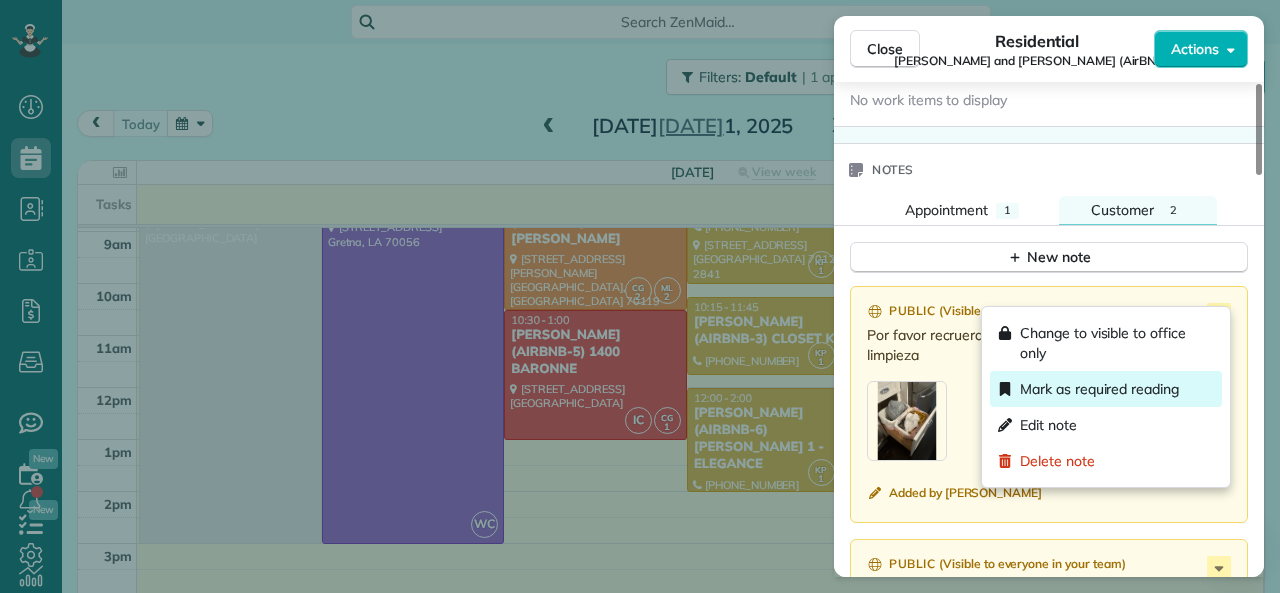 click on "Mark as required reading" at bounding box center [1099, 389] 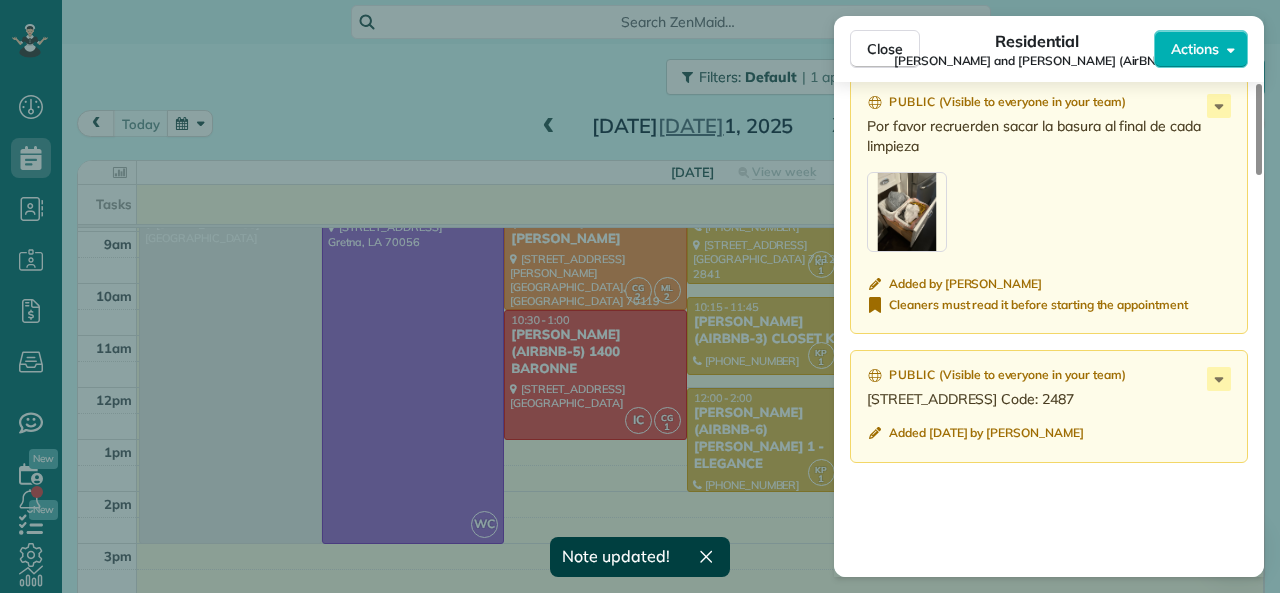 scroll, scrollTop: 1900, scrollLeft: 0, axis: vertical 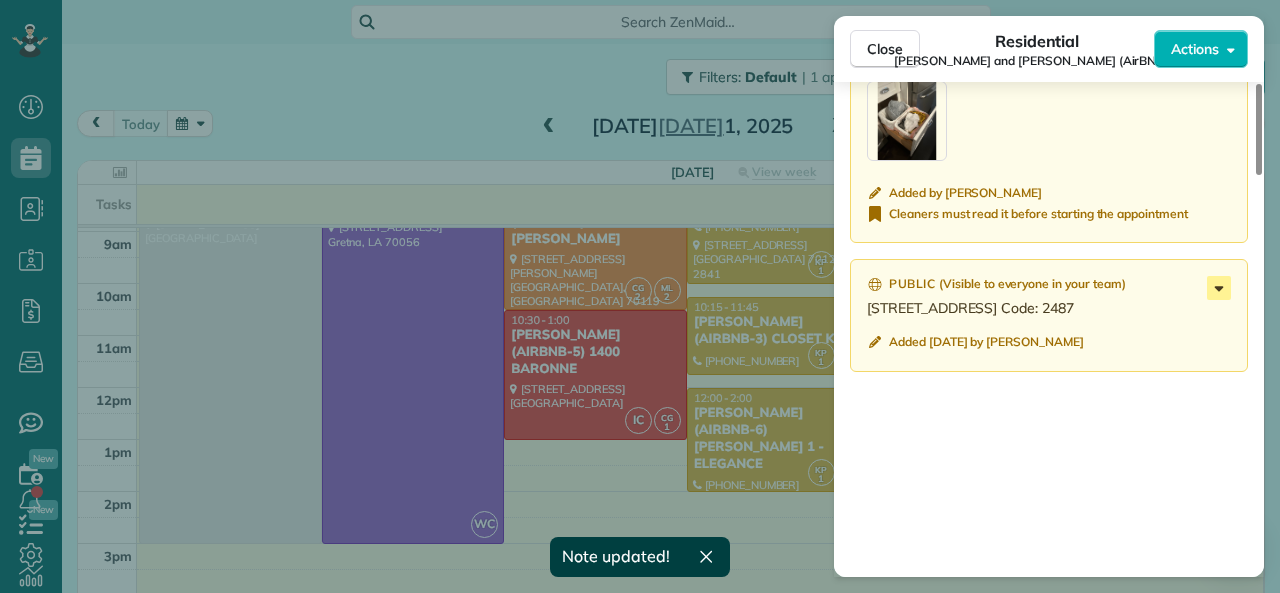click 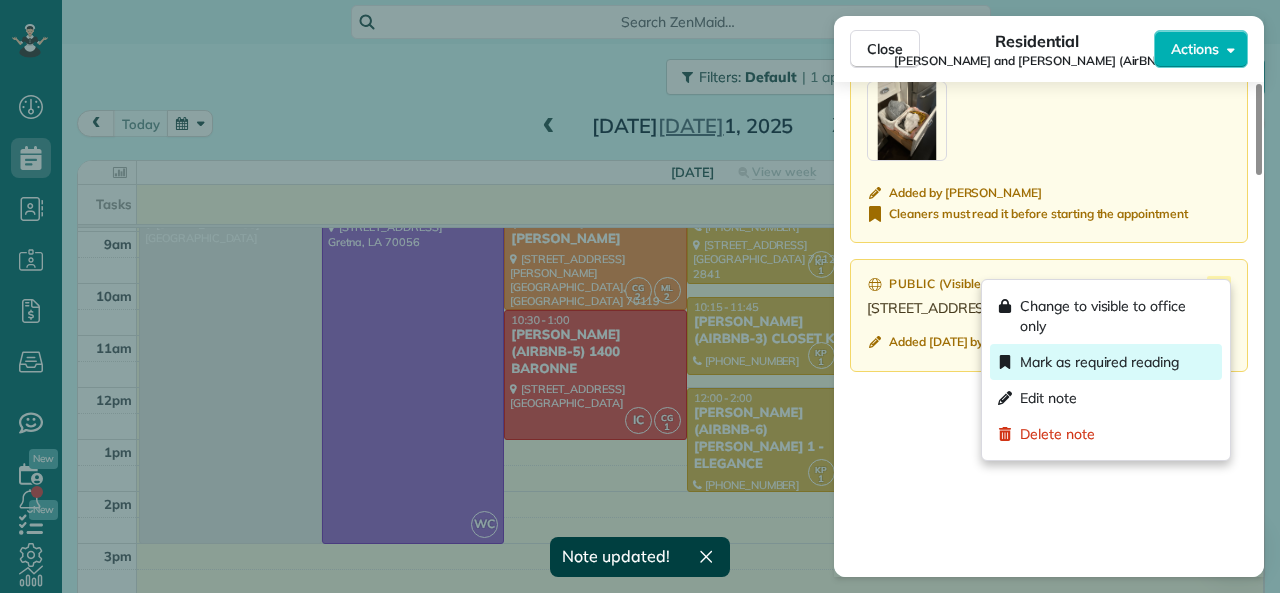 click on "Mark as required reading" at bounding box center (1099, 362) 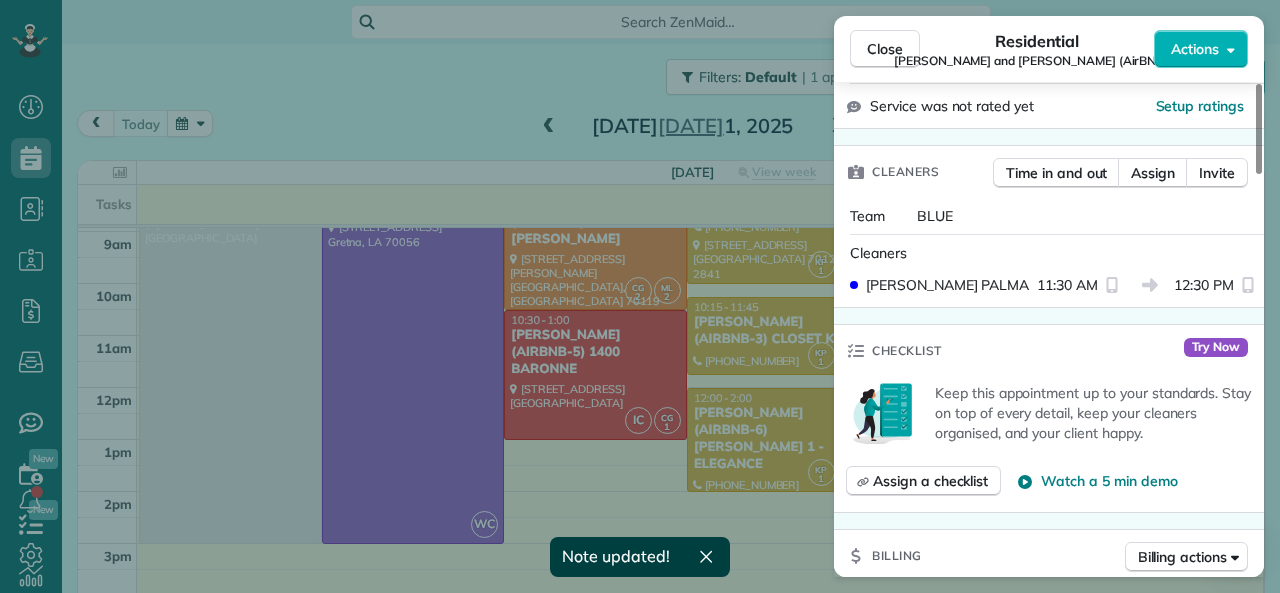 scroll, scrollTop: 0, scrollLeft: 0, axis: both 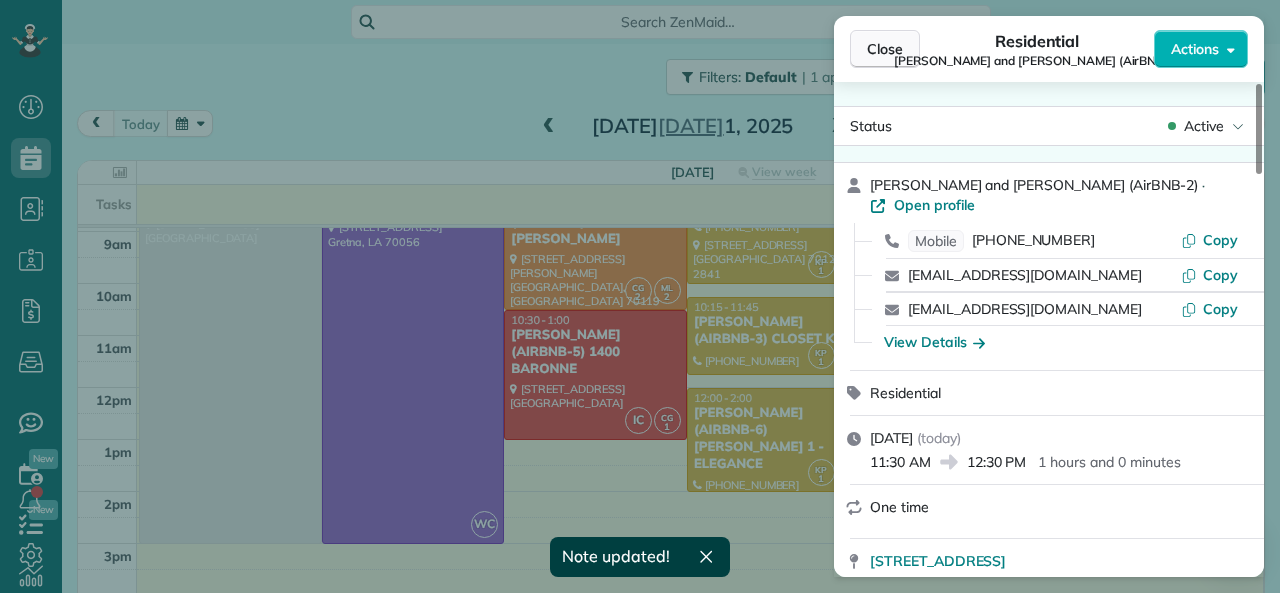 click on "Close" at bounding box center (885, 49) 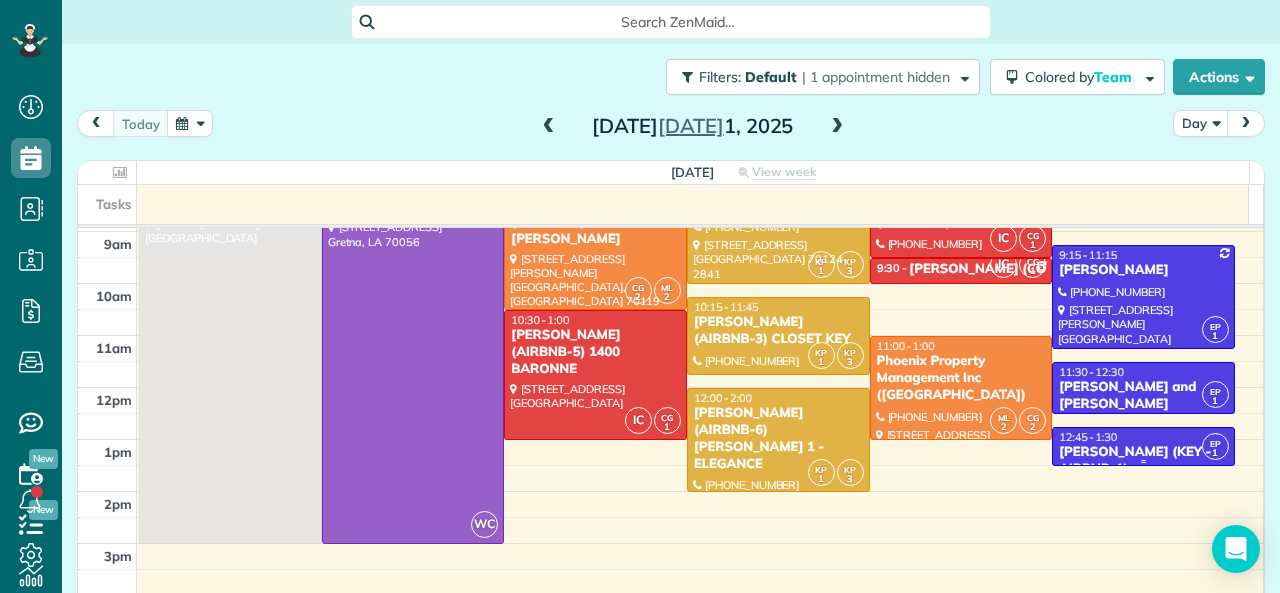 click on "12:45 - 1:30" at bounding box center (1088, 437) 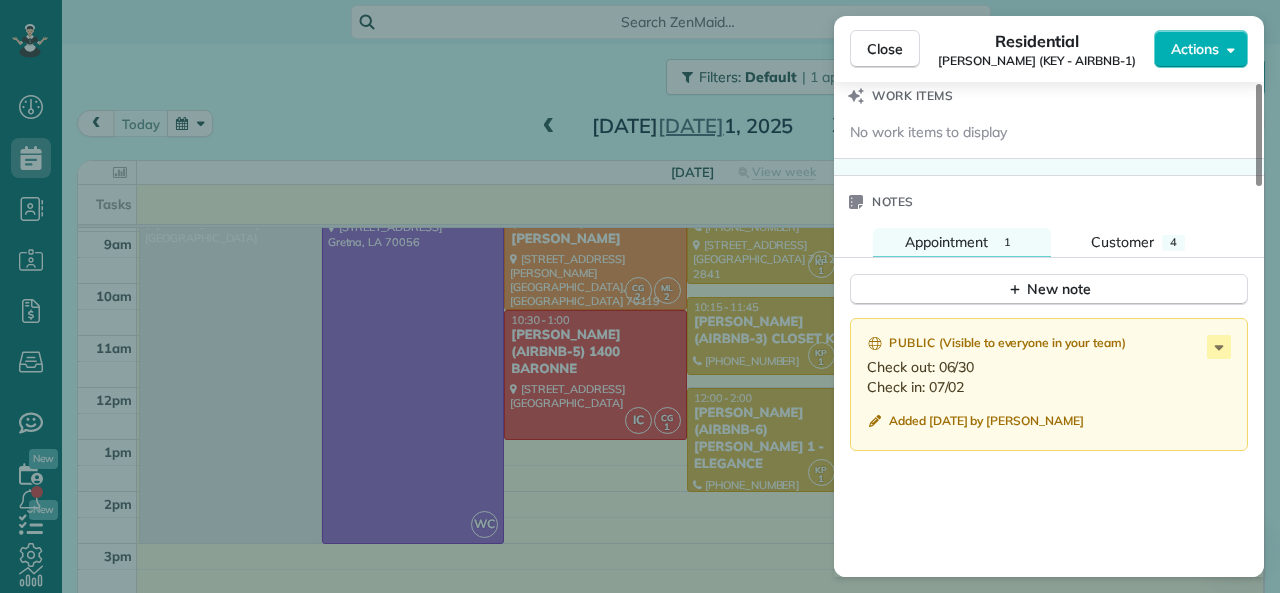 scroll, scrollTop: 1600, scrollLeft: 0, axis: vertical 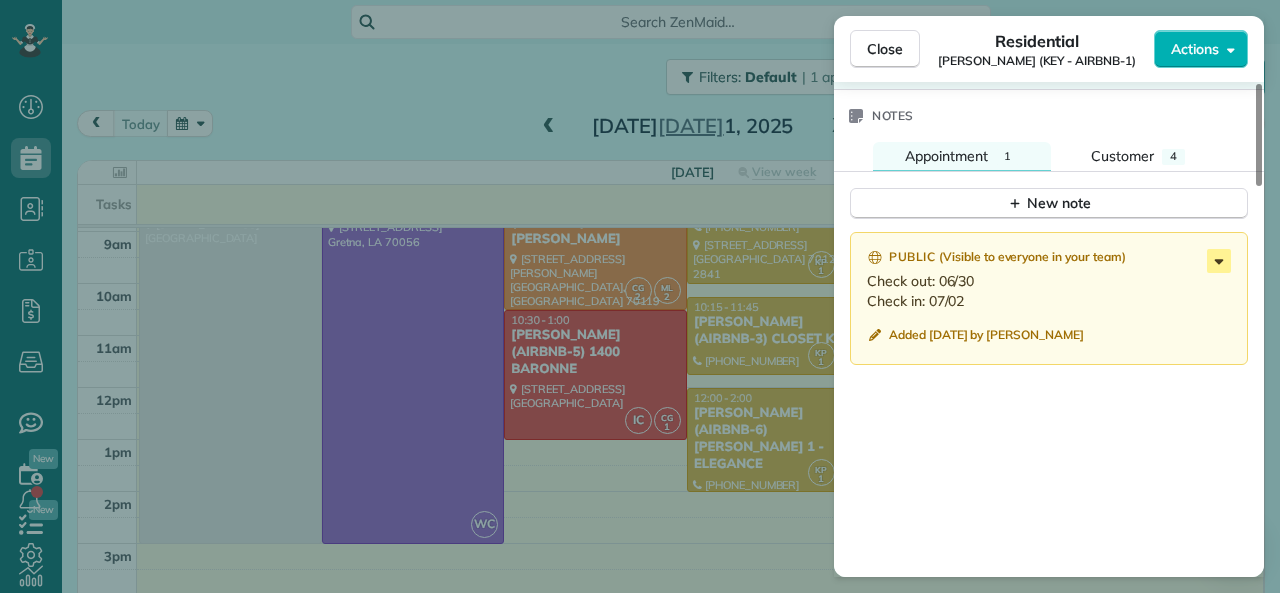 click 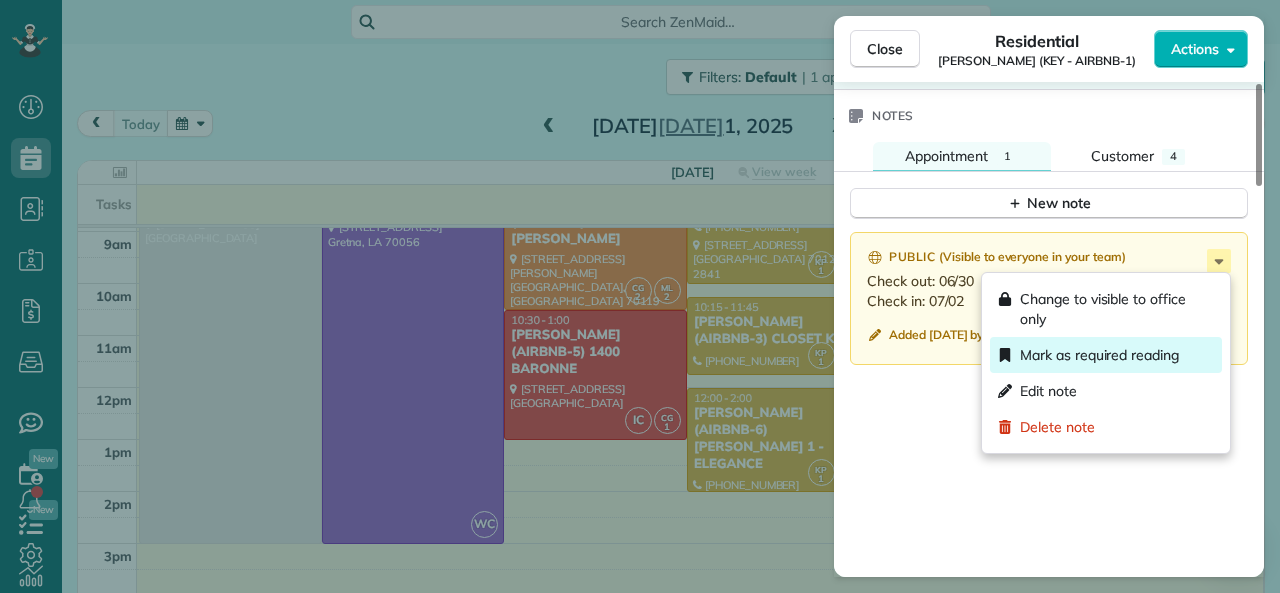 click on "Mark as required reading" at bounding box center (1099, 355) 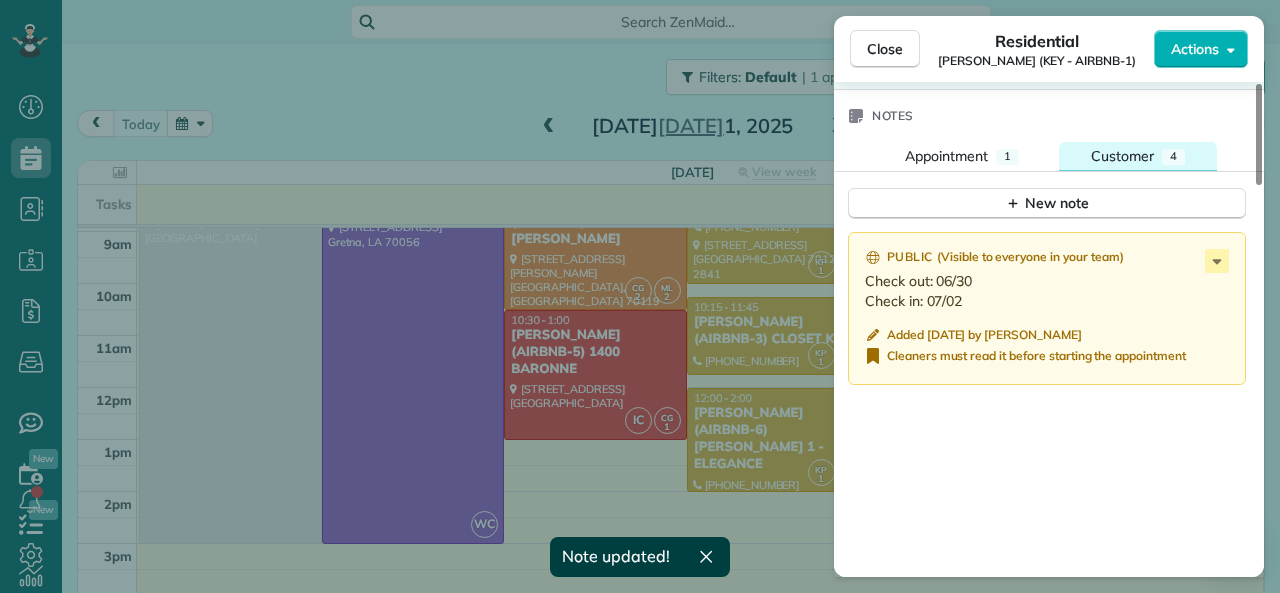 click on "Customer" at bounding box center [1122, 156] 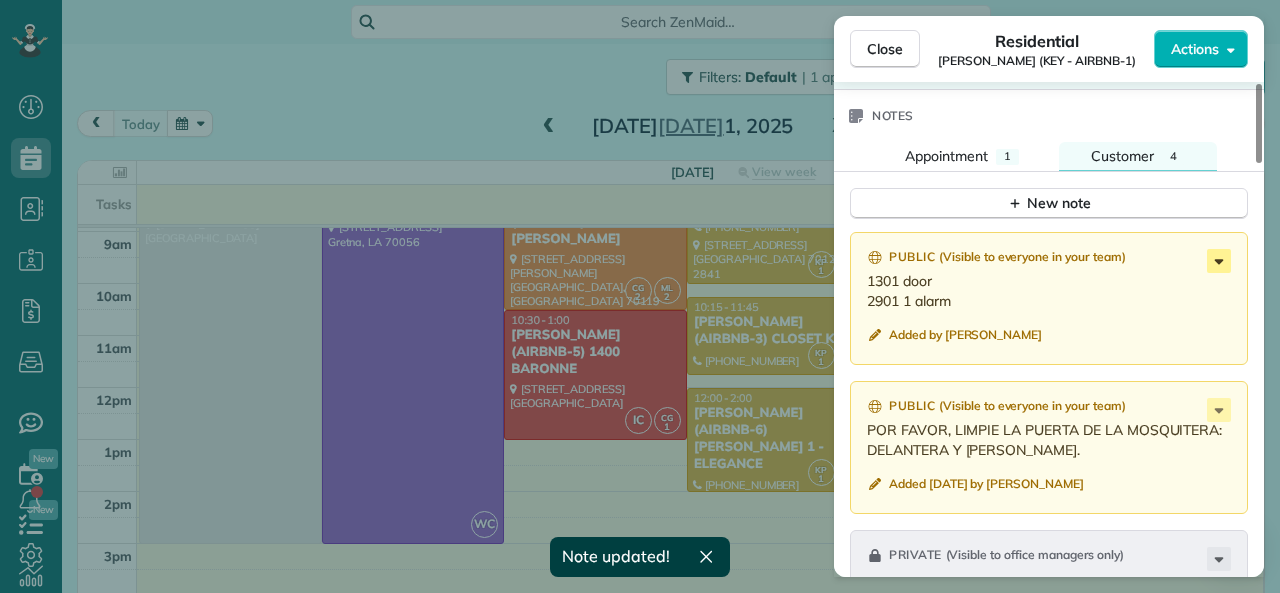 click 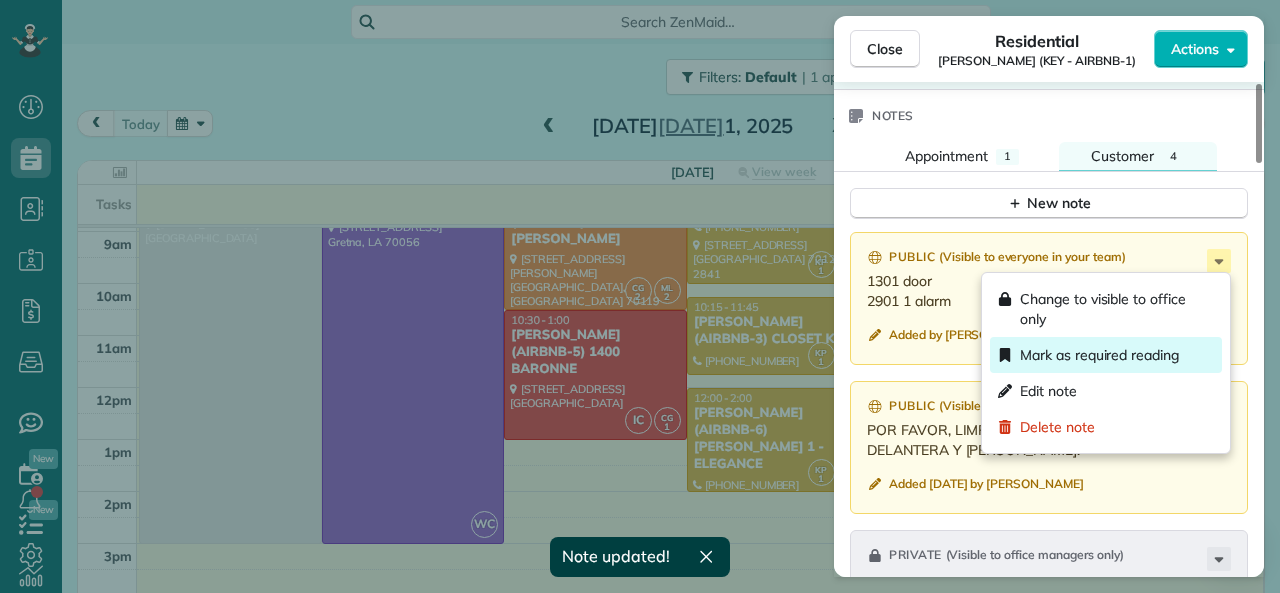 click on "Mark as required reading" at bounding box center (1099, 355) 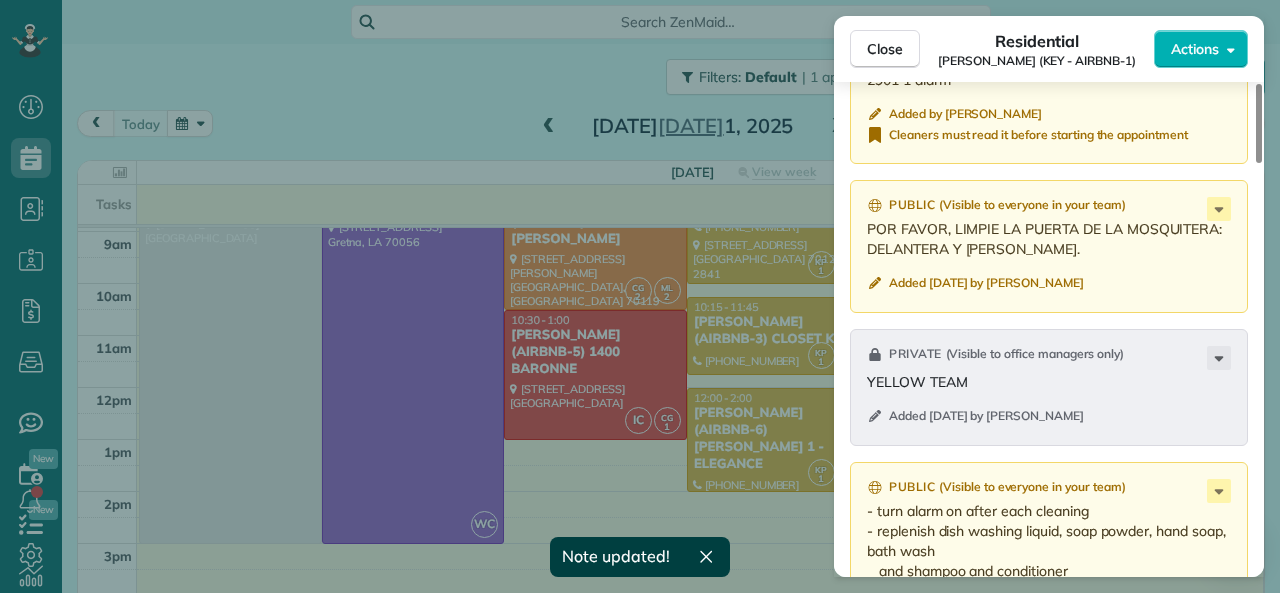 scroll, scrollTop: 1800, scrollLeft: 0, axis: vertical 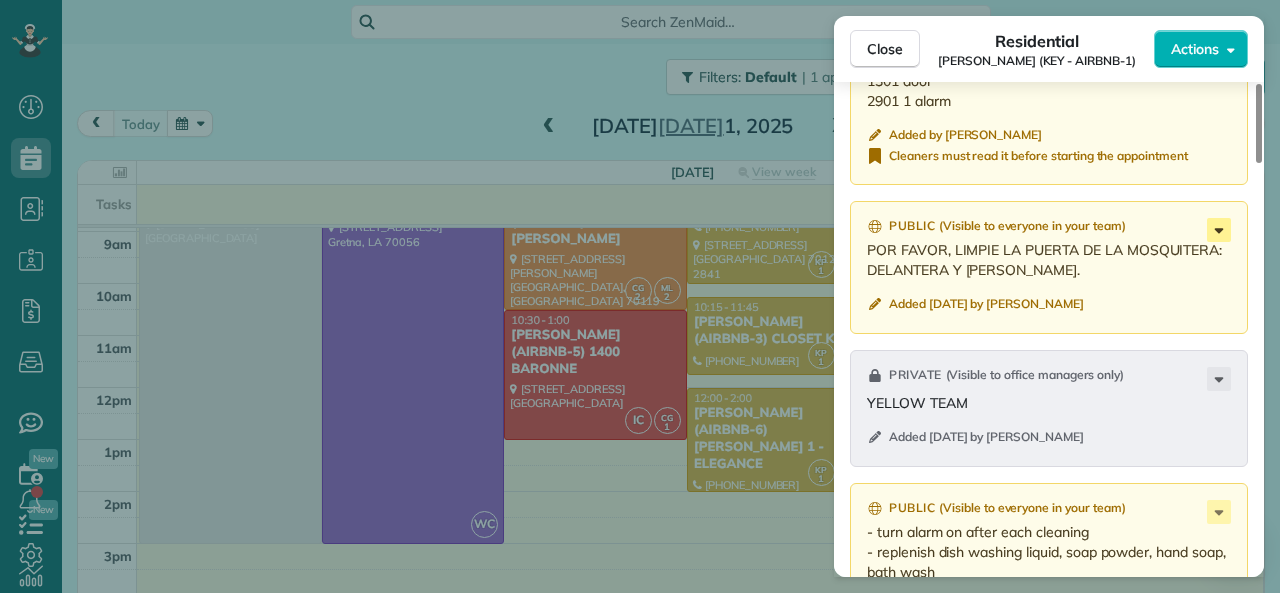 click 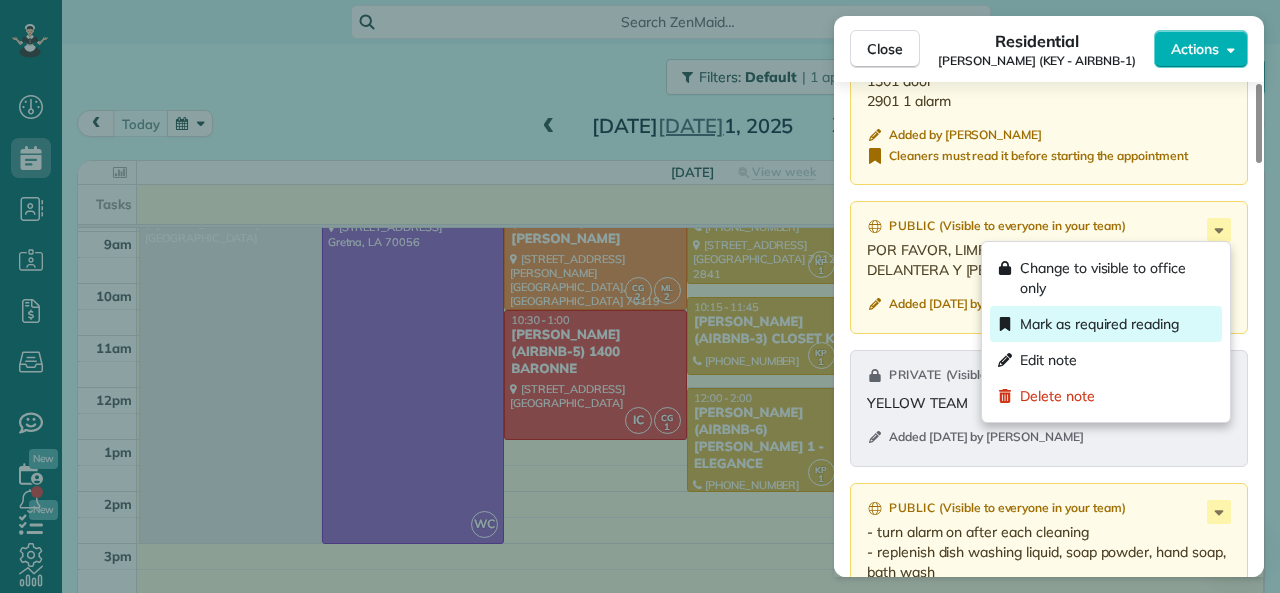 click on "Mark as required reading" at bounding box center [1099, 324] 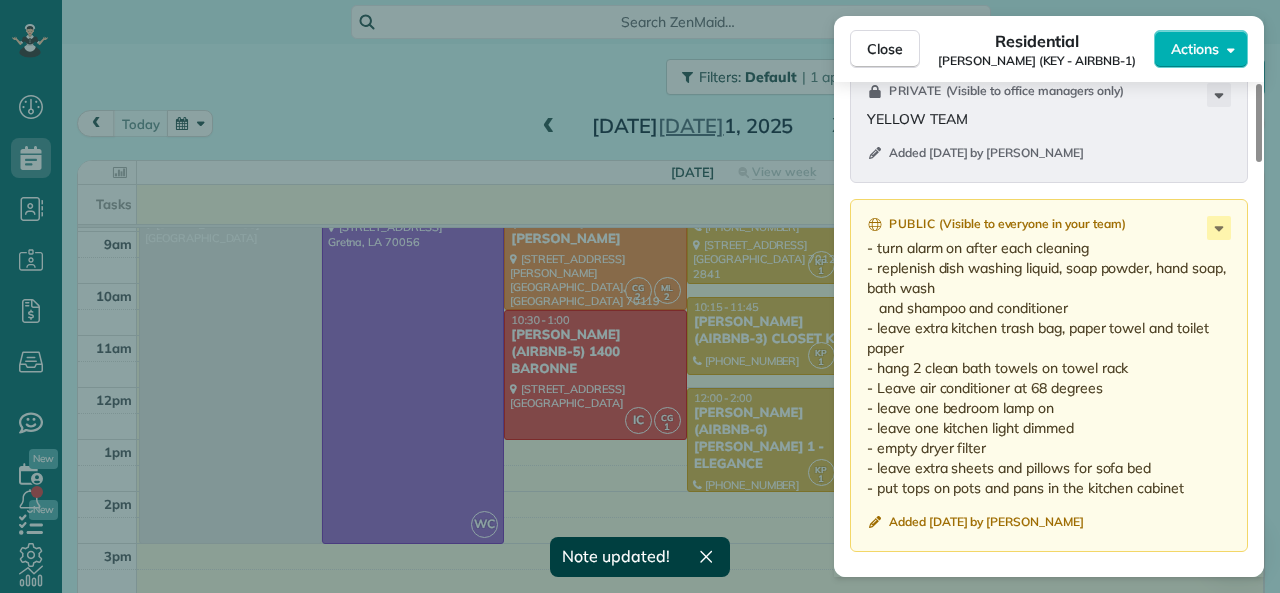 scroll, scrollTop: 2100, scrollLeft: 0, axis: vertical 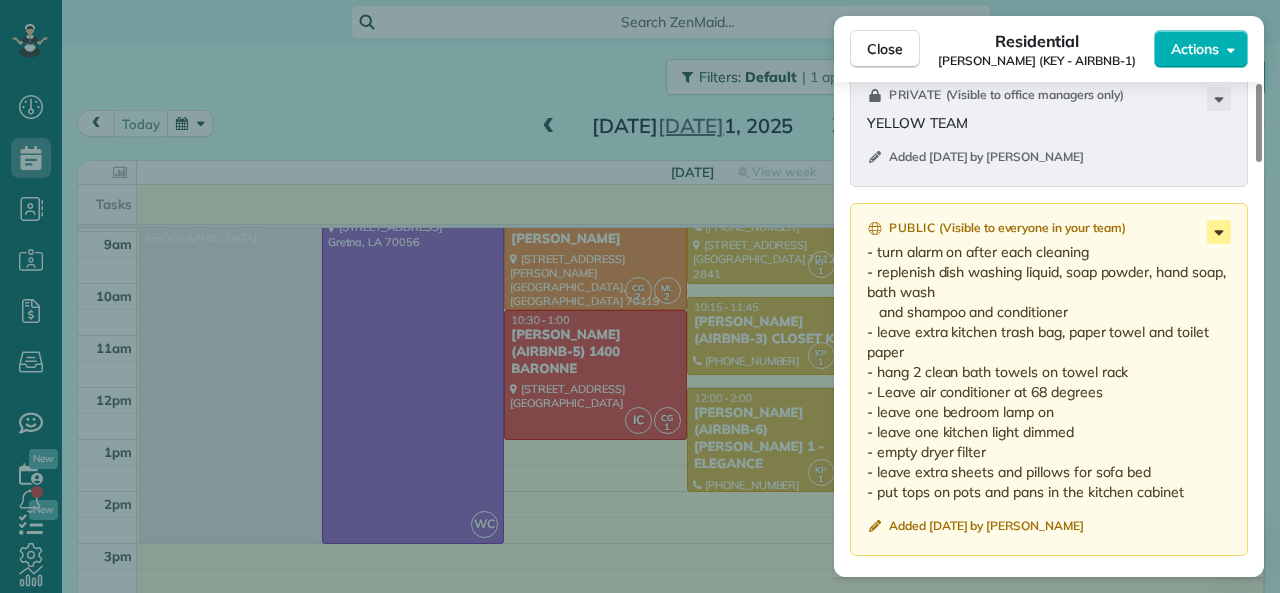 click 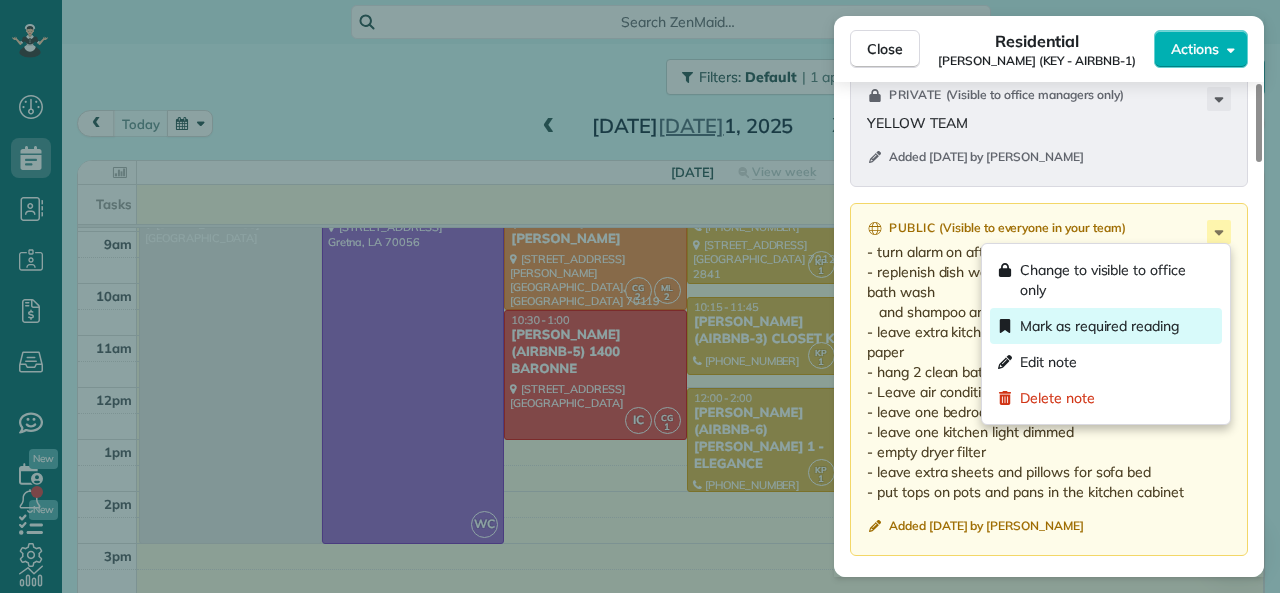 click on "Mark as required reading" at bounding box center [1099, 326] 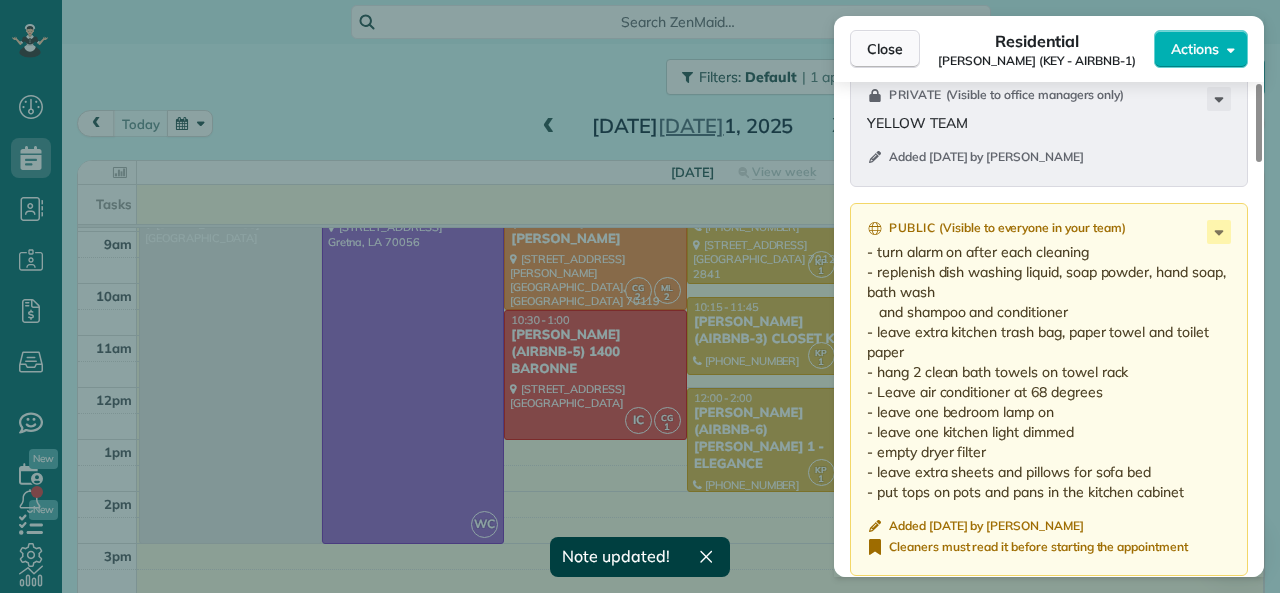click on "Close" at bounding box center [885, 49] 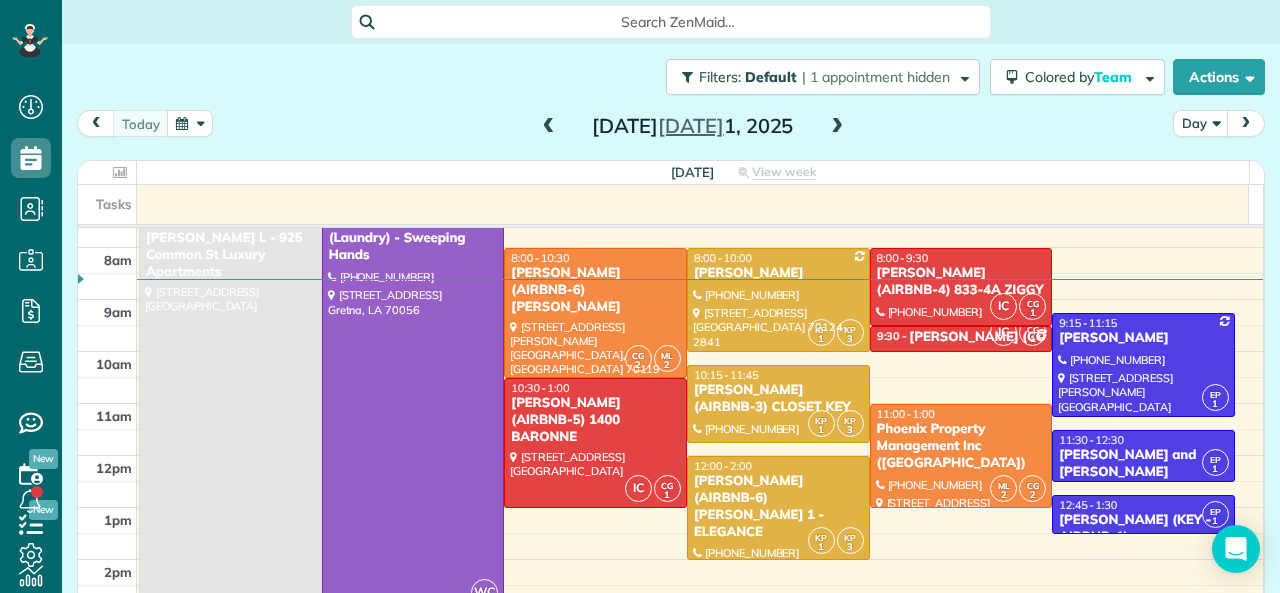 scroll, scrollTop: 0, scrollLeft: 0, axis: both 